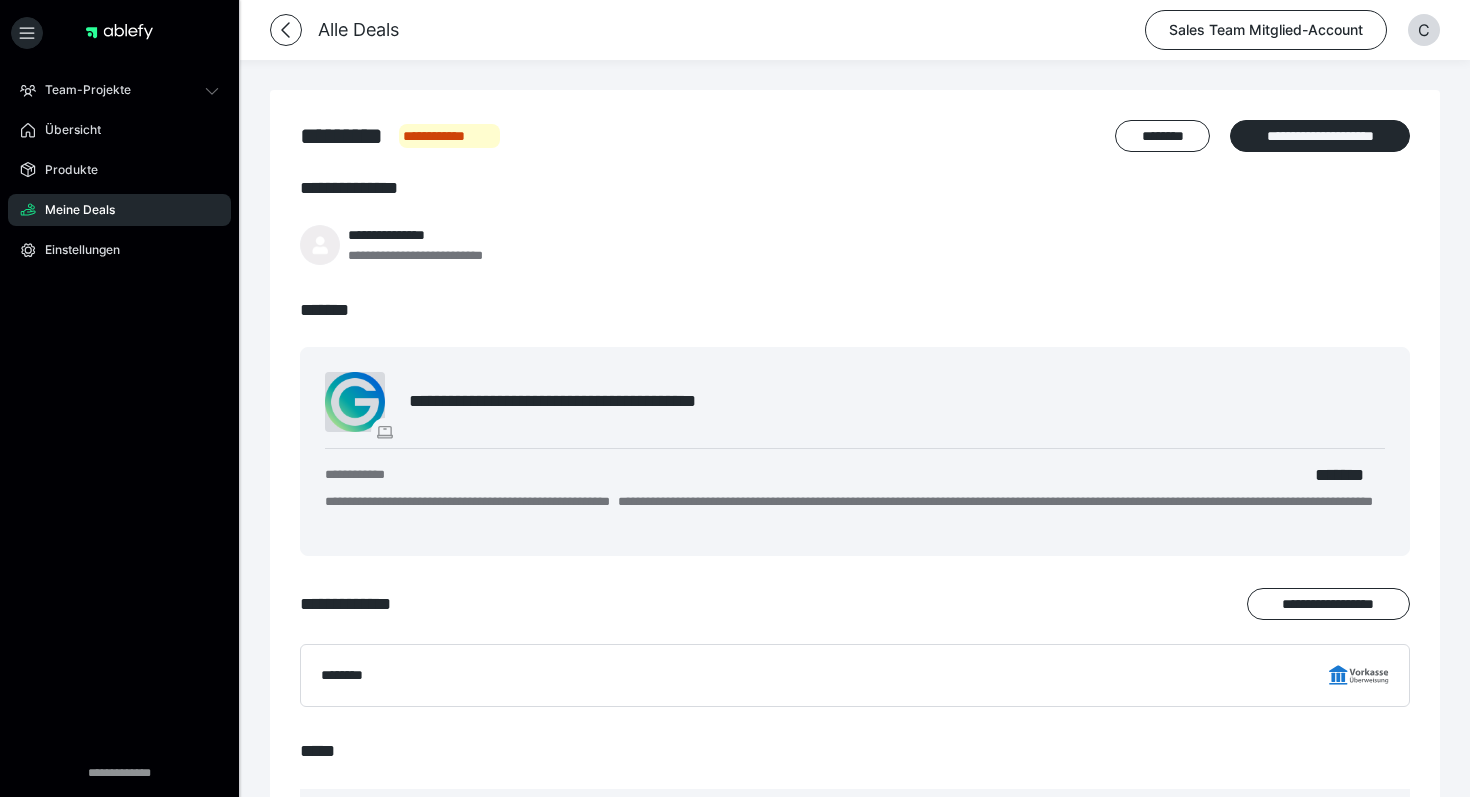 scroll, scrollTop: 0, scrollLeft: 0, axis: both 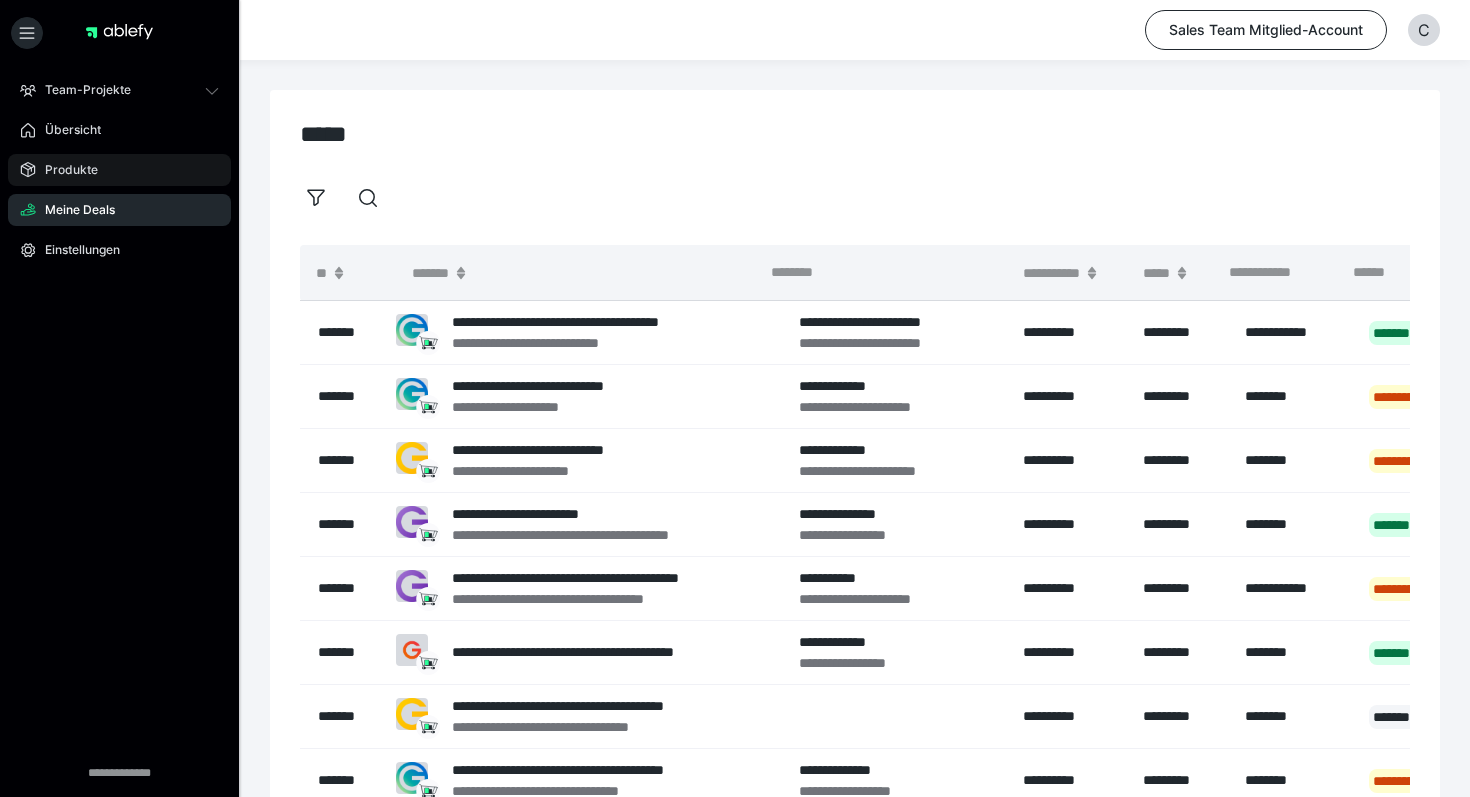 click on "Produkte" at bounding box center (119, 170) 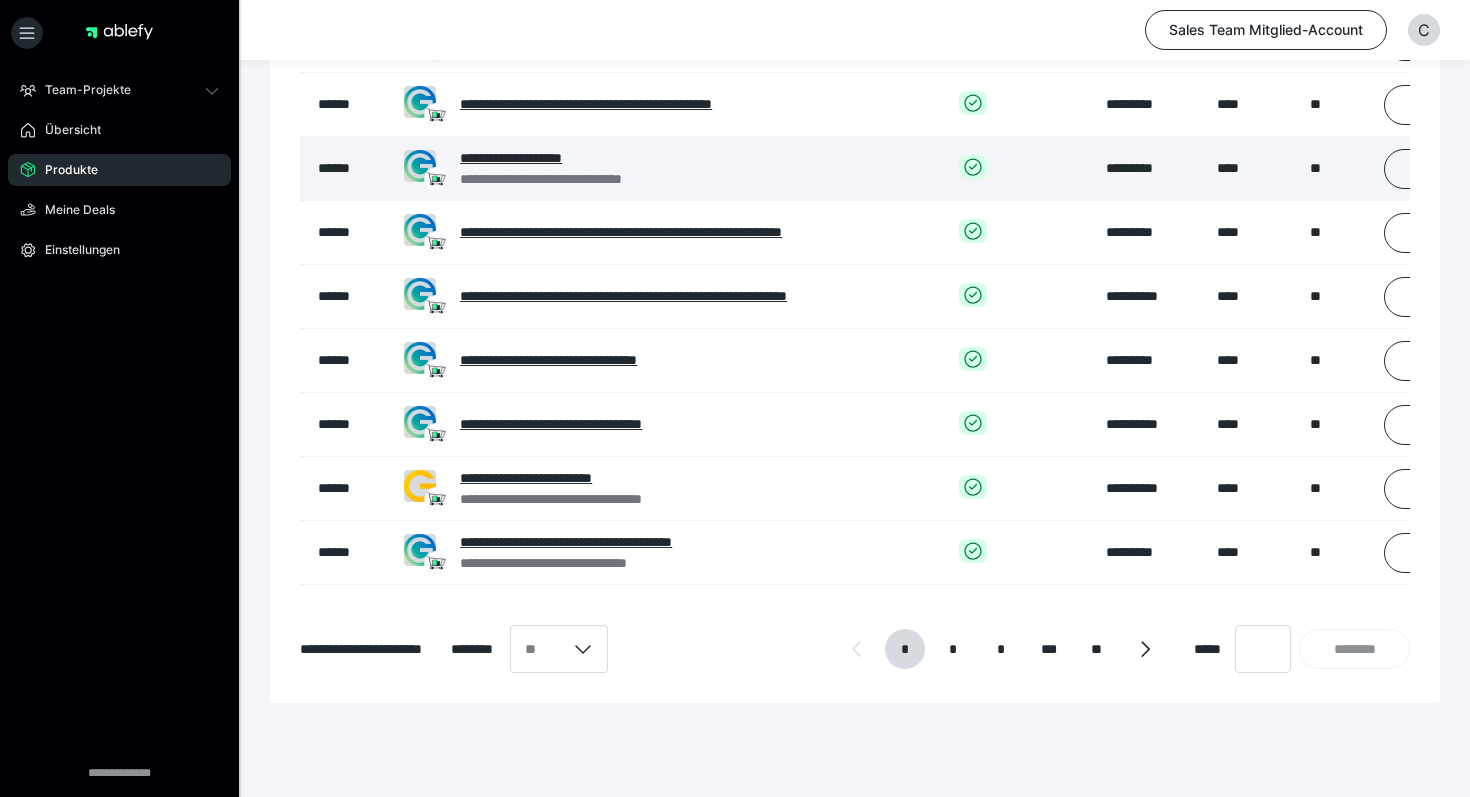 scroll, scrollTop: 368, scrollLeft: 0, axis: vertical 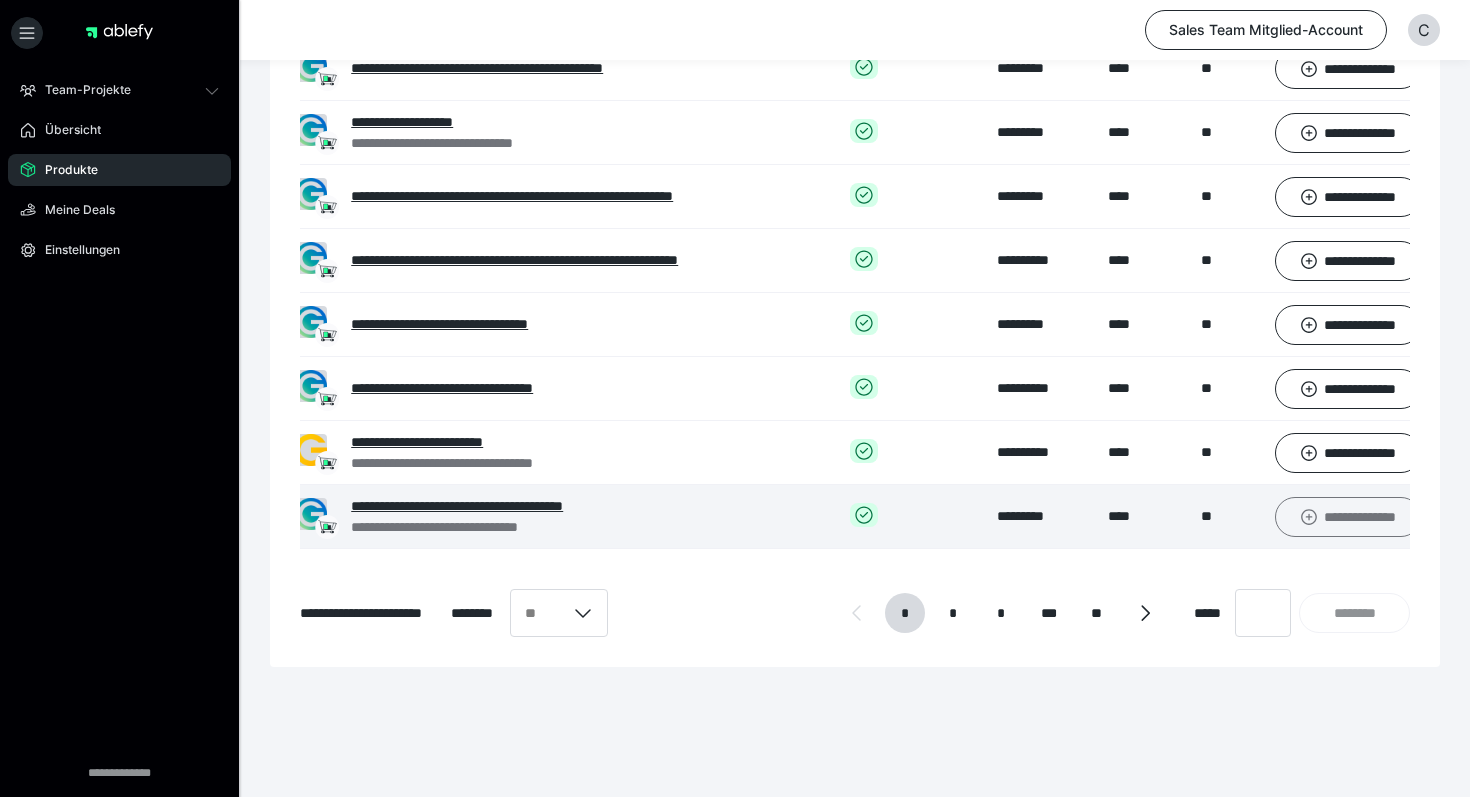 click on "**********" at bounding box center [1348, 517] 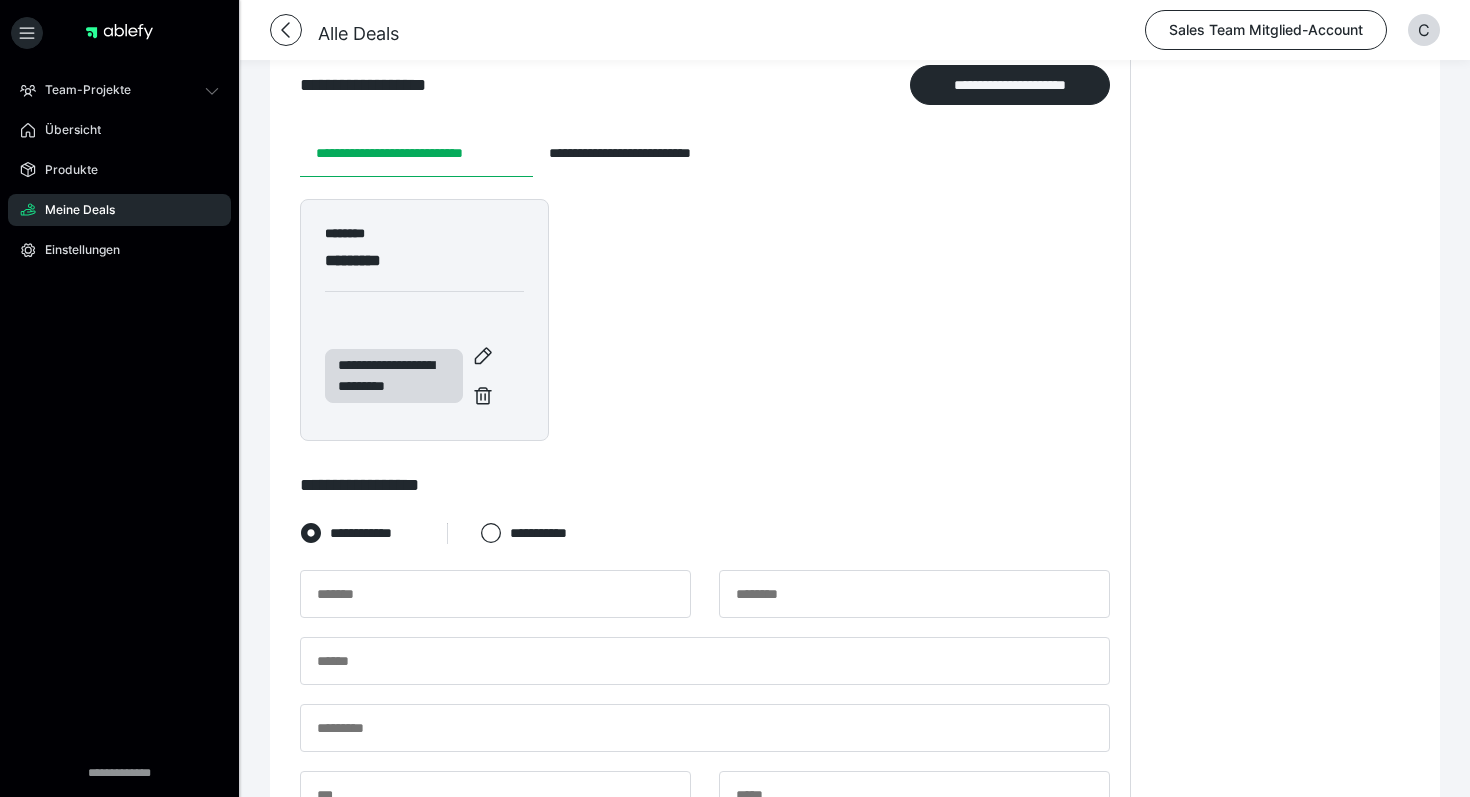 scroll, scrollTop: 355, scrollLeft: 0, axis: vertical 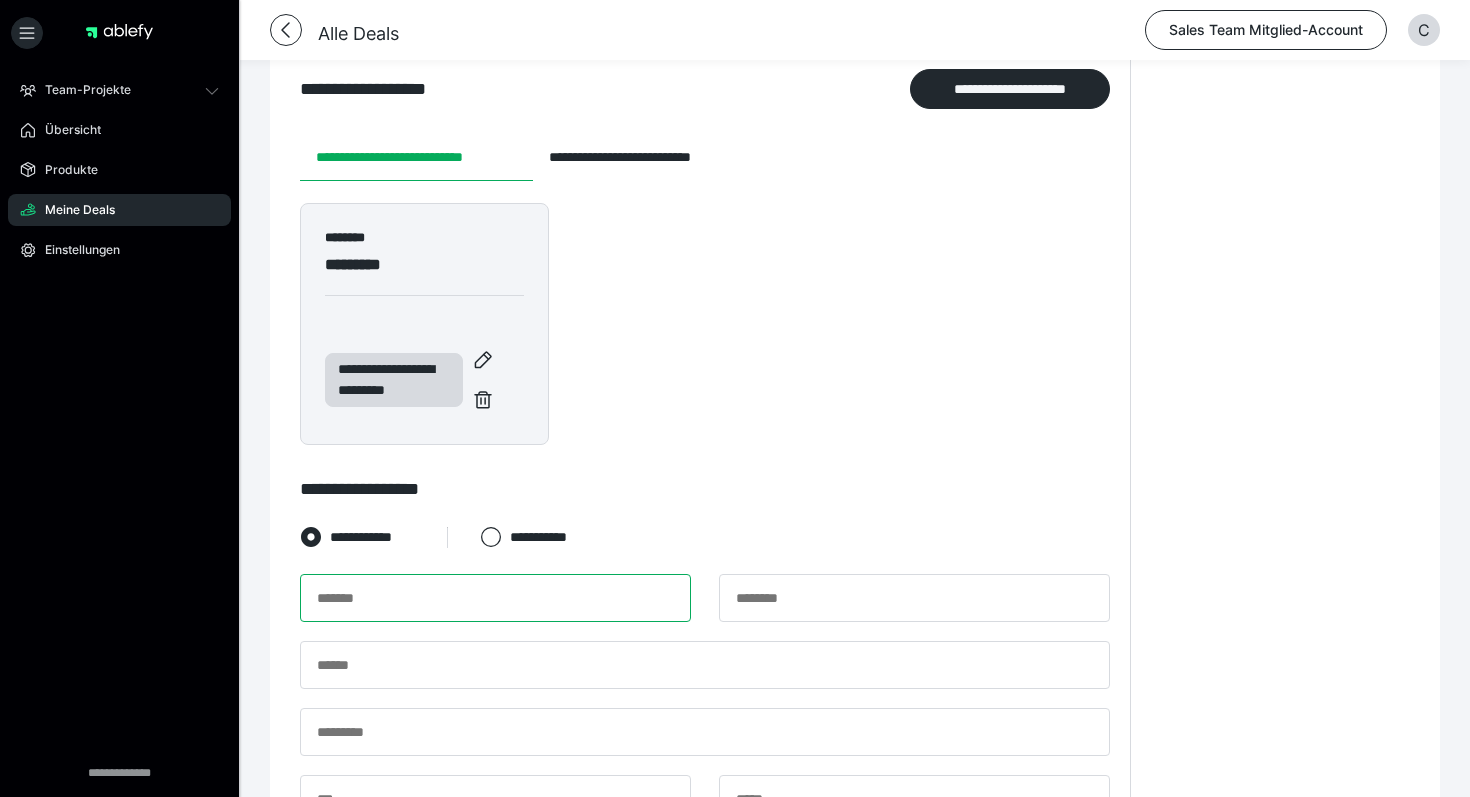 click at bounding box center (495, 598) 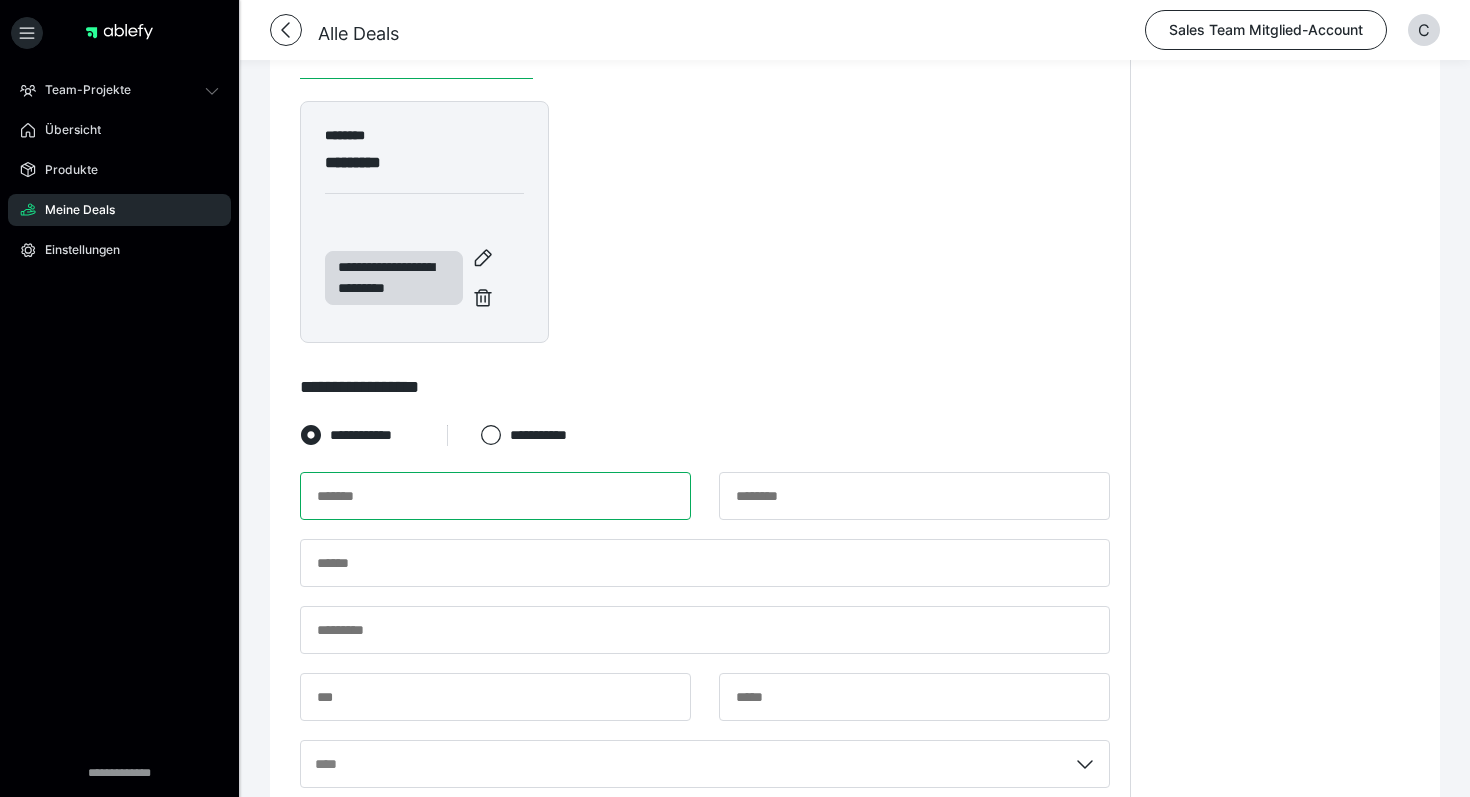 scroll, scrollTop: 465, scrollLeft: 0, axis: vertical 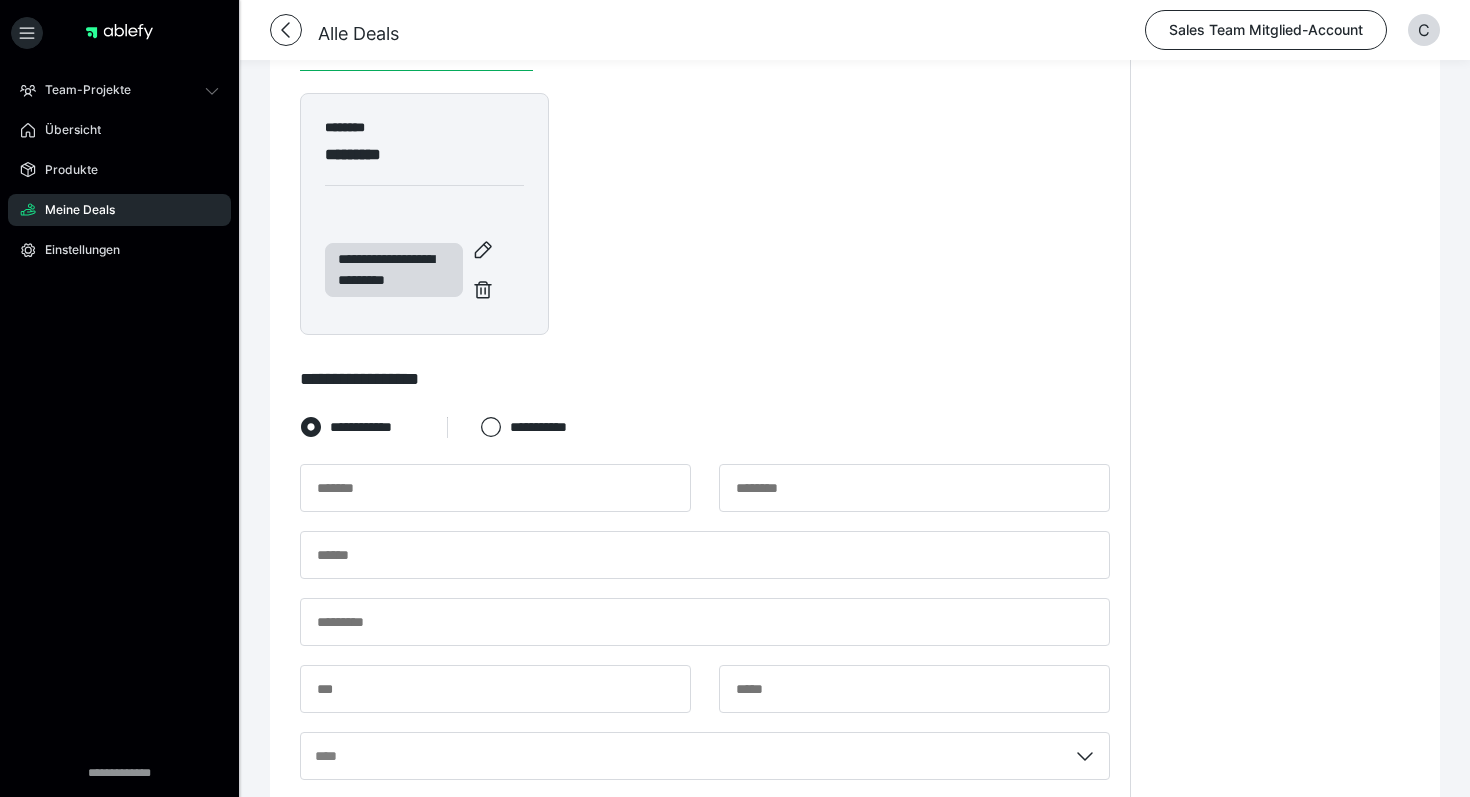 click at bounding box center [705, 497] 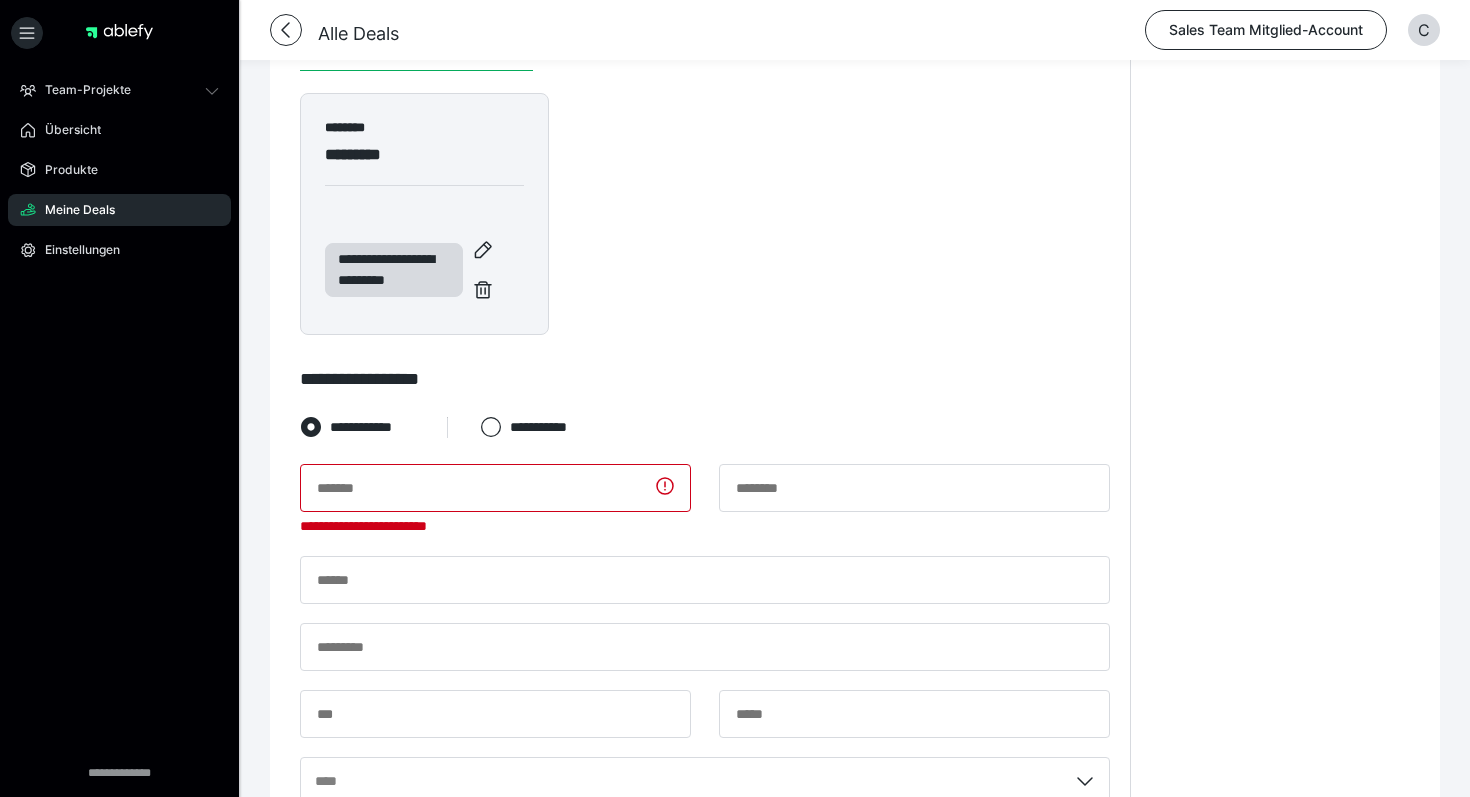 click on "**********" at bounding box center [705, 379] 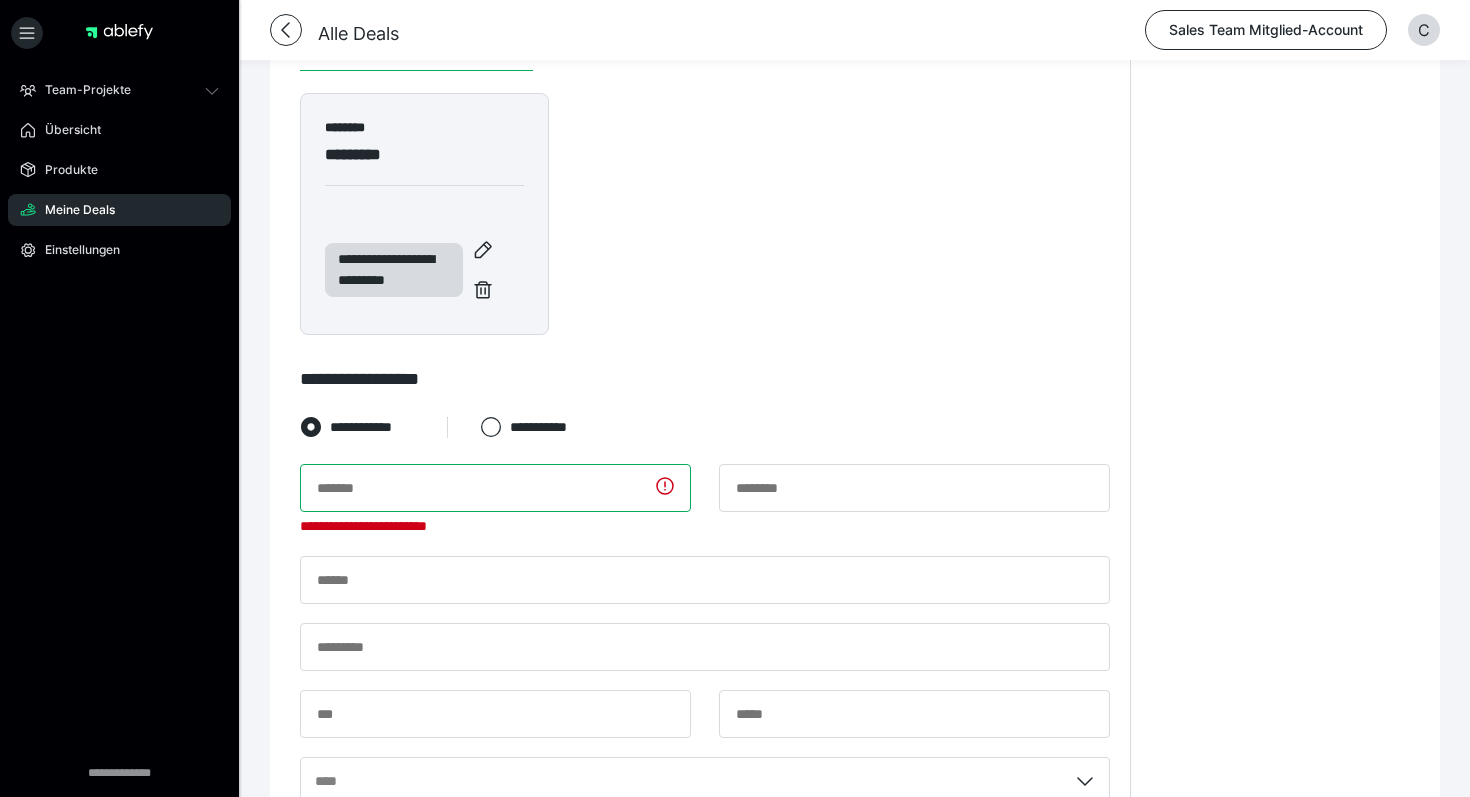 click at bounding box center (495, 488) 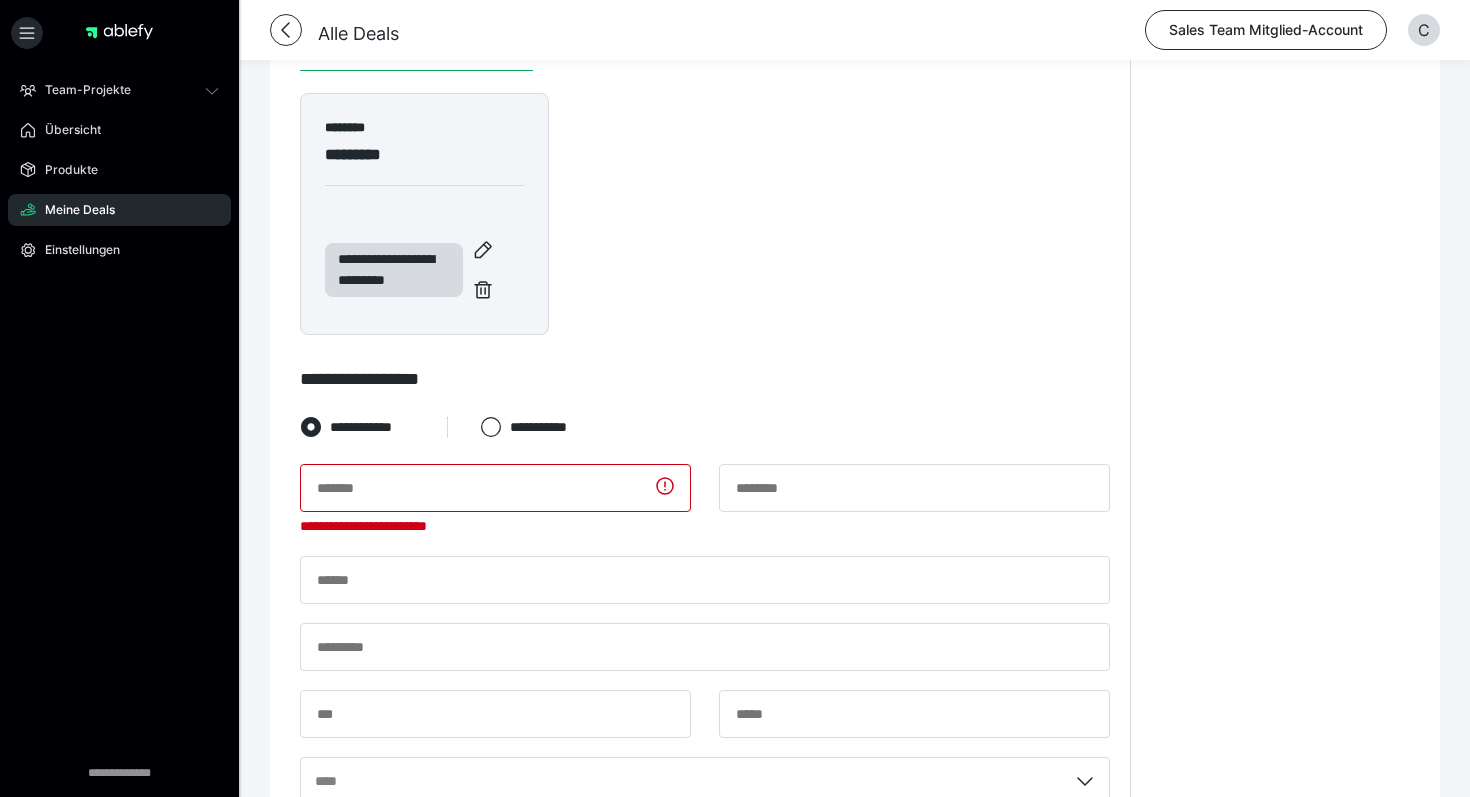 click 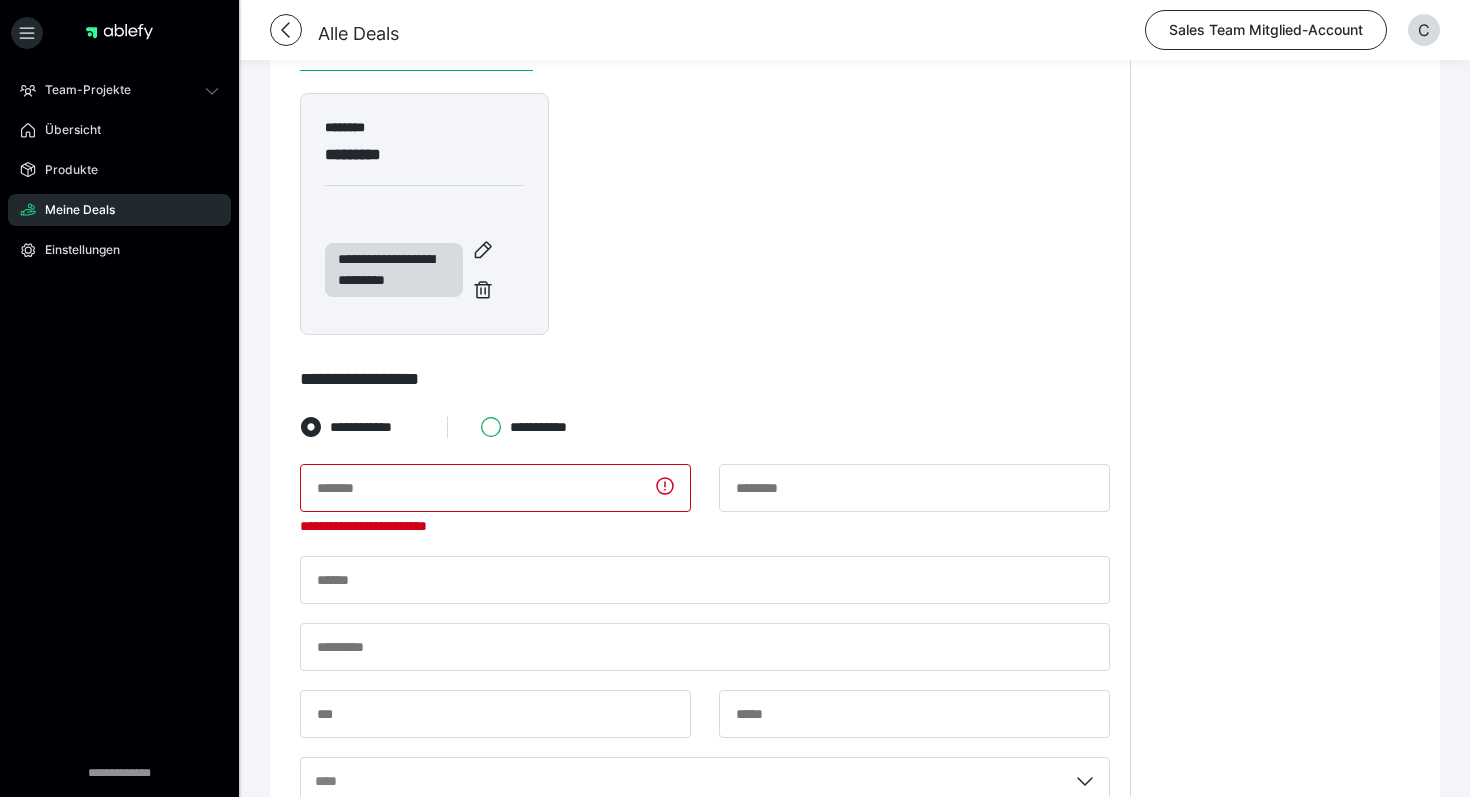 click on "**********" at bounding box center [480, 427] 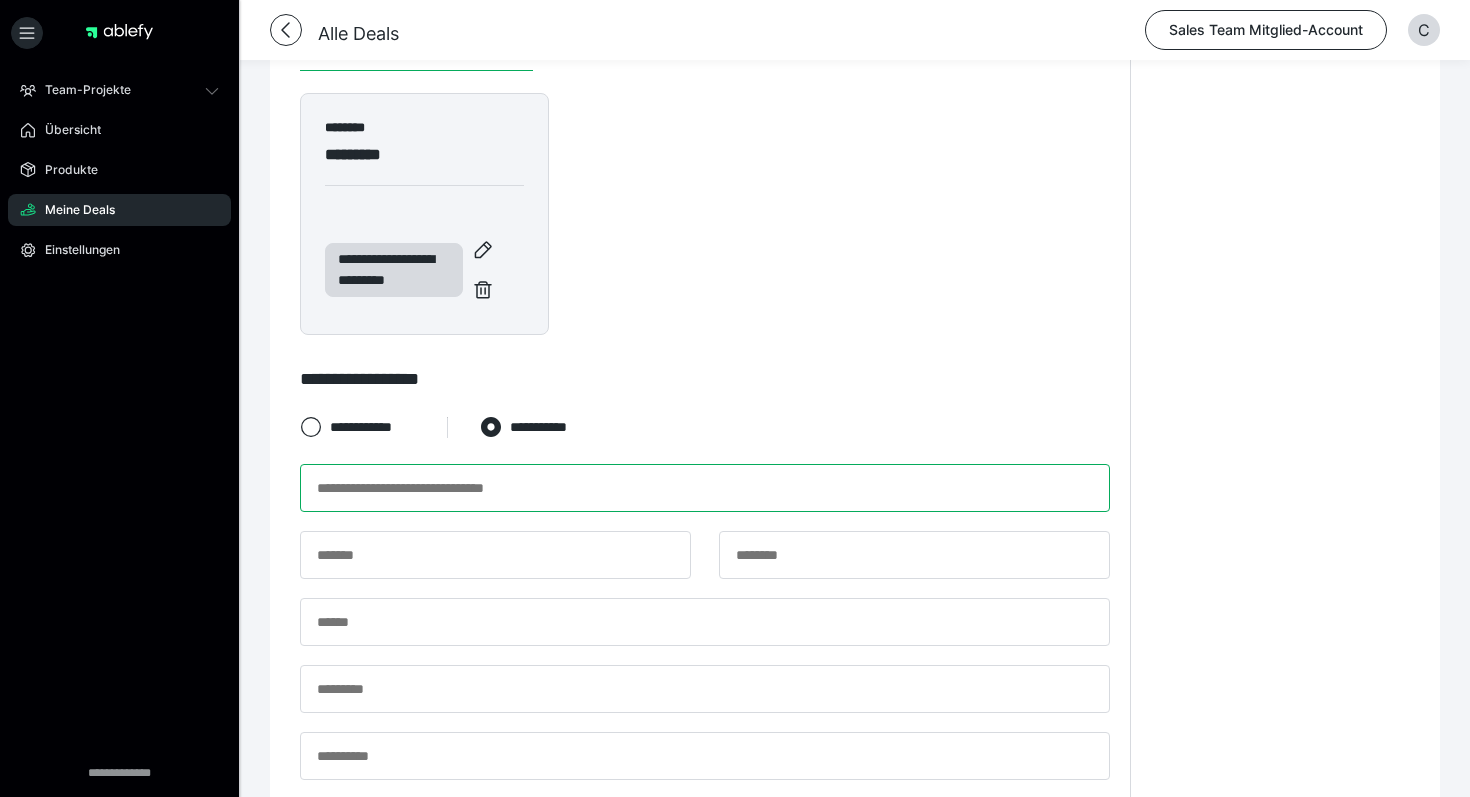 click at bounding box center (705, 488) 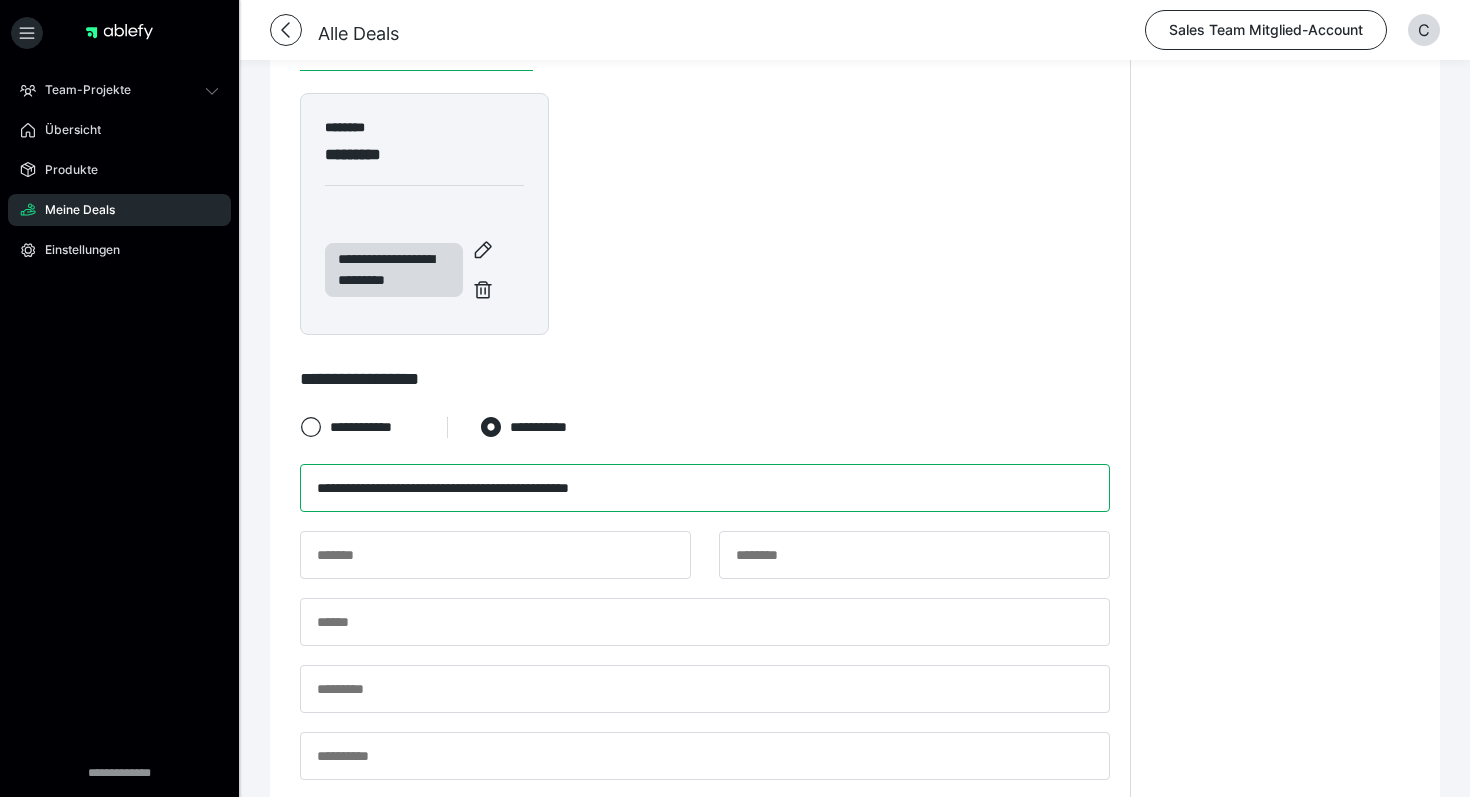 type on "**********" 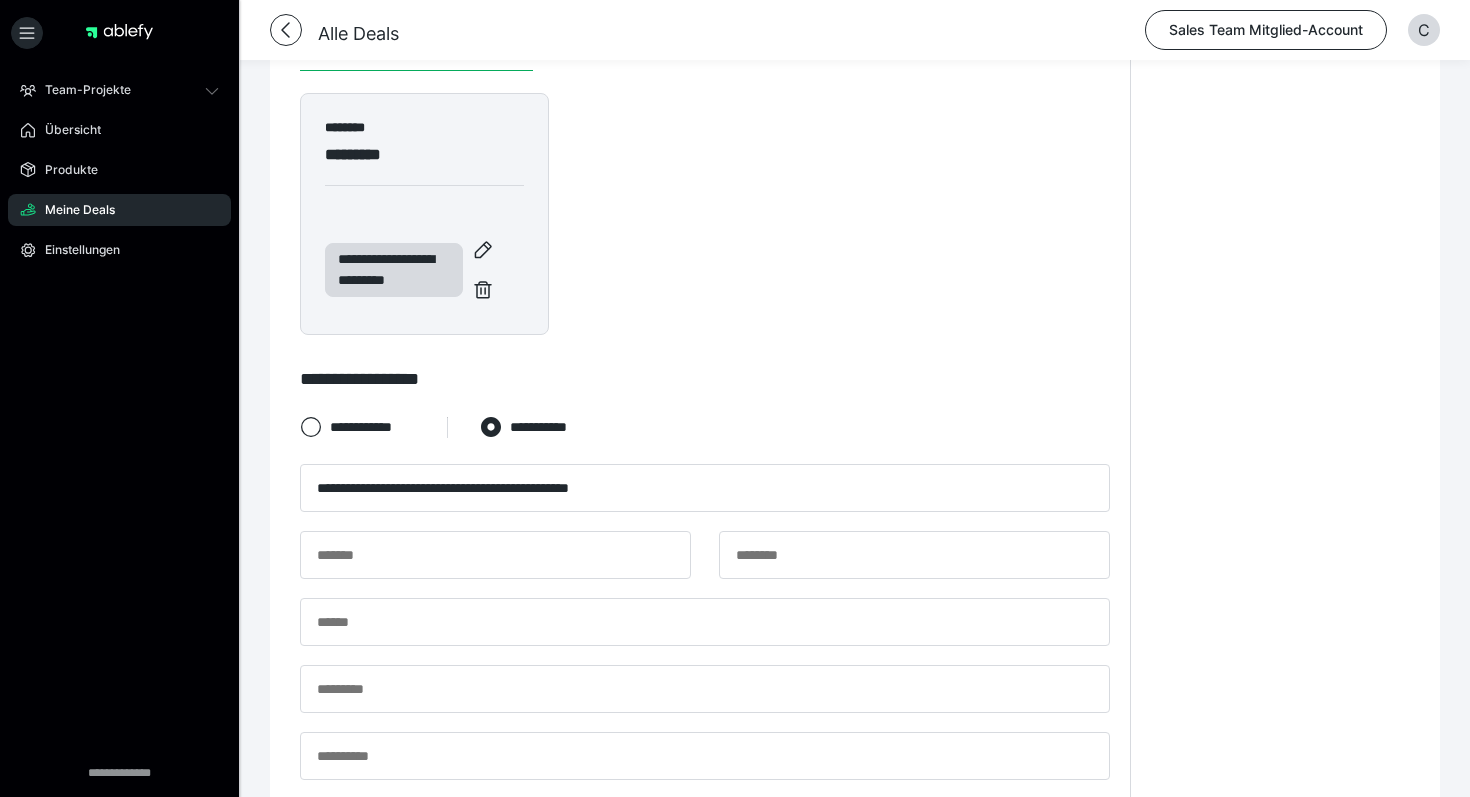 click on "**********" at bounding box center (705, 700) 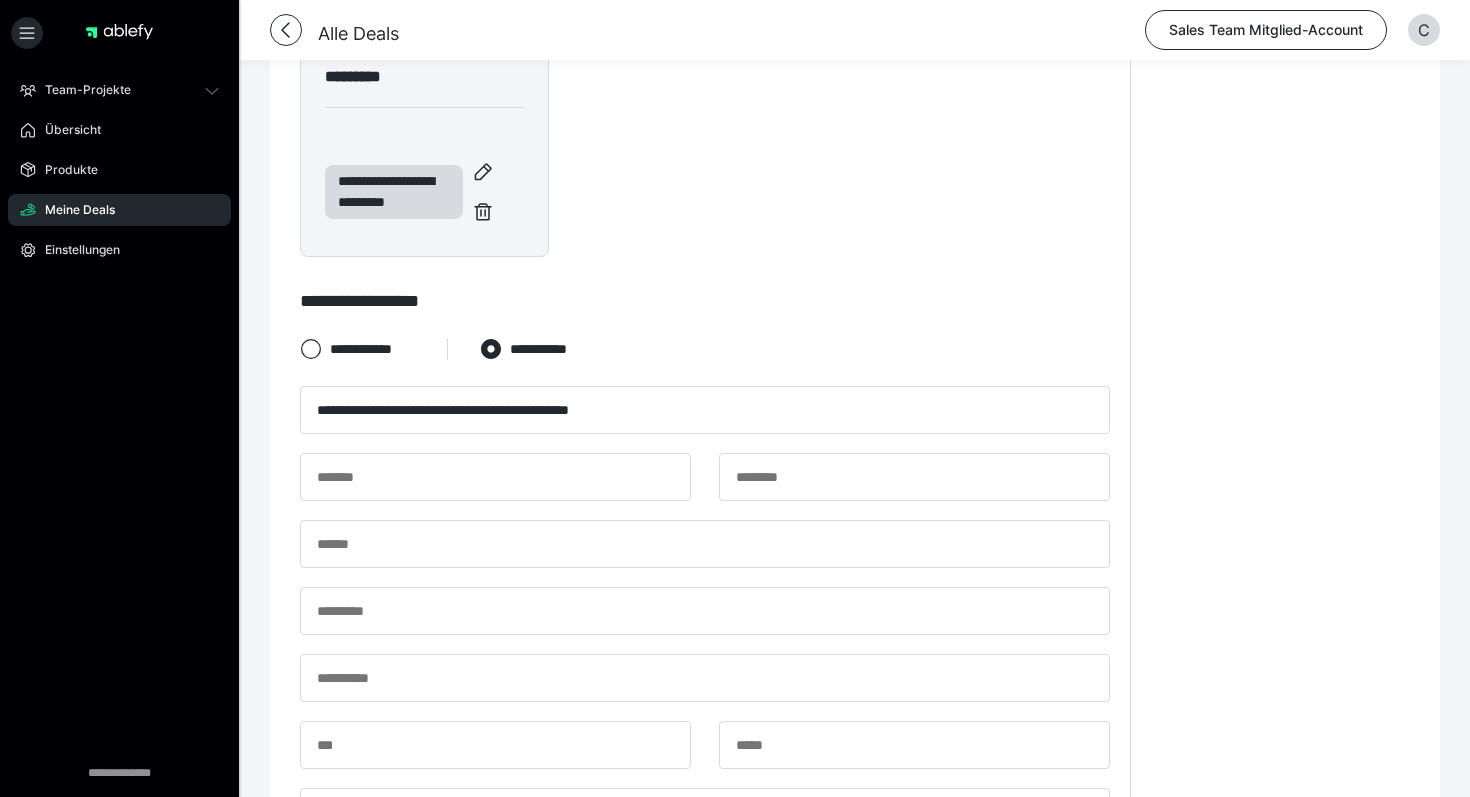 scroll, scrollTop: 546, scrollLeft: 0, axis: vertical 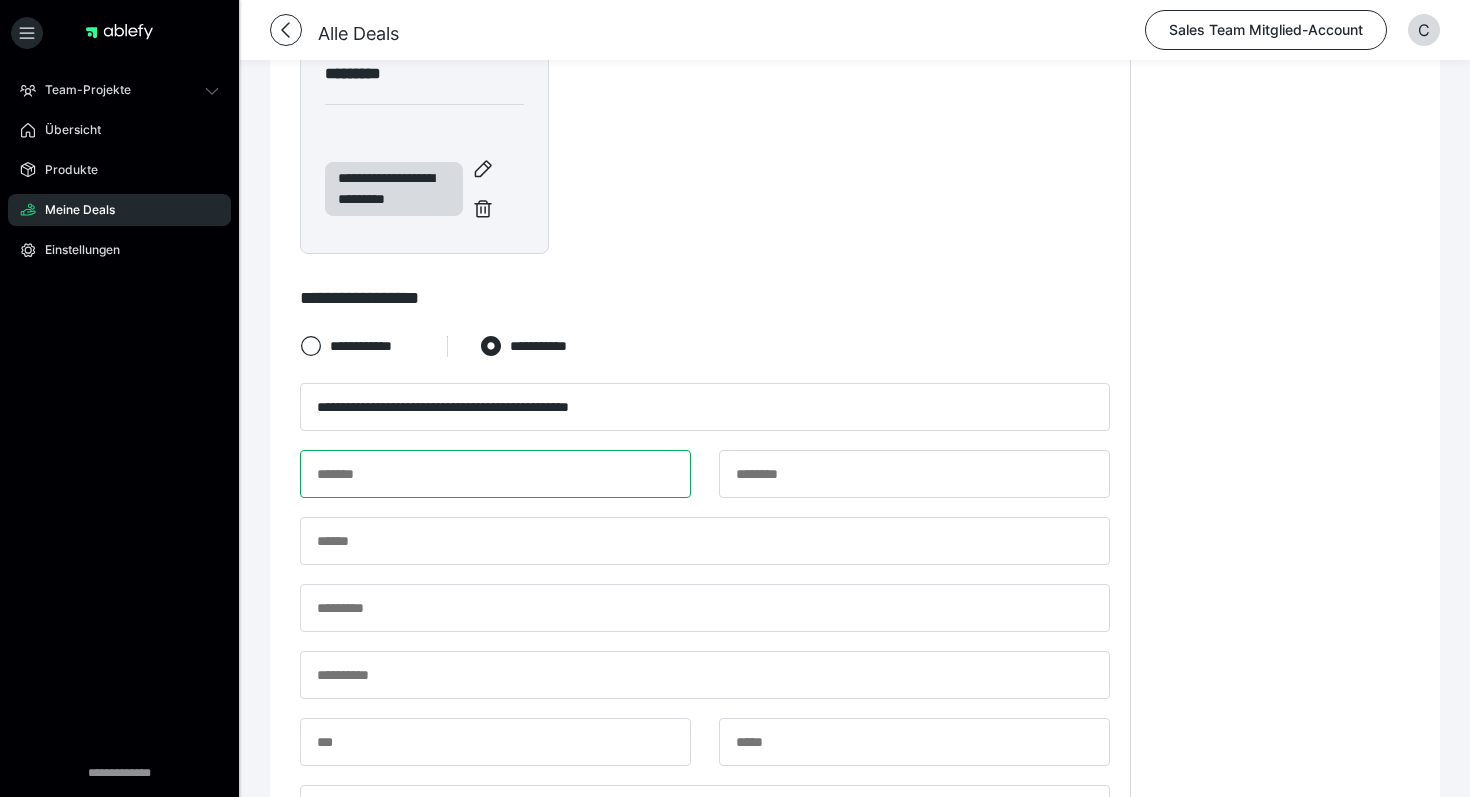 click at bounding box center [495, 474] 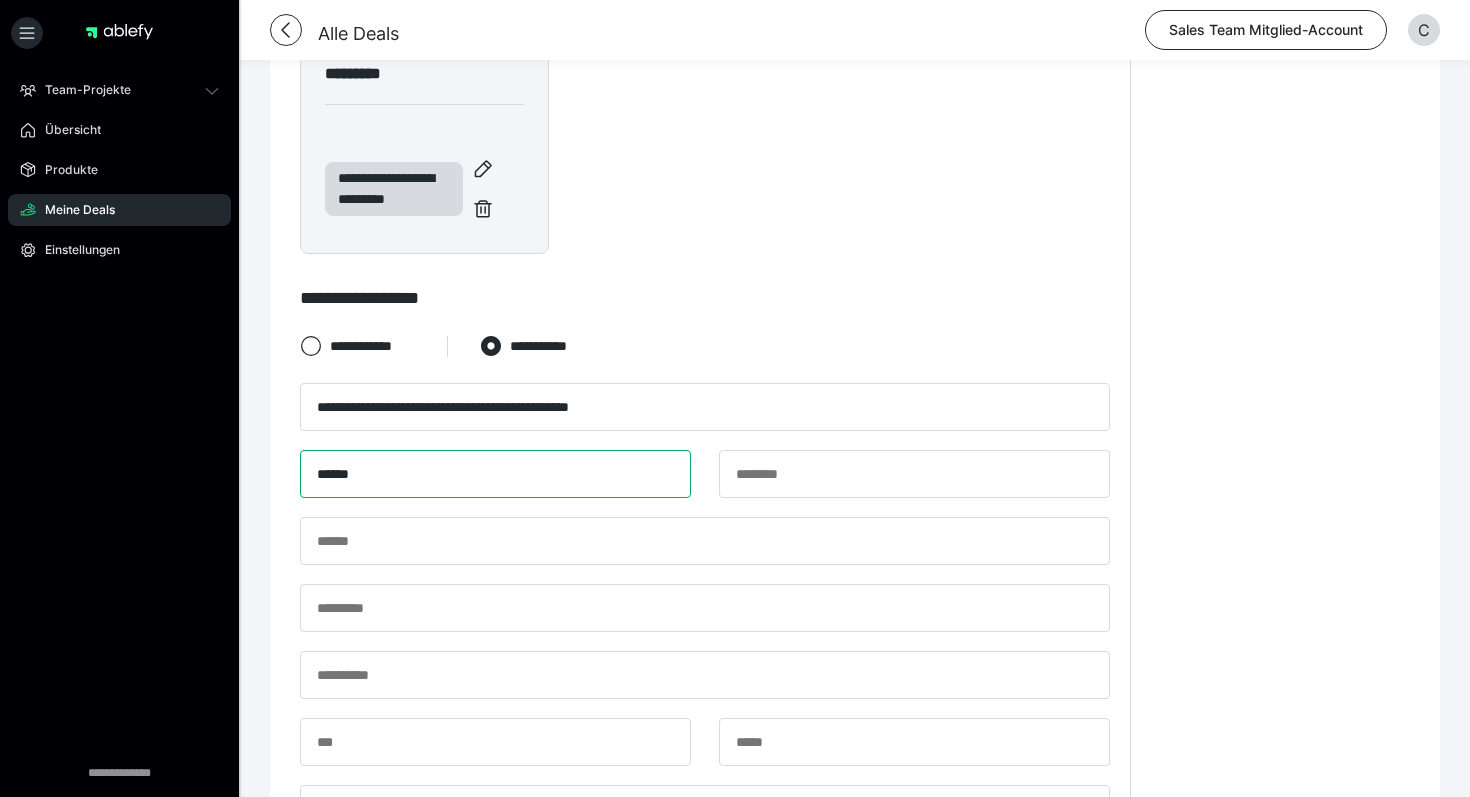click on "******" at bounding box center [495, 474] 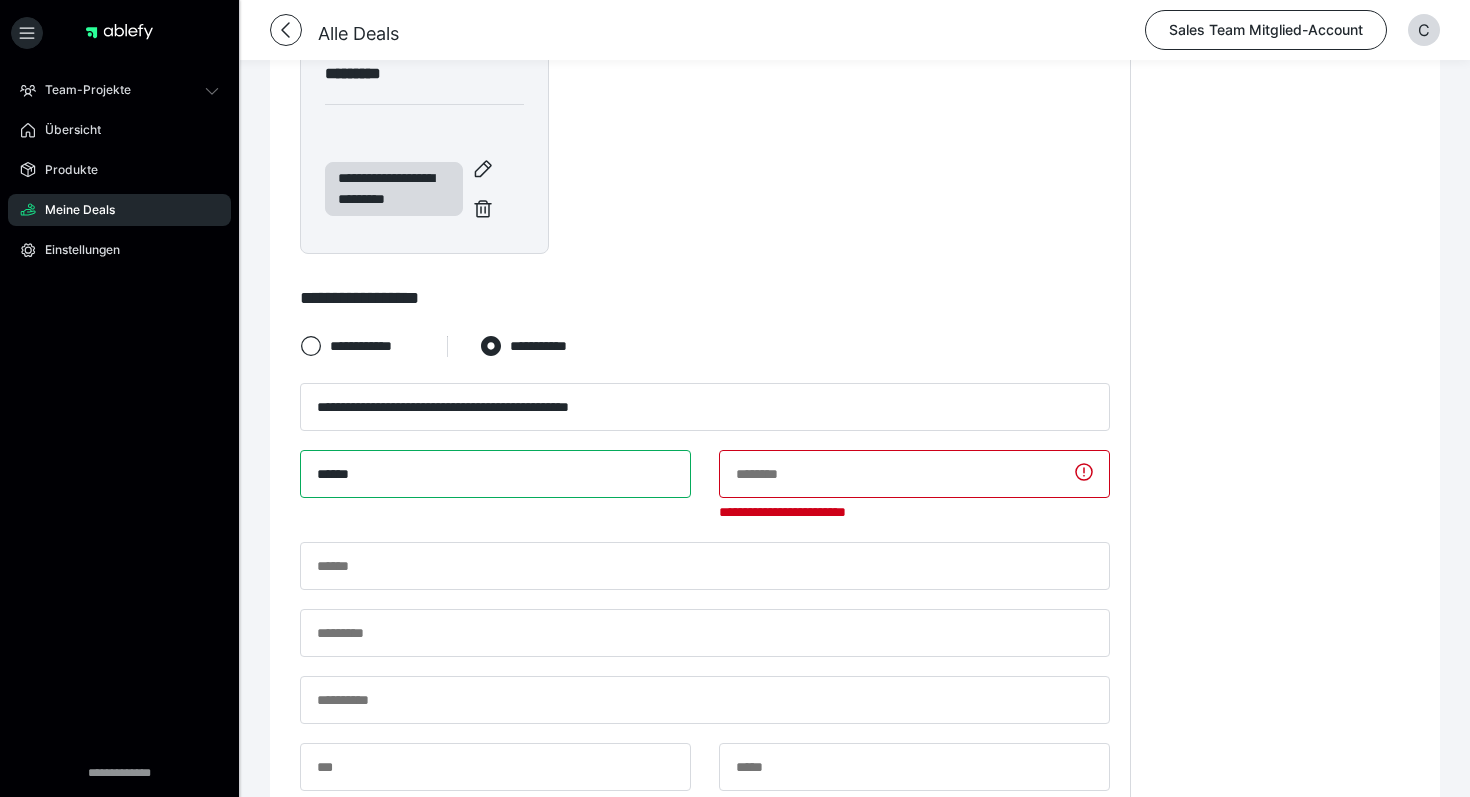 click on "******" at bounding box center [495, 474] 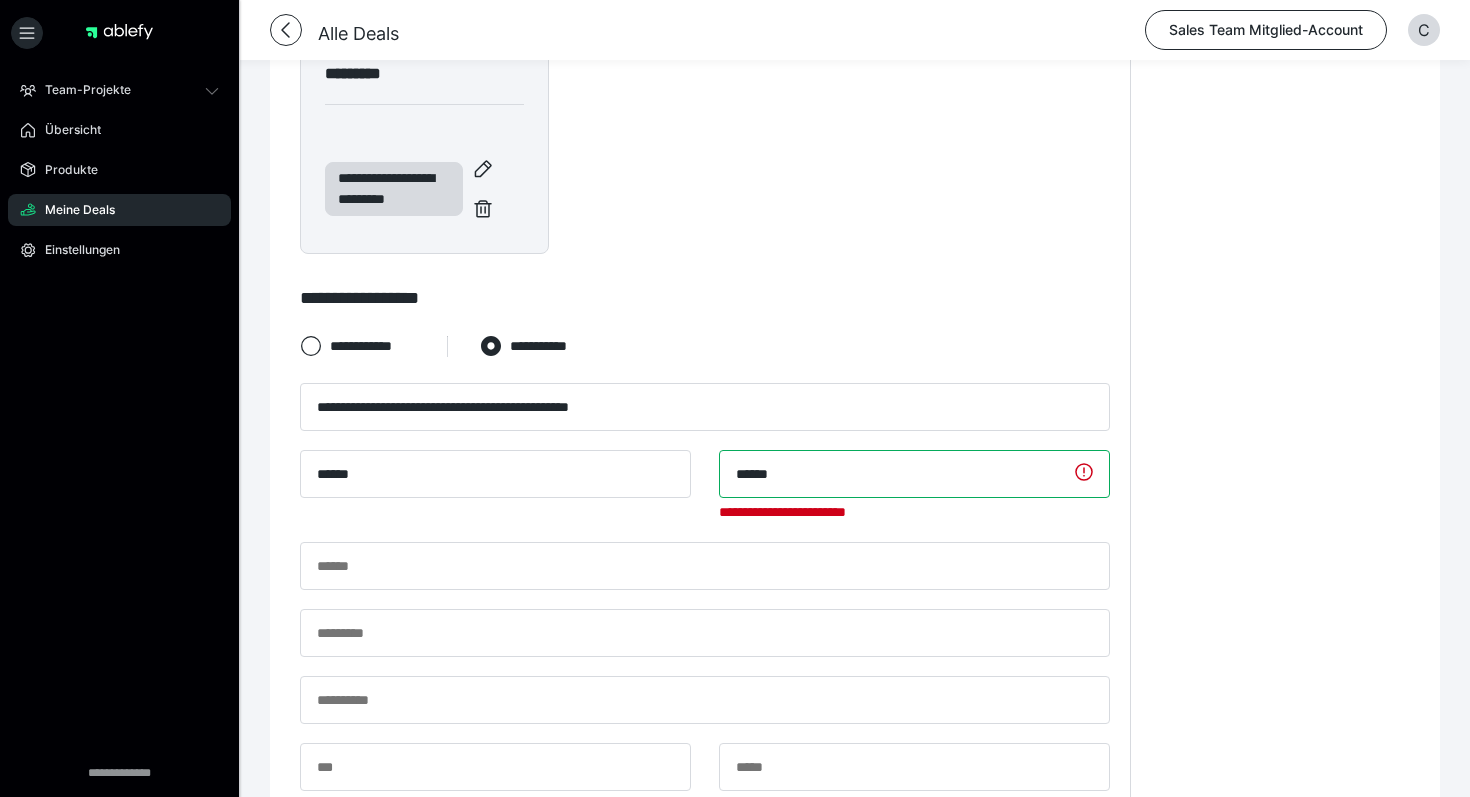 type on "******" 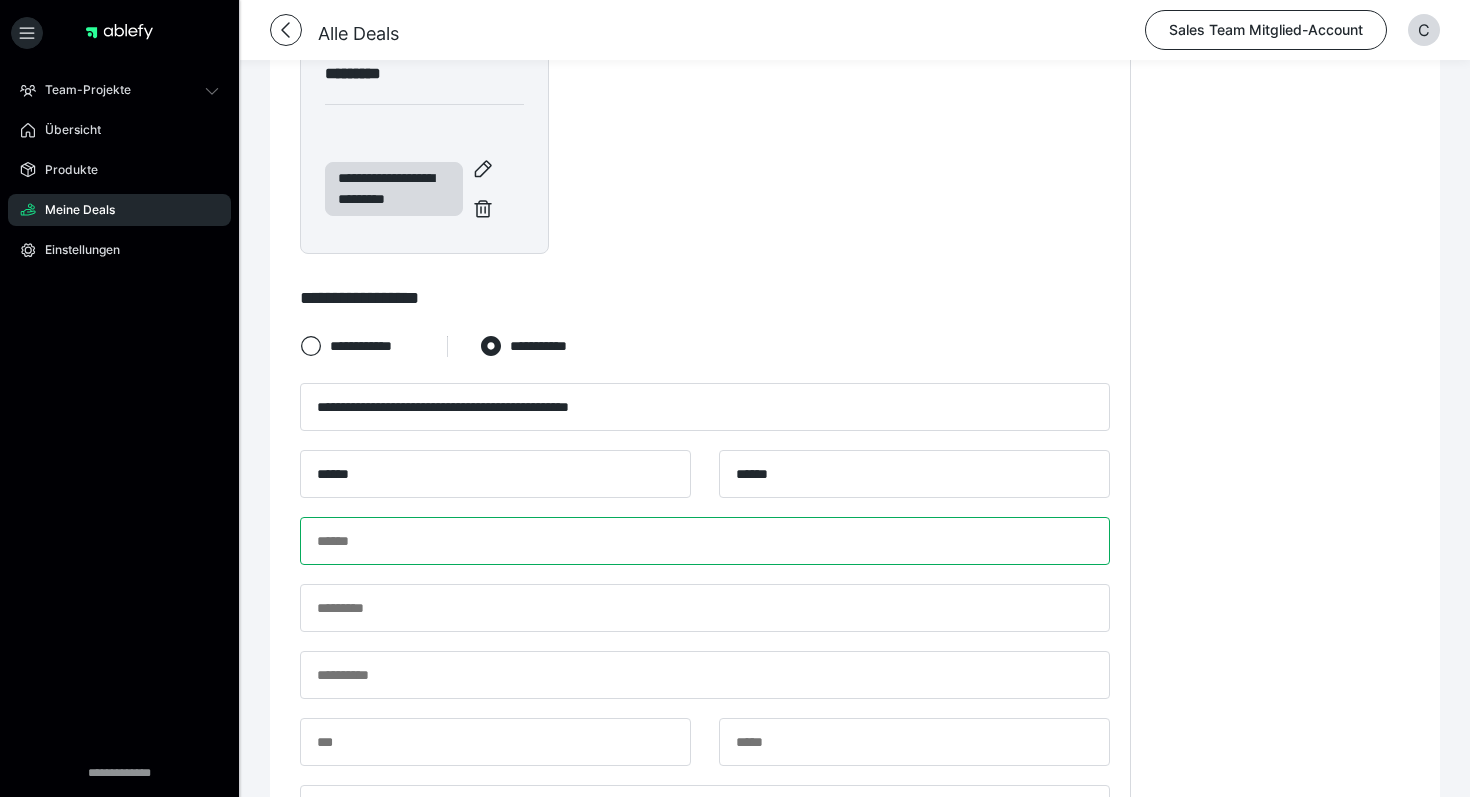 click at bounding box center [705, 541] 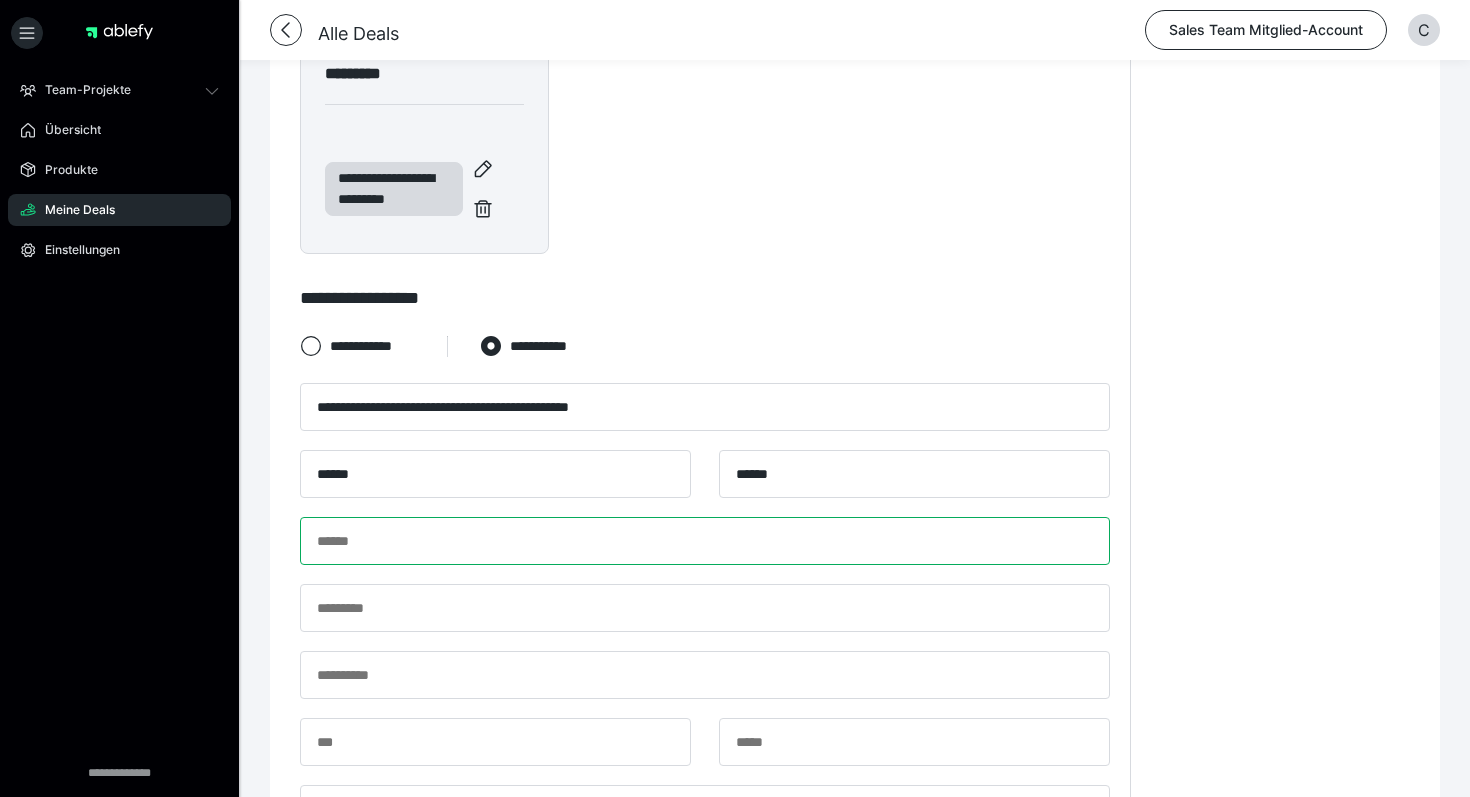 paste on "**********" 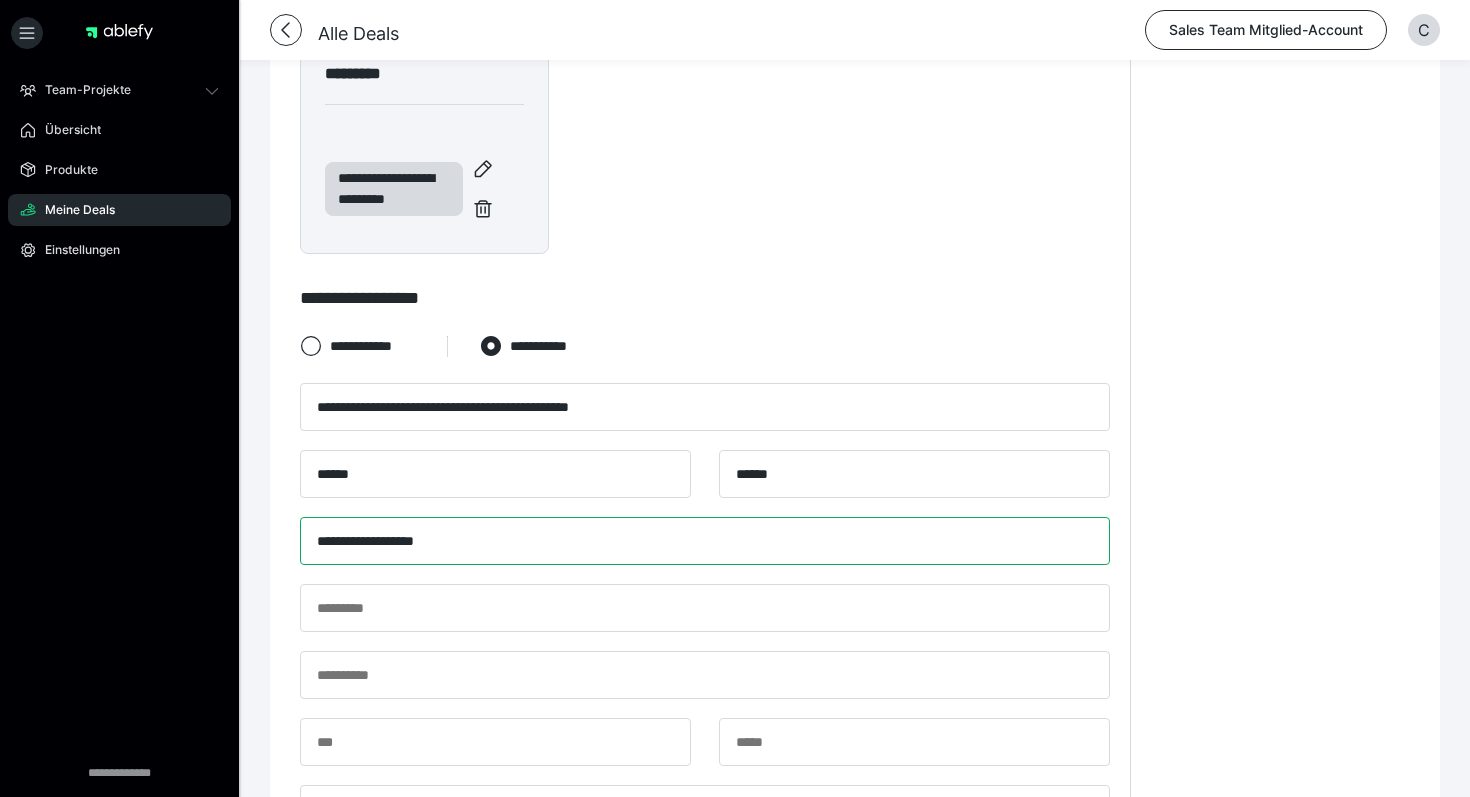click on "**********" at bounding box center (705, 541) 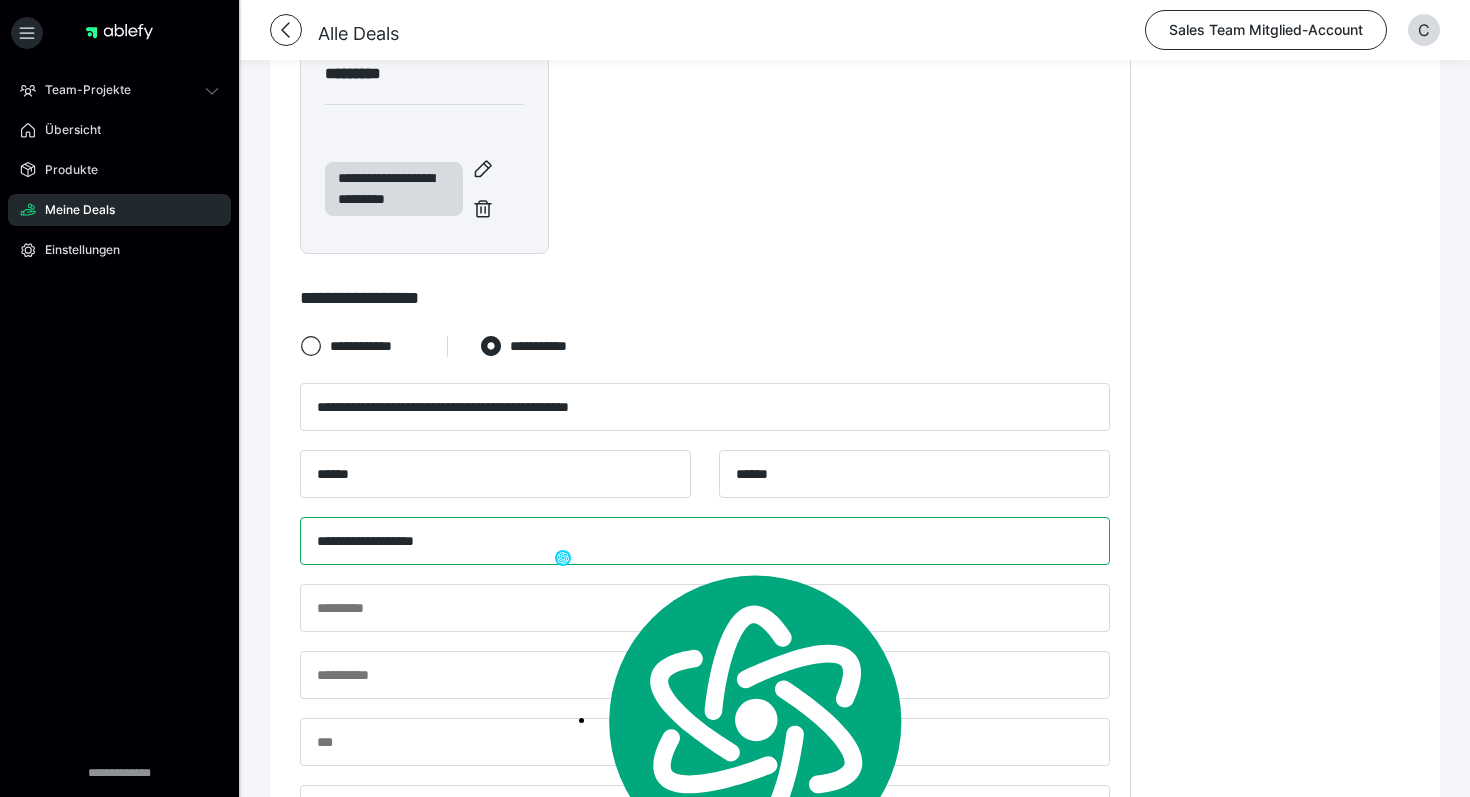 click on "**********" at bounding box center [705, 541] 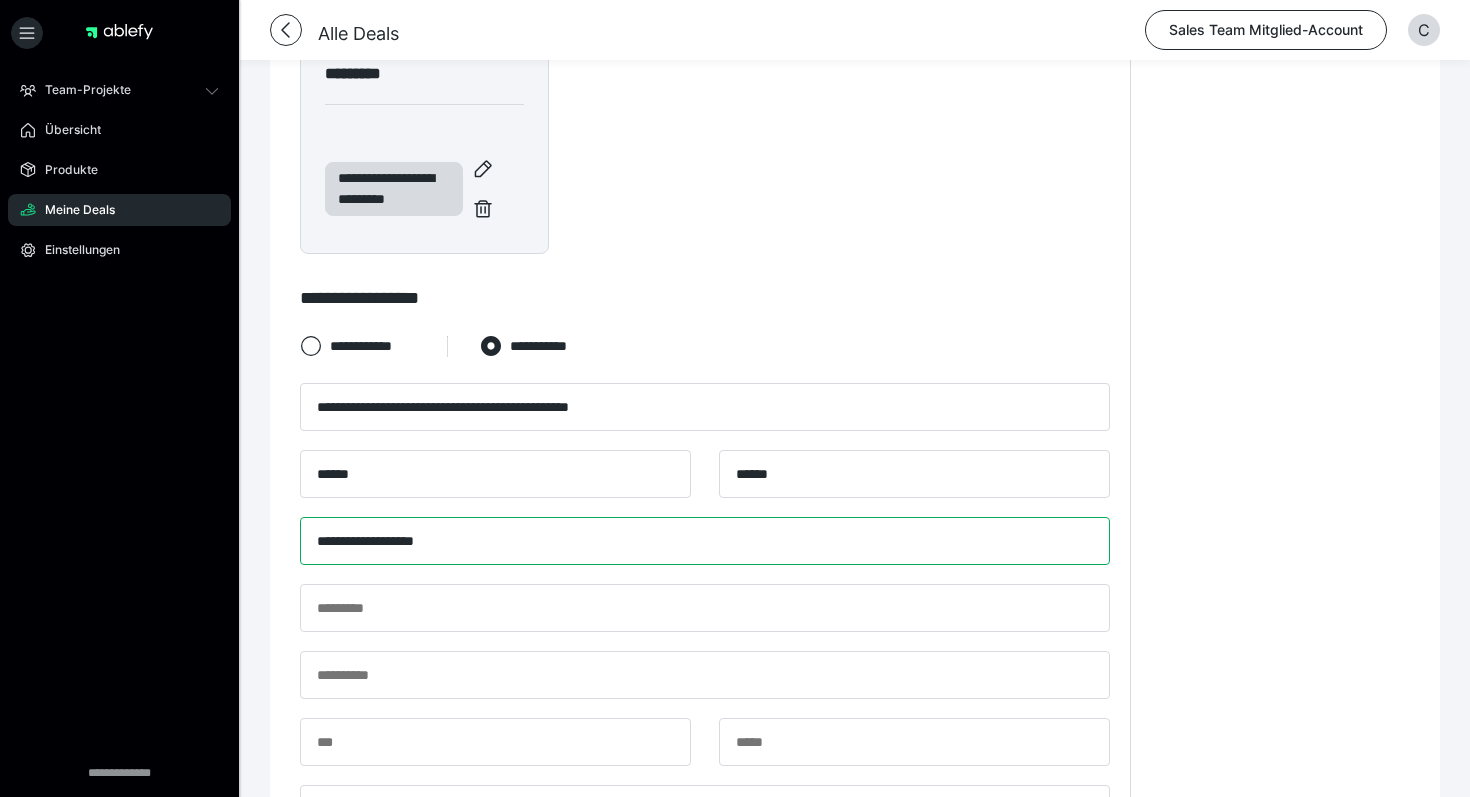 scroll, scrollTop: 592, scrollLeft: 0, axis: vertical 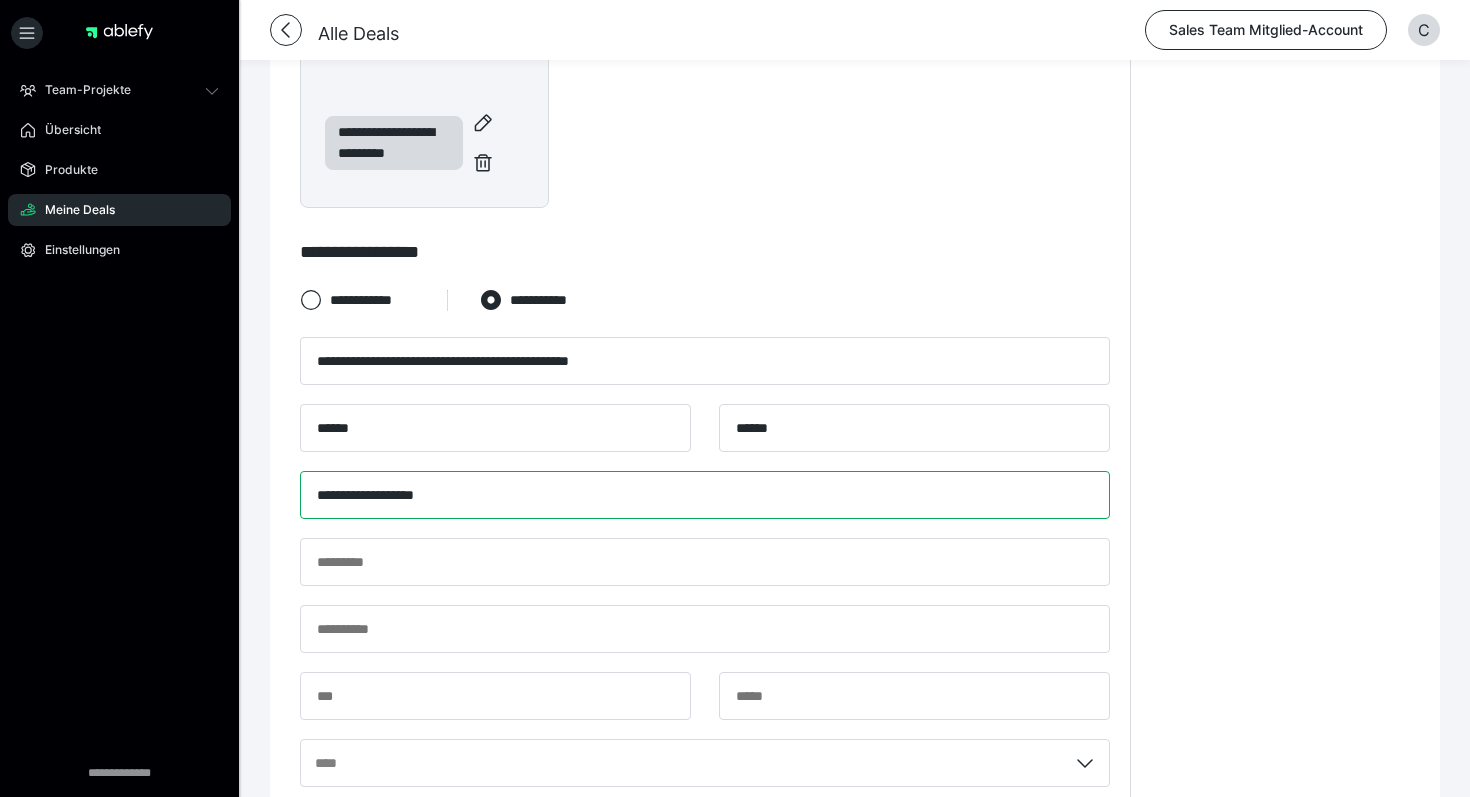 click on "**********" at bounding box center (705, 495) 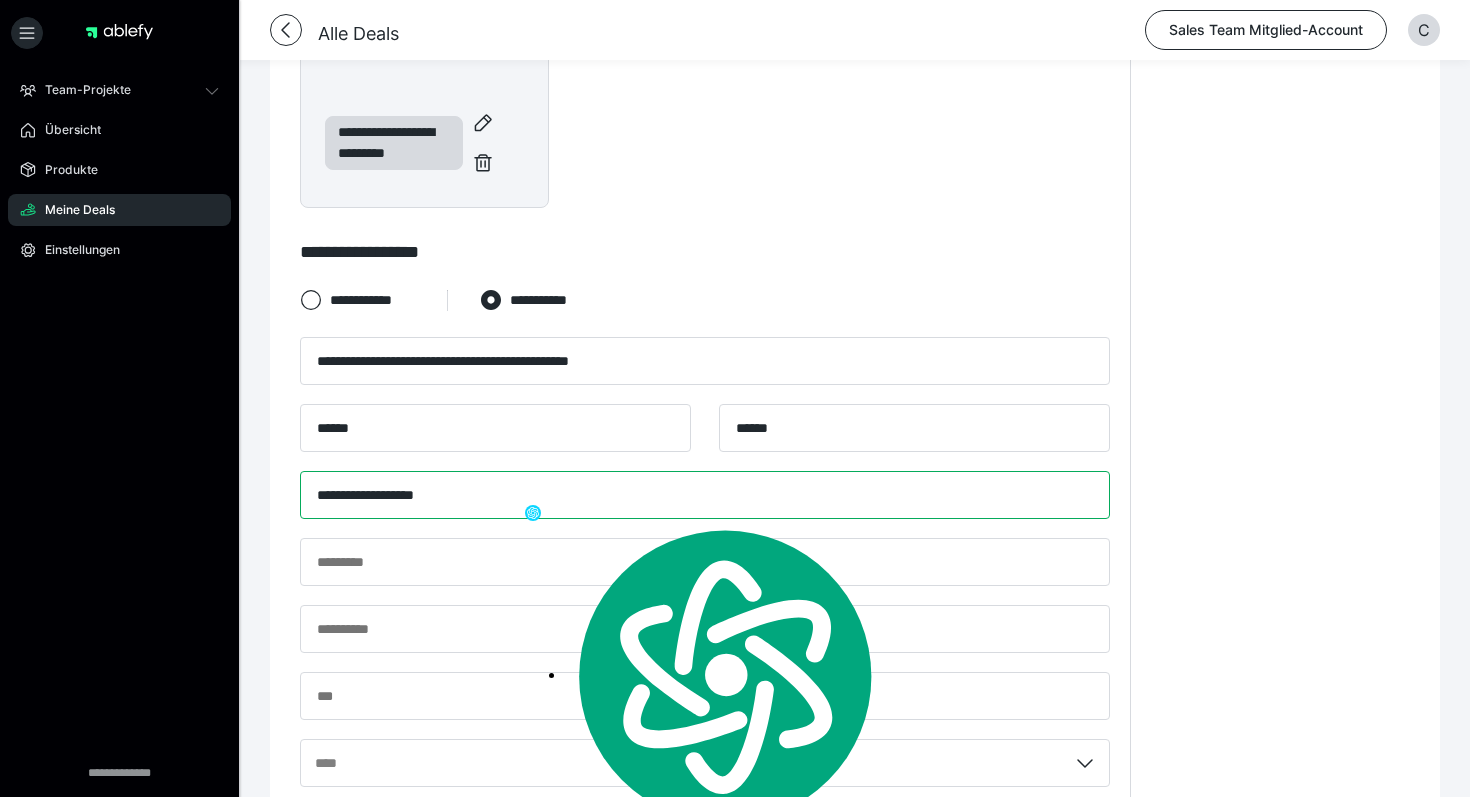 click on "**********" at bounding box center (705, 495) 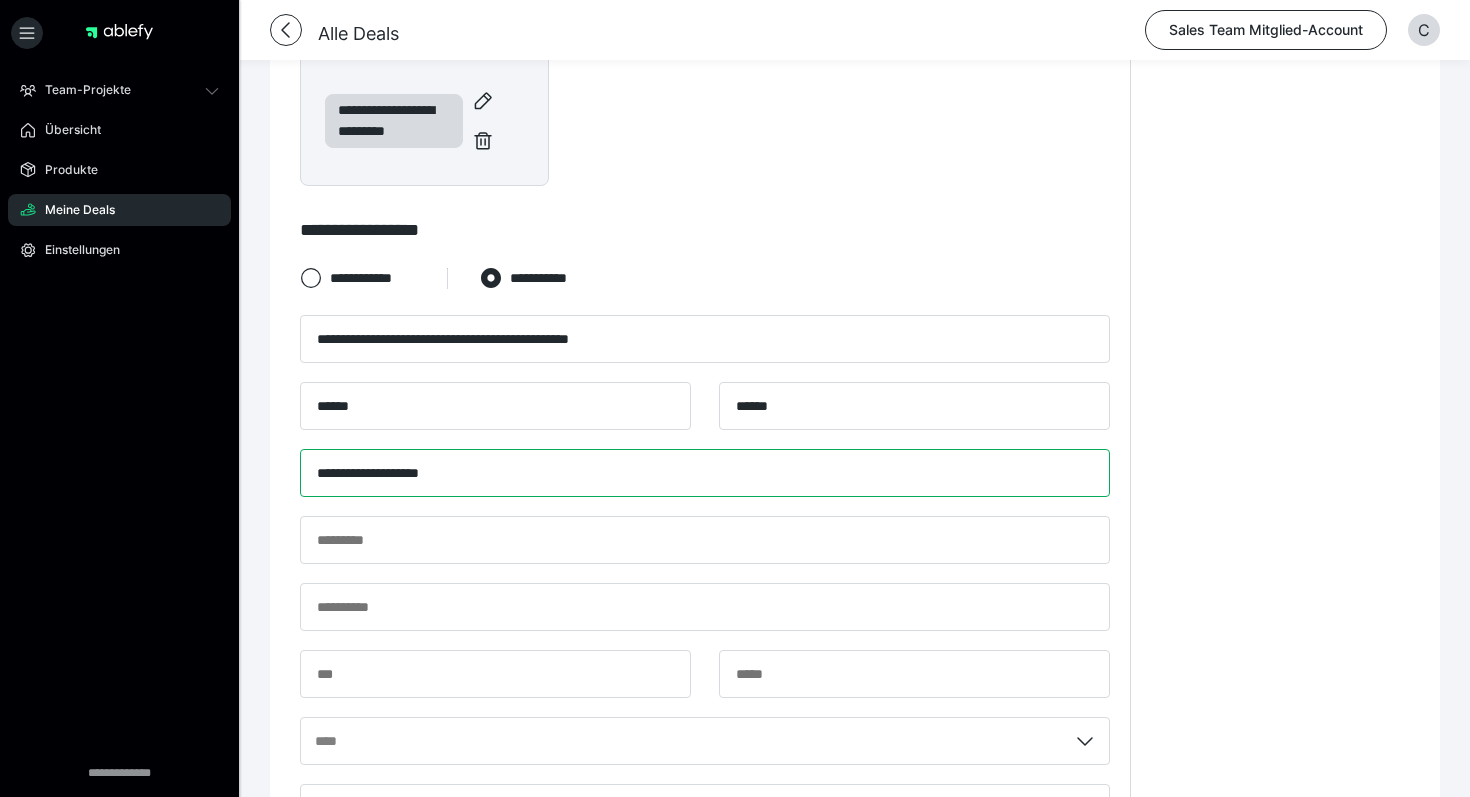 scroll, scrollTop: 613, scrollLeft: 0, axis: vertical 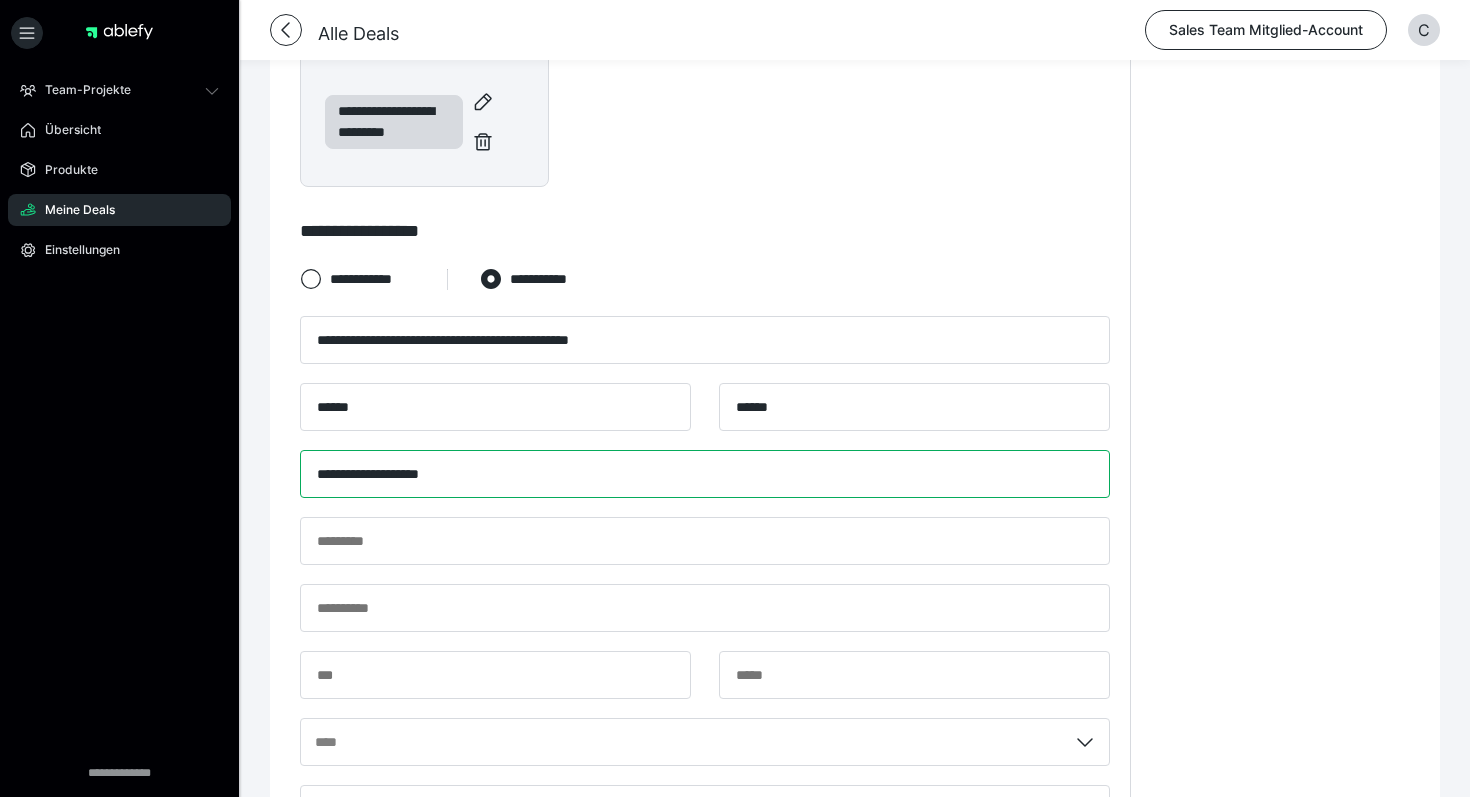 type on "**********" 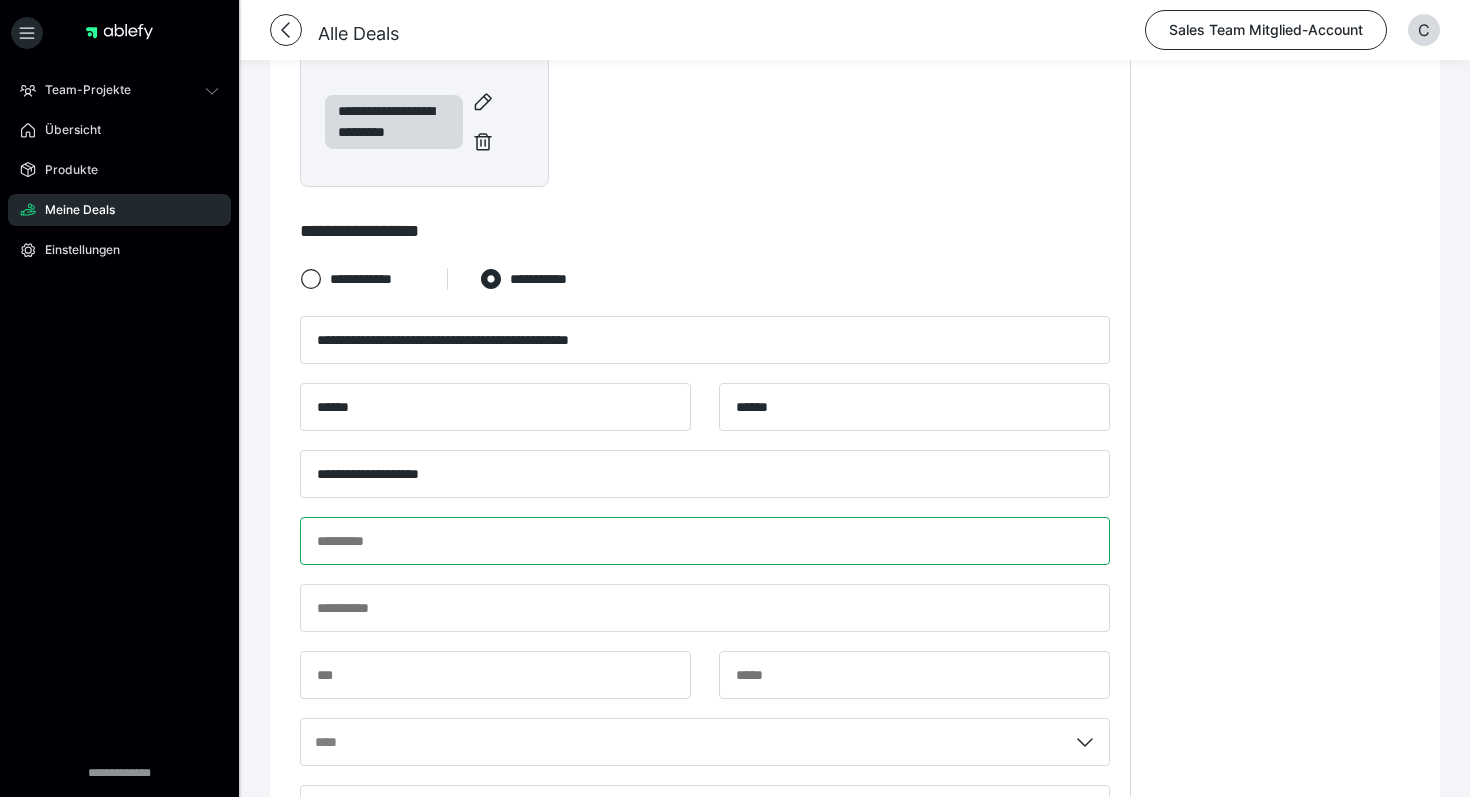 click at bounding box center [705, 541] 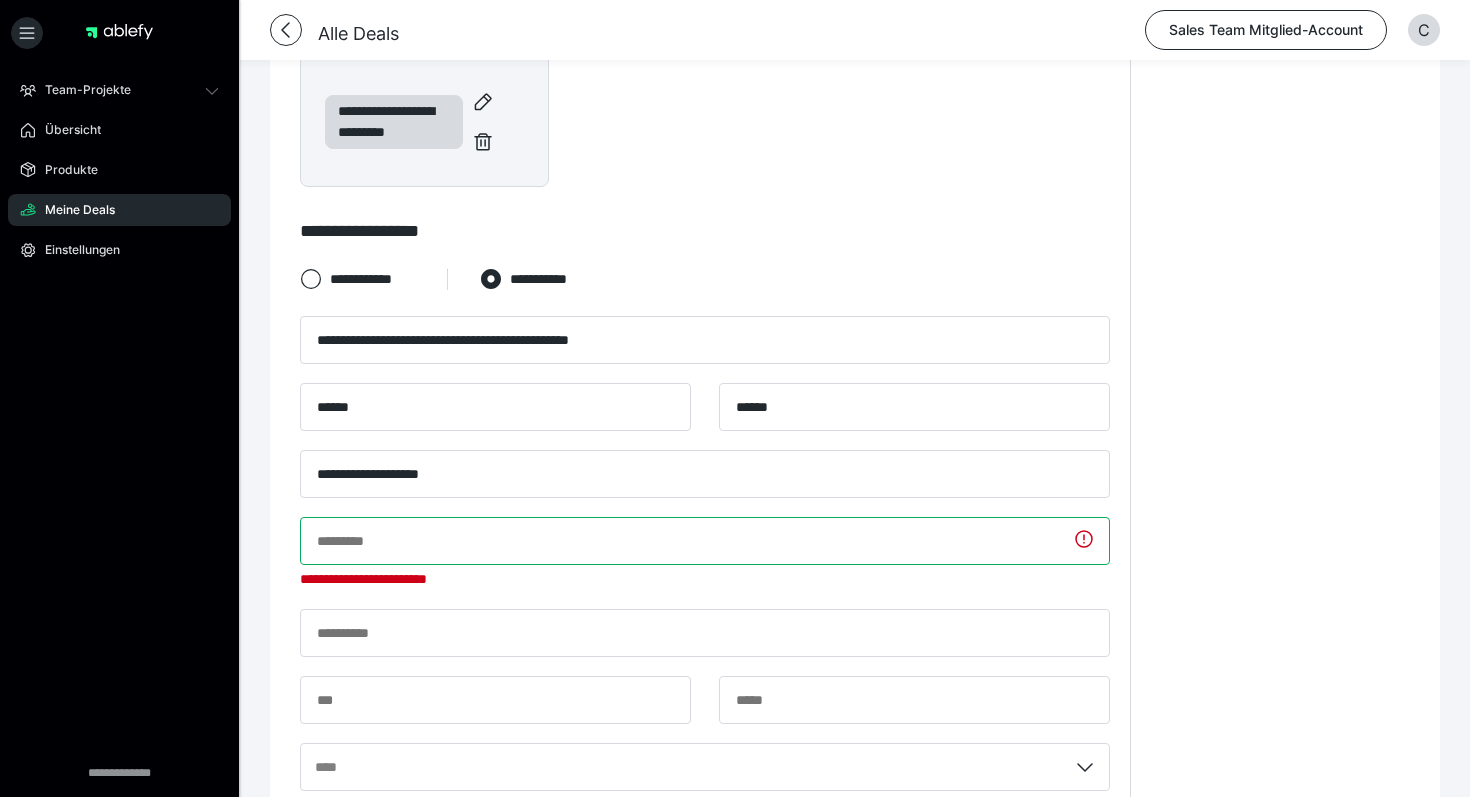 click at bounding box center [705, 541] 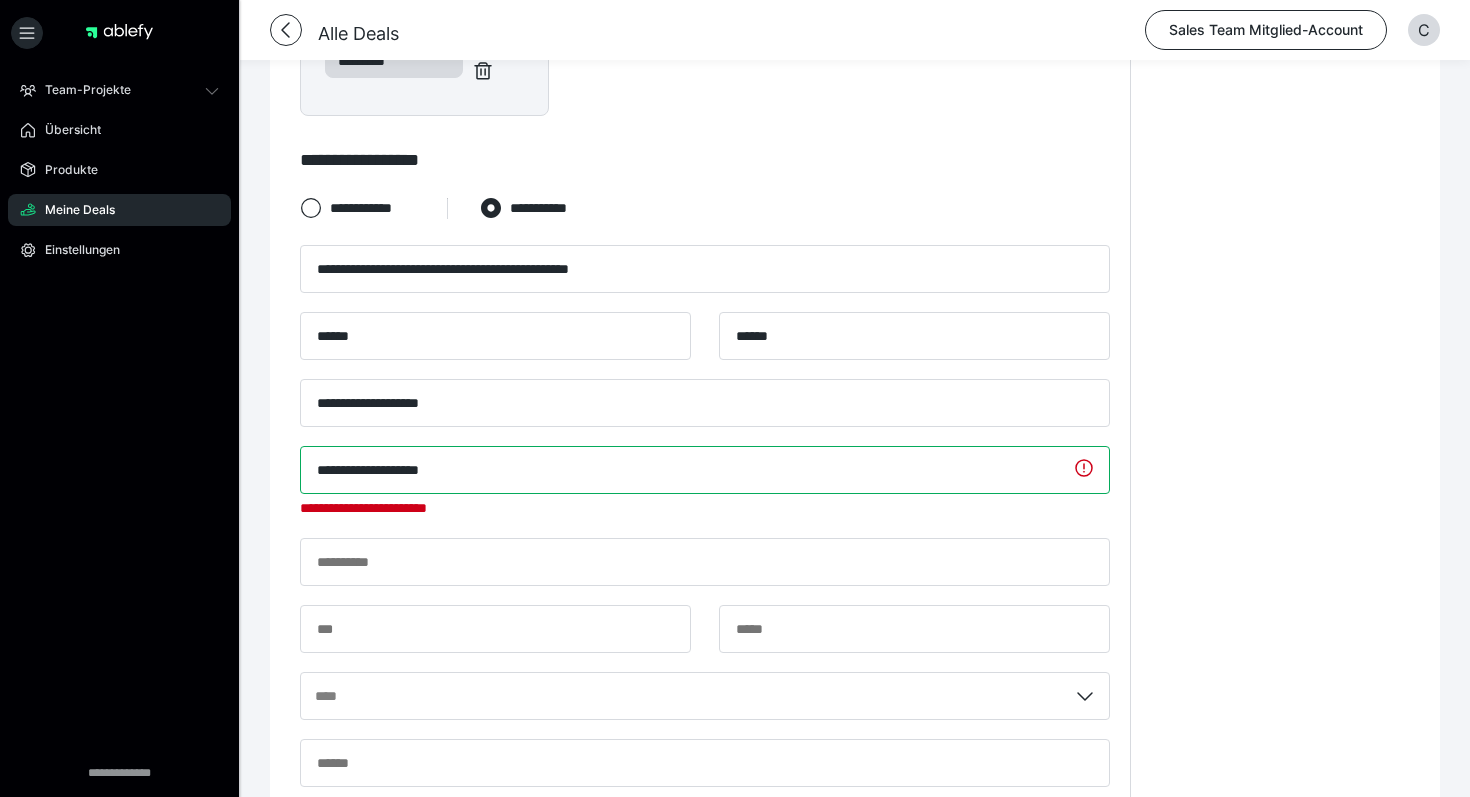 scroll, scrollTop: 712, scrollLeft: 0, axis: vertical 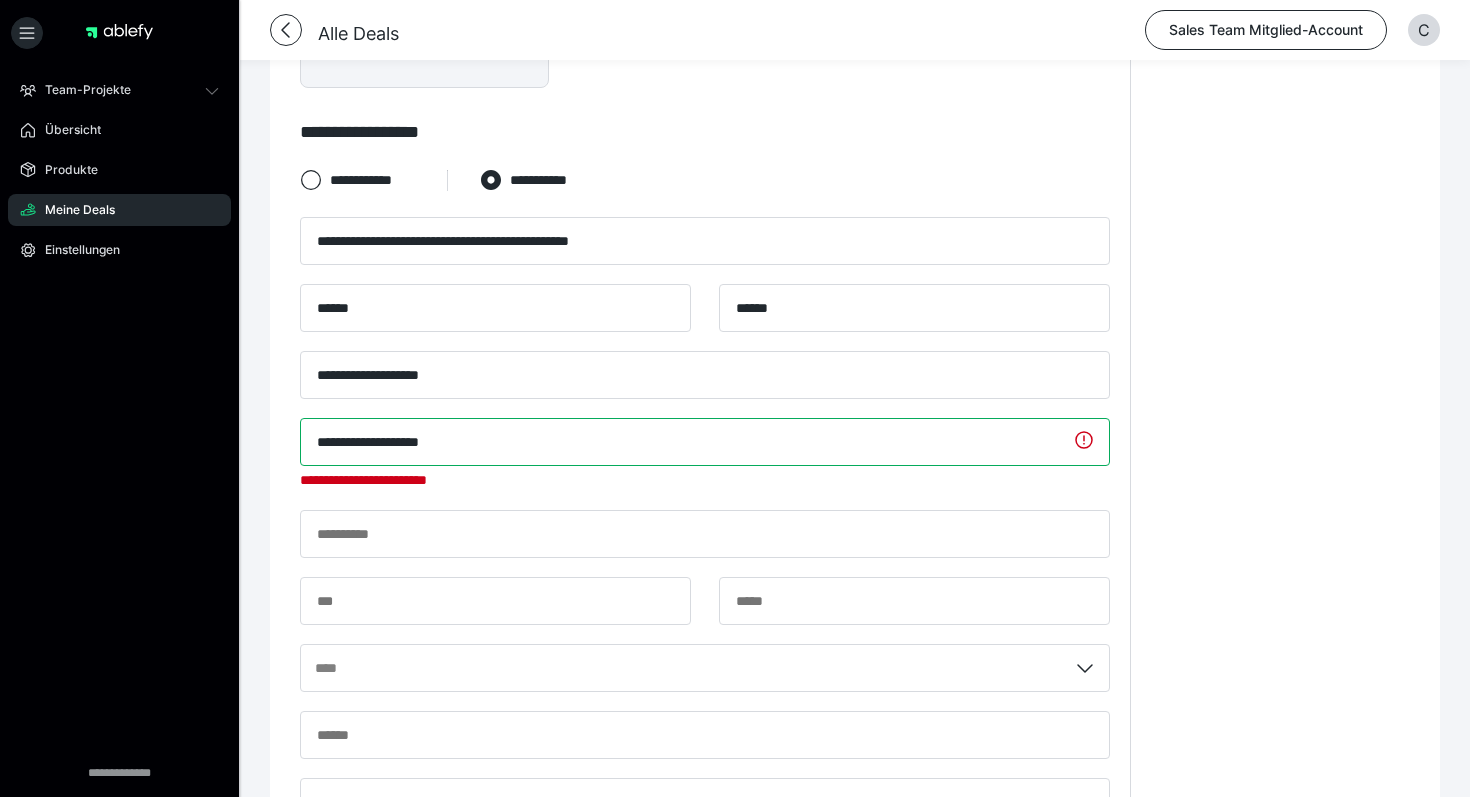 type on "**********" 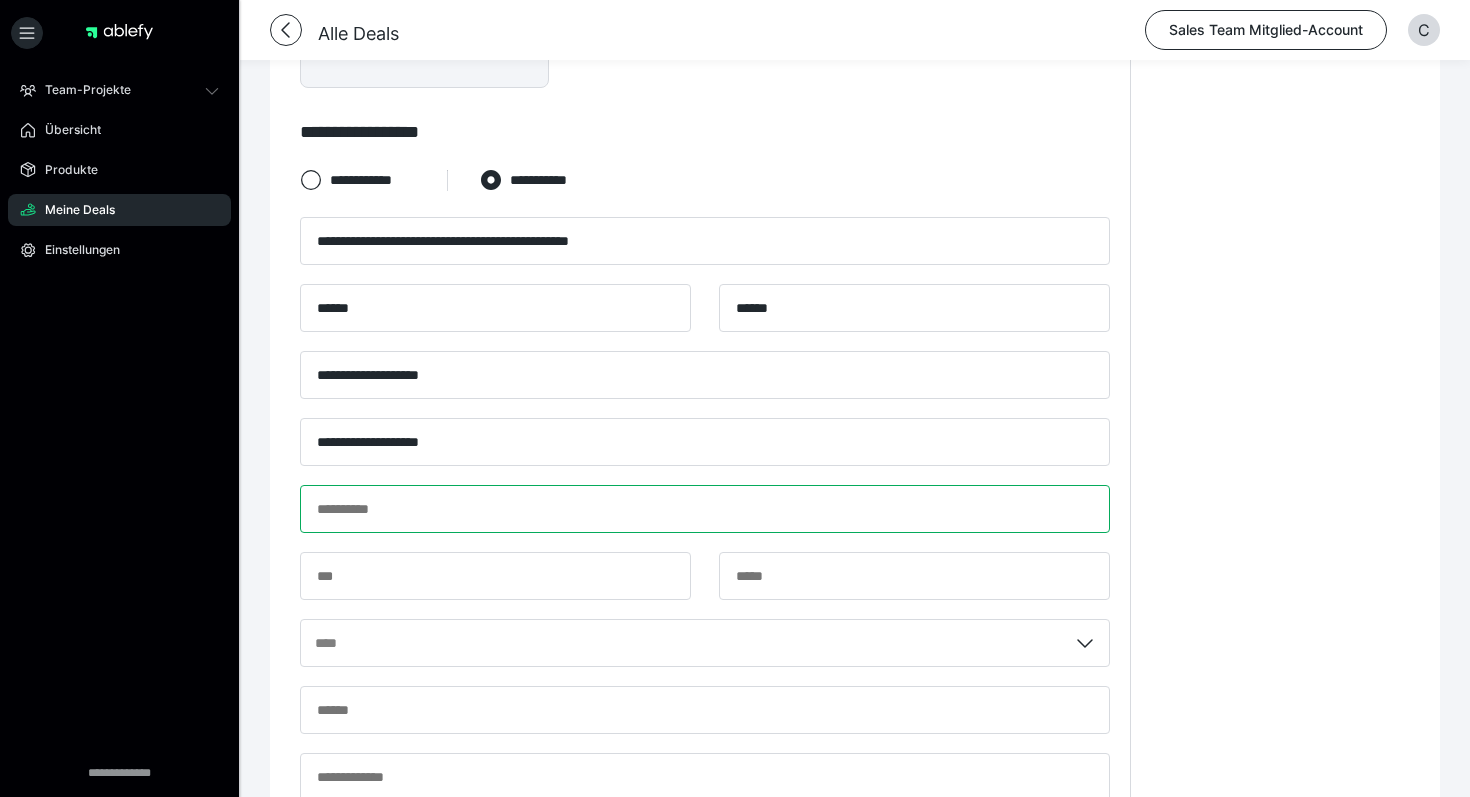 click at bounding box center [705, 509] 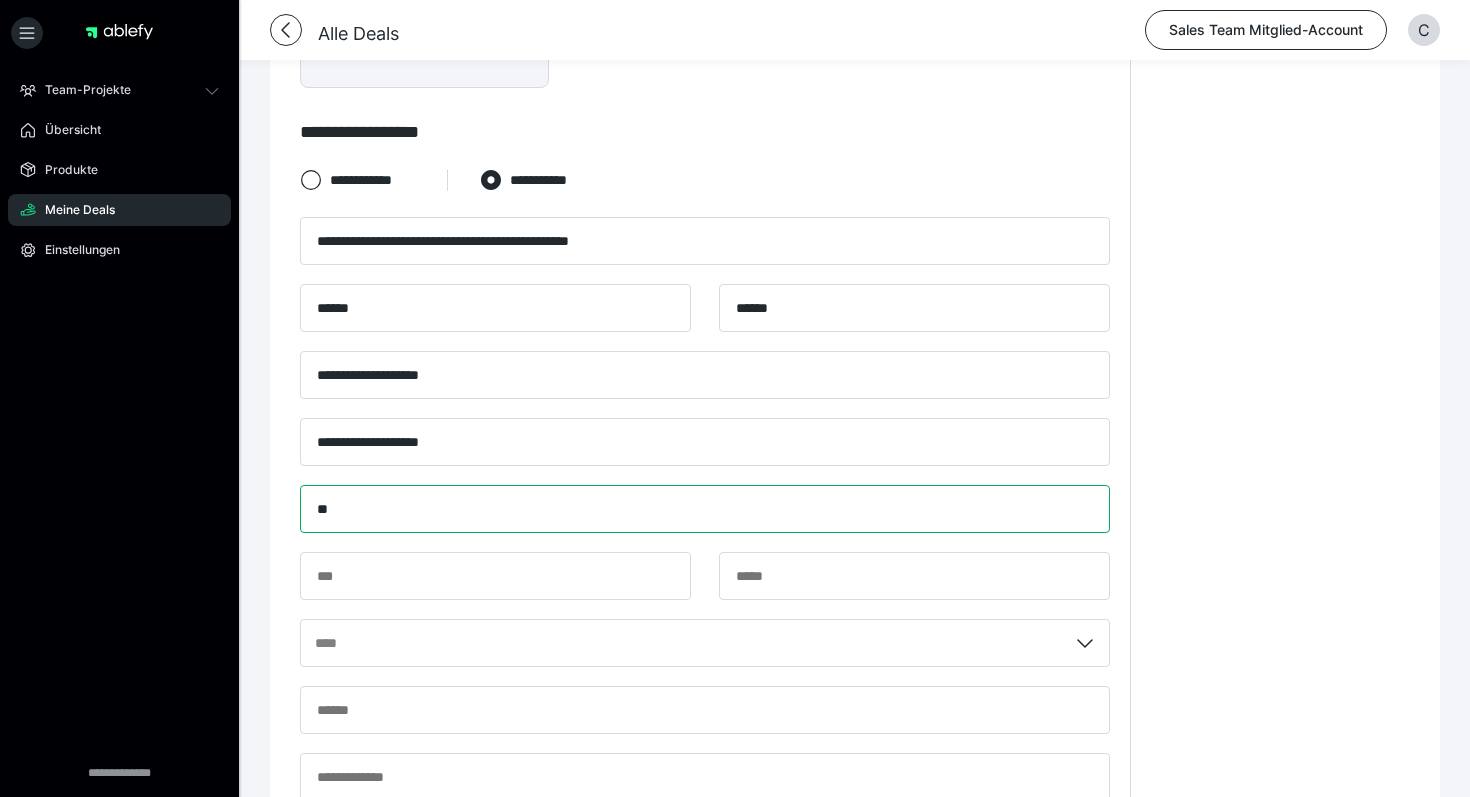 type on "**" 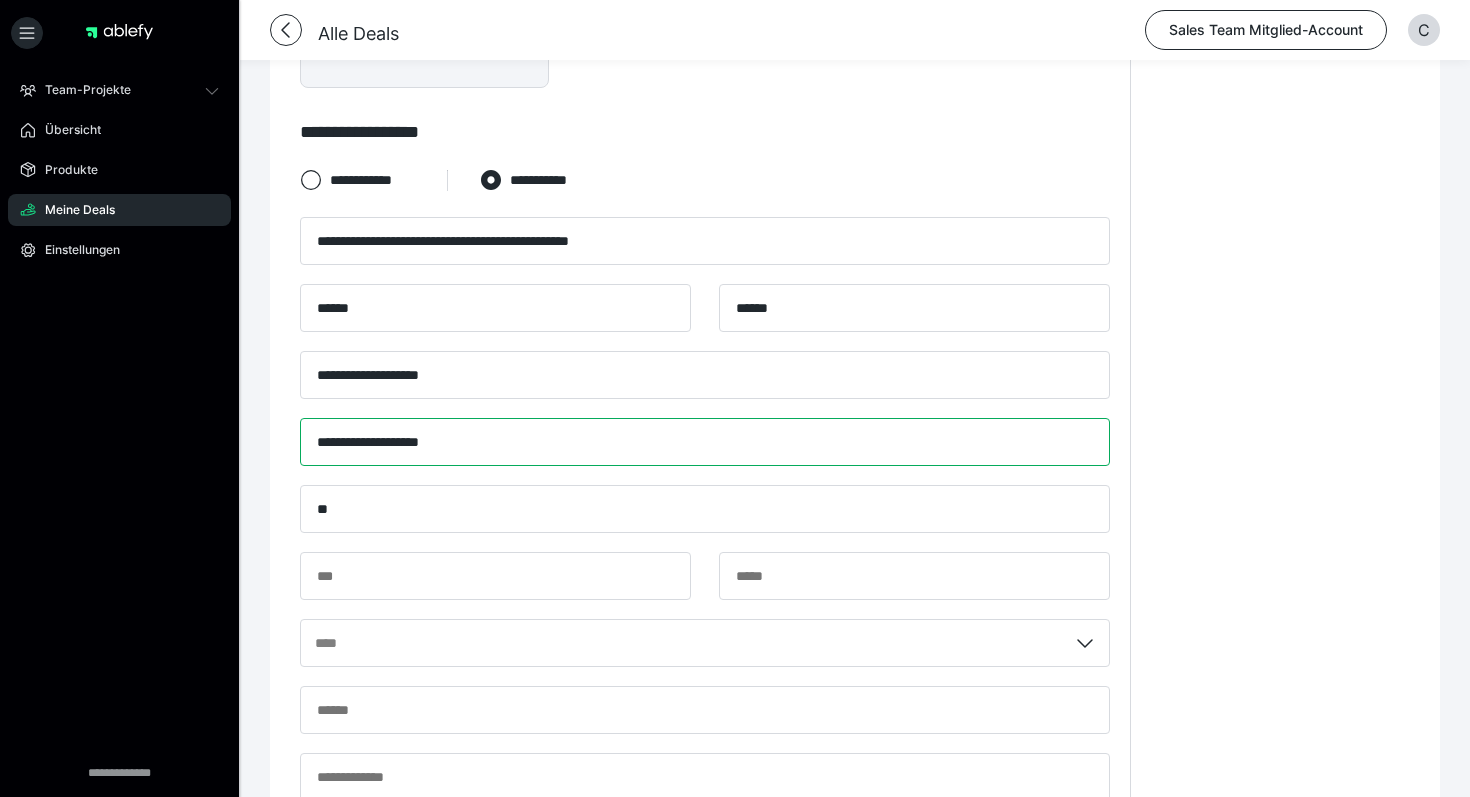 click on "**********" at bounding box center (705, 442) 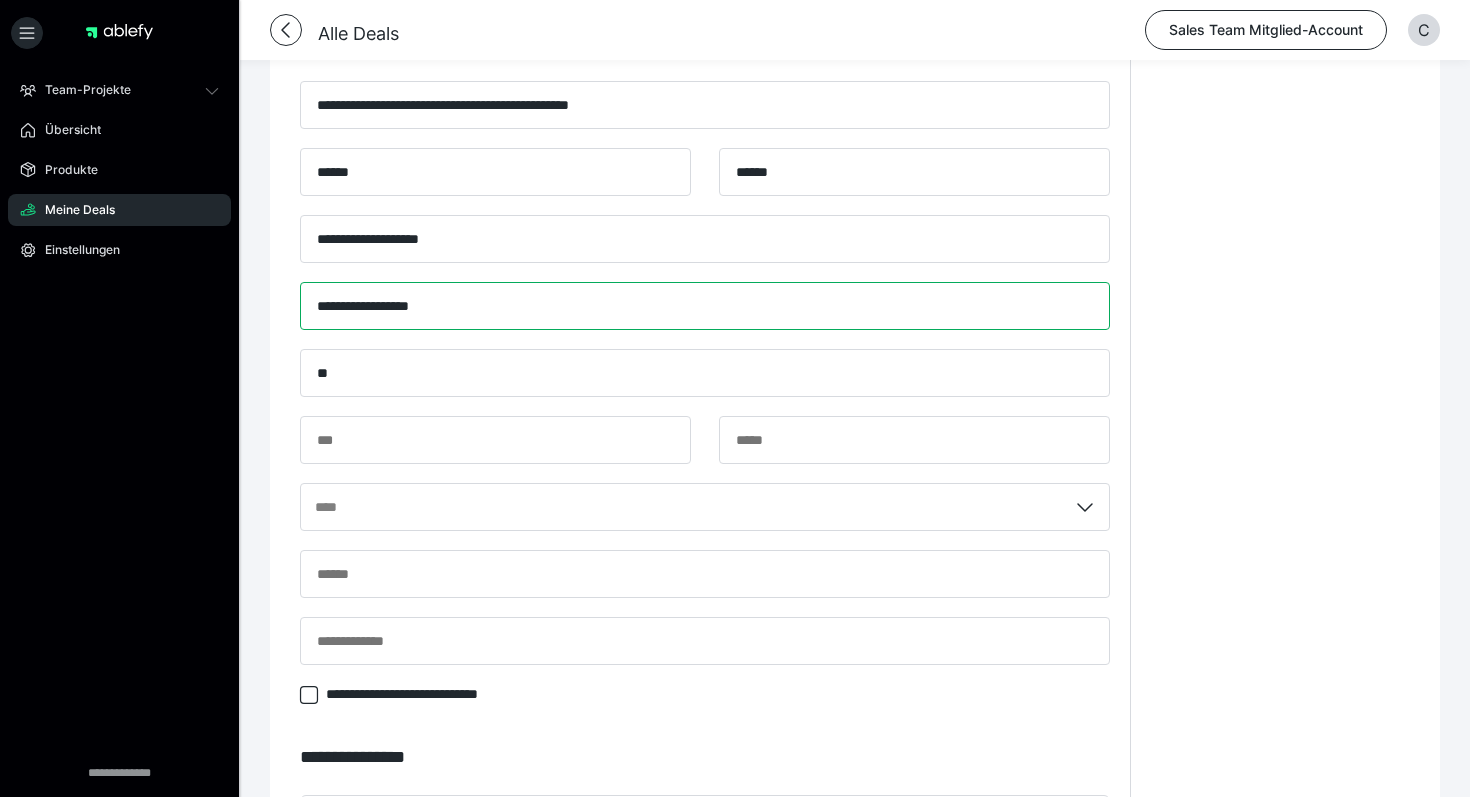 scroll, scrollTop: 847, scrollLeft: 0, axis: vertical 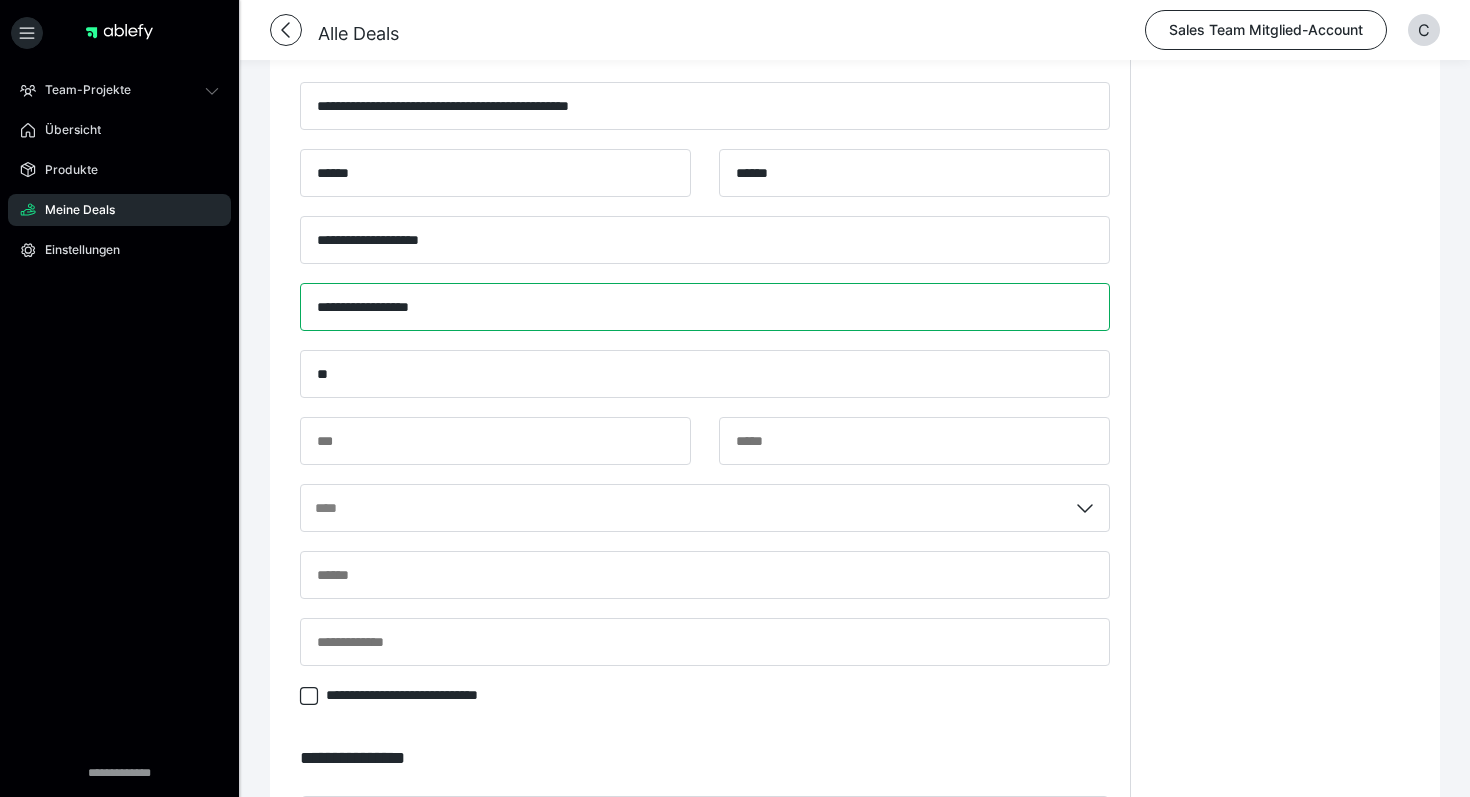 type on "**********" 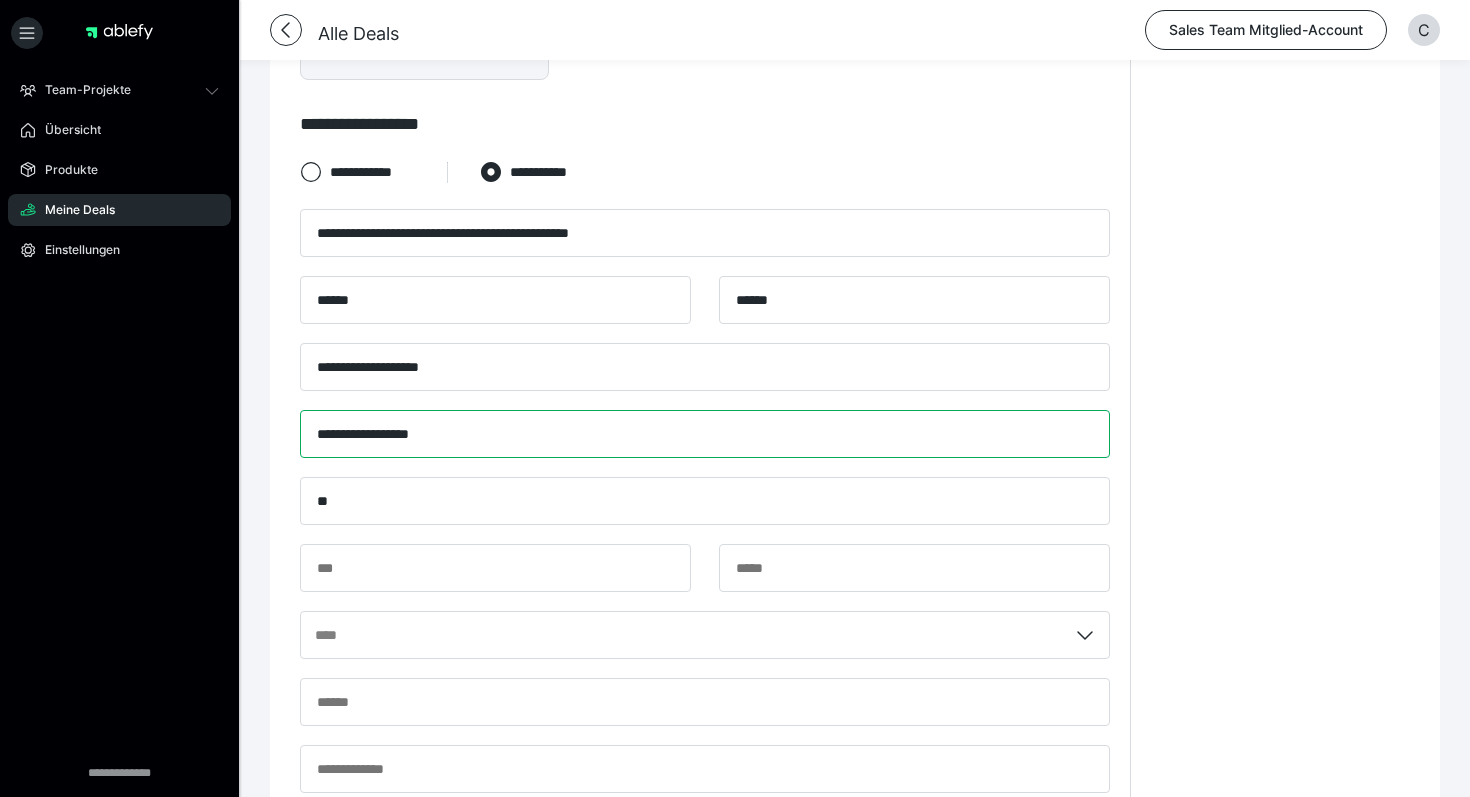 scroll, scrollTop: 718, scrollLeft: 0, axis: vertical 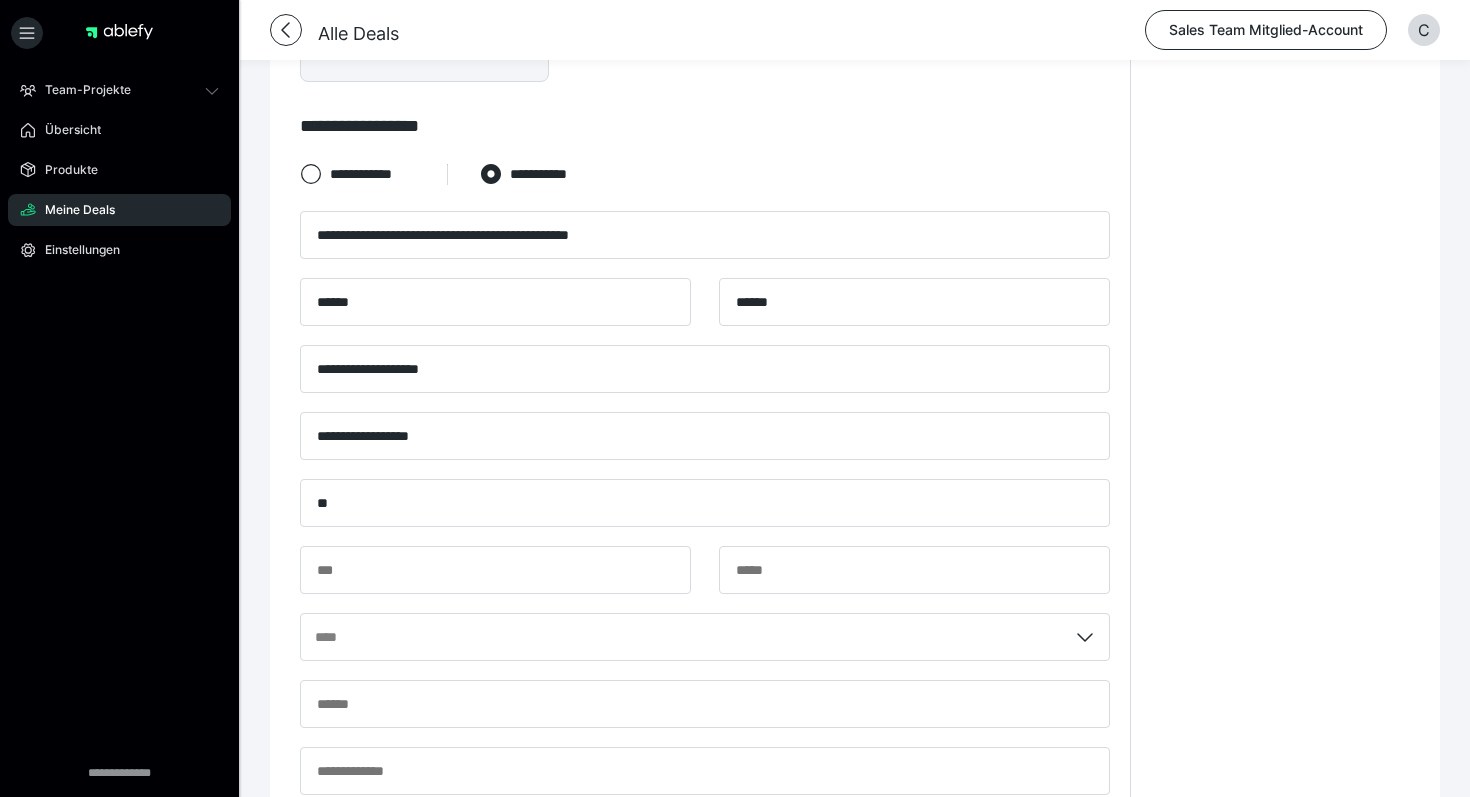 click 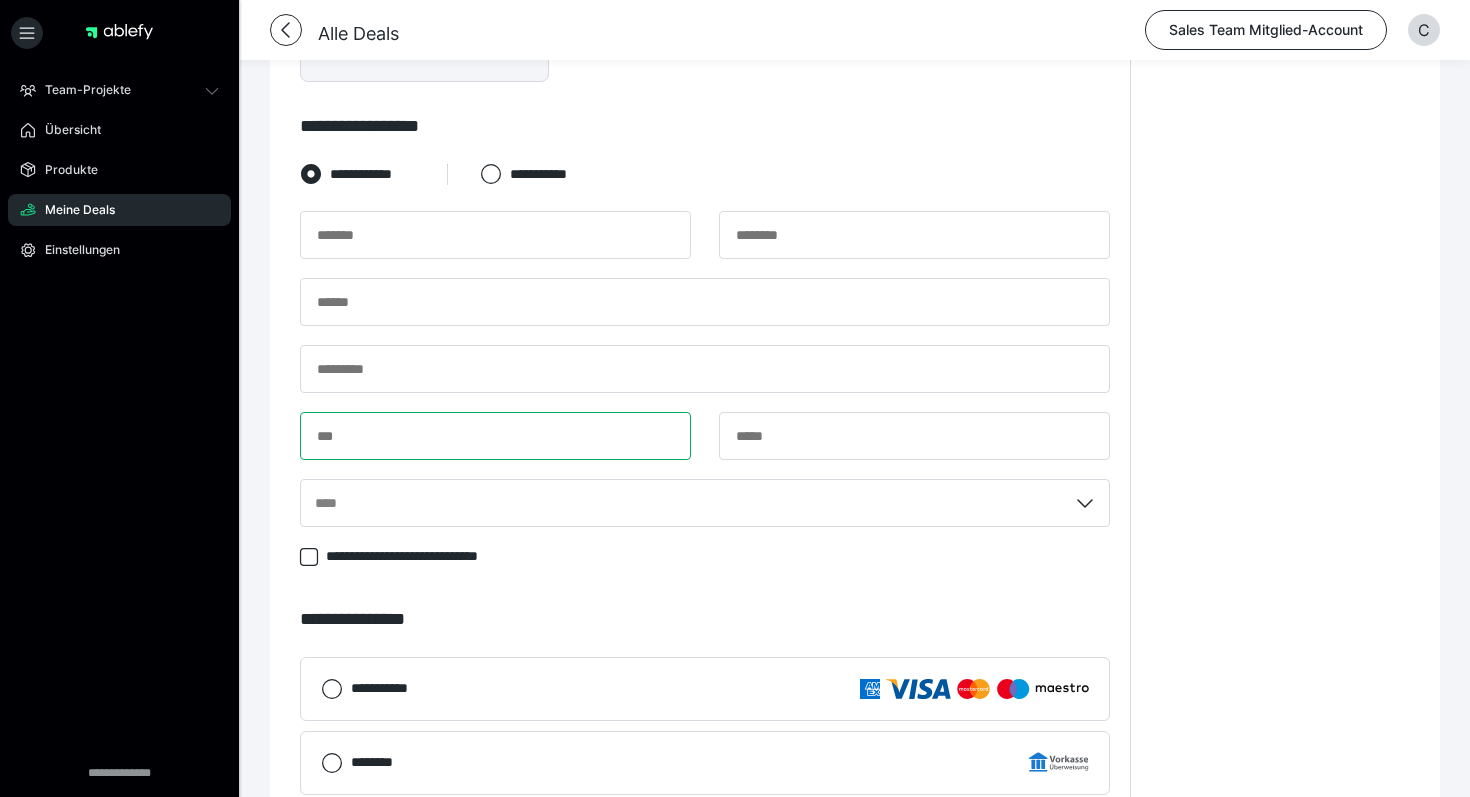 click at bounding box center (495, 436) 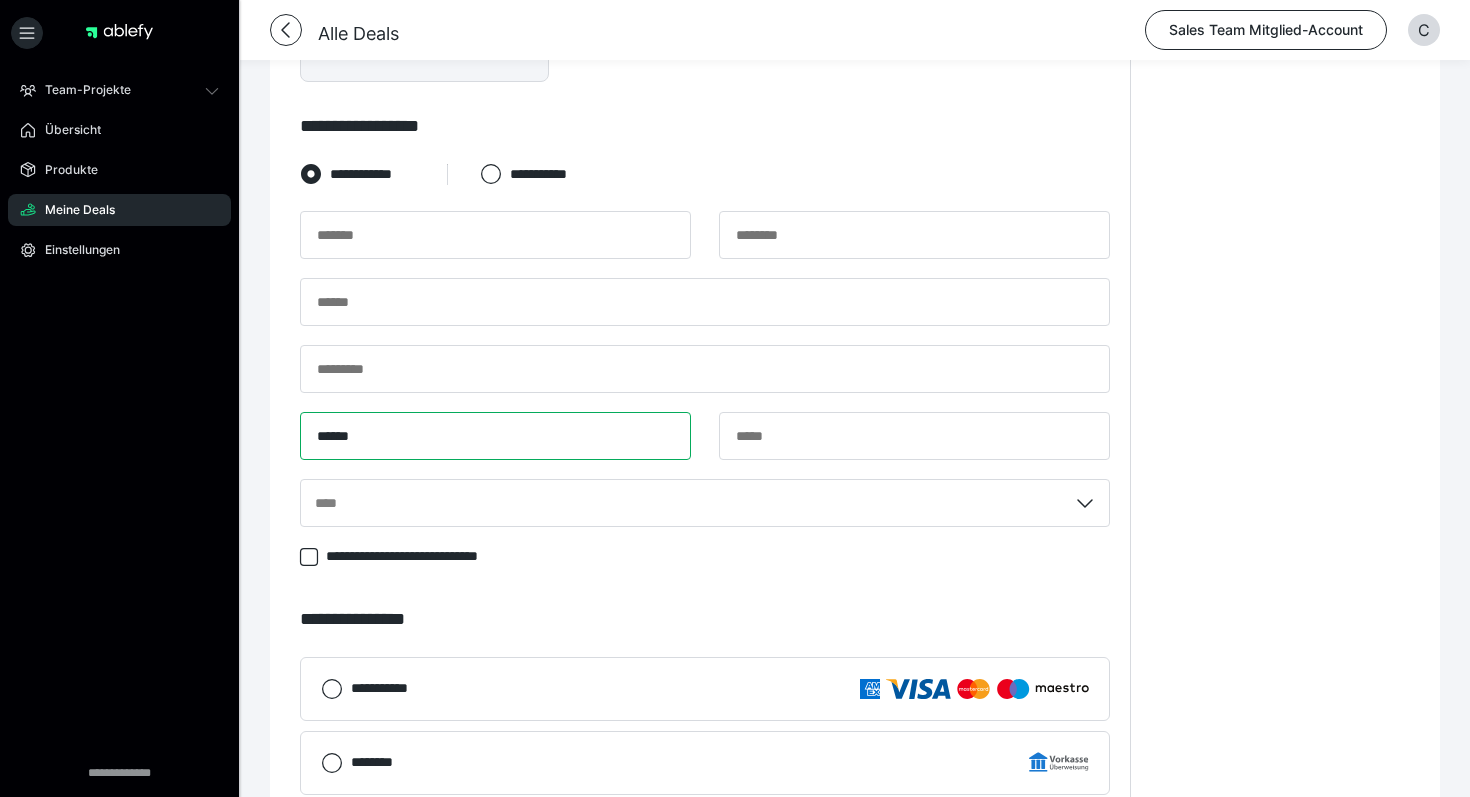 type on "*****" 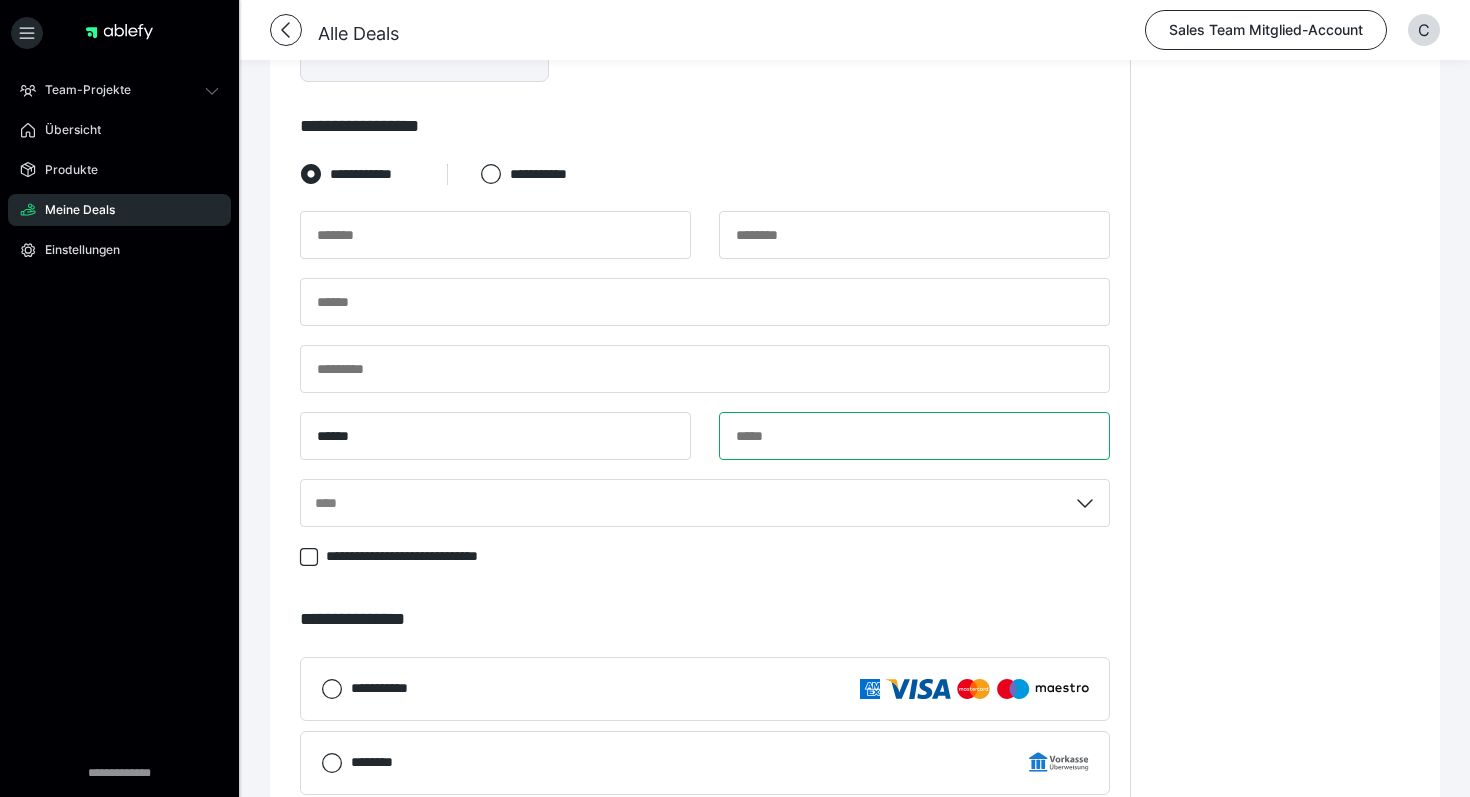 click at bounding box center (914, 436) 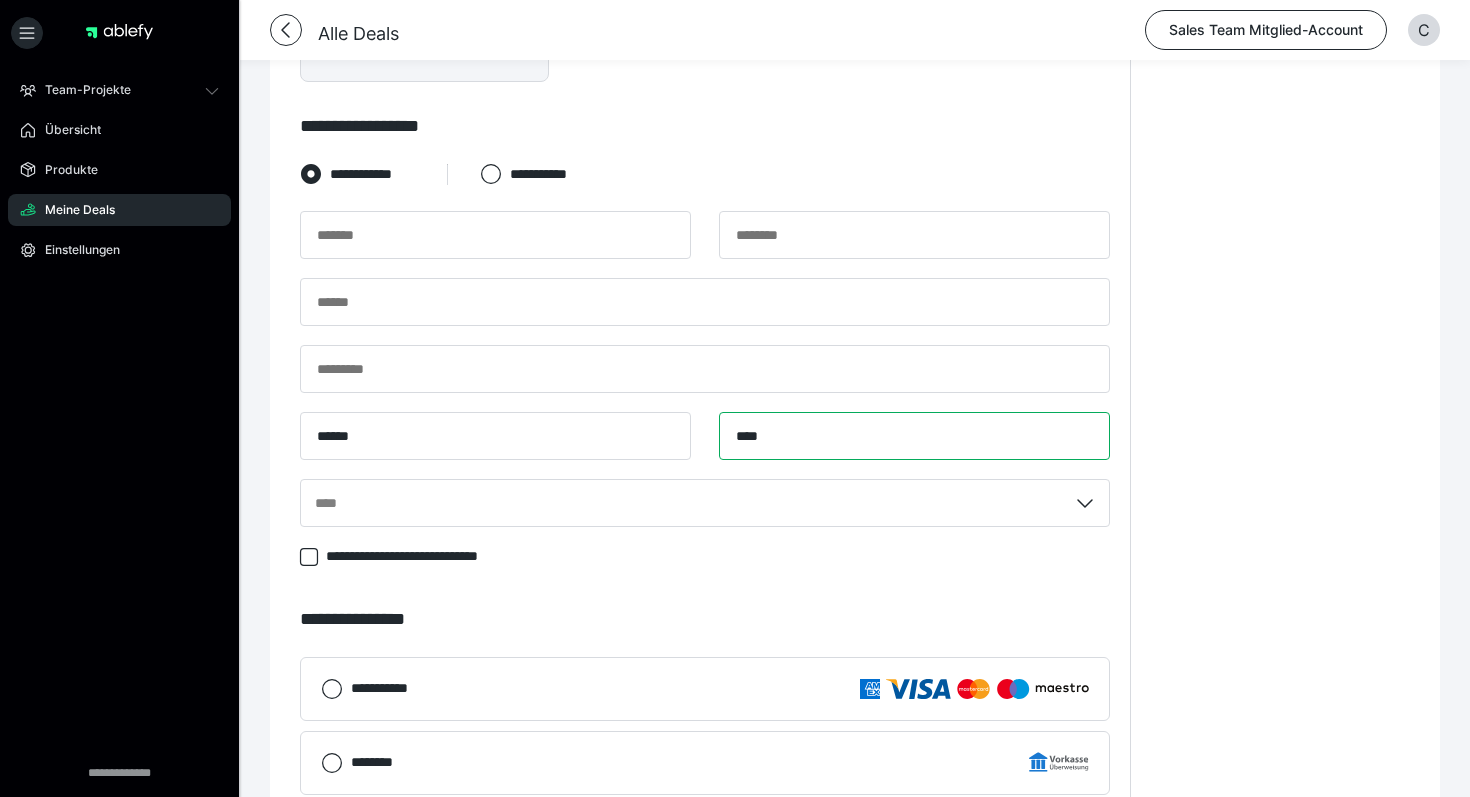 type on "****" 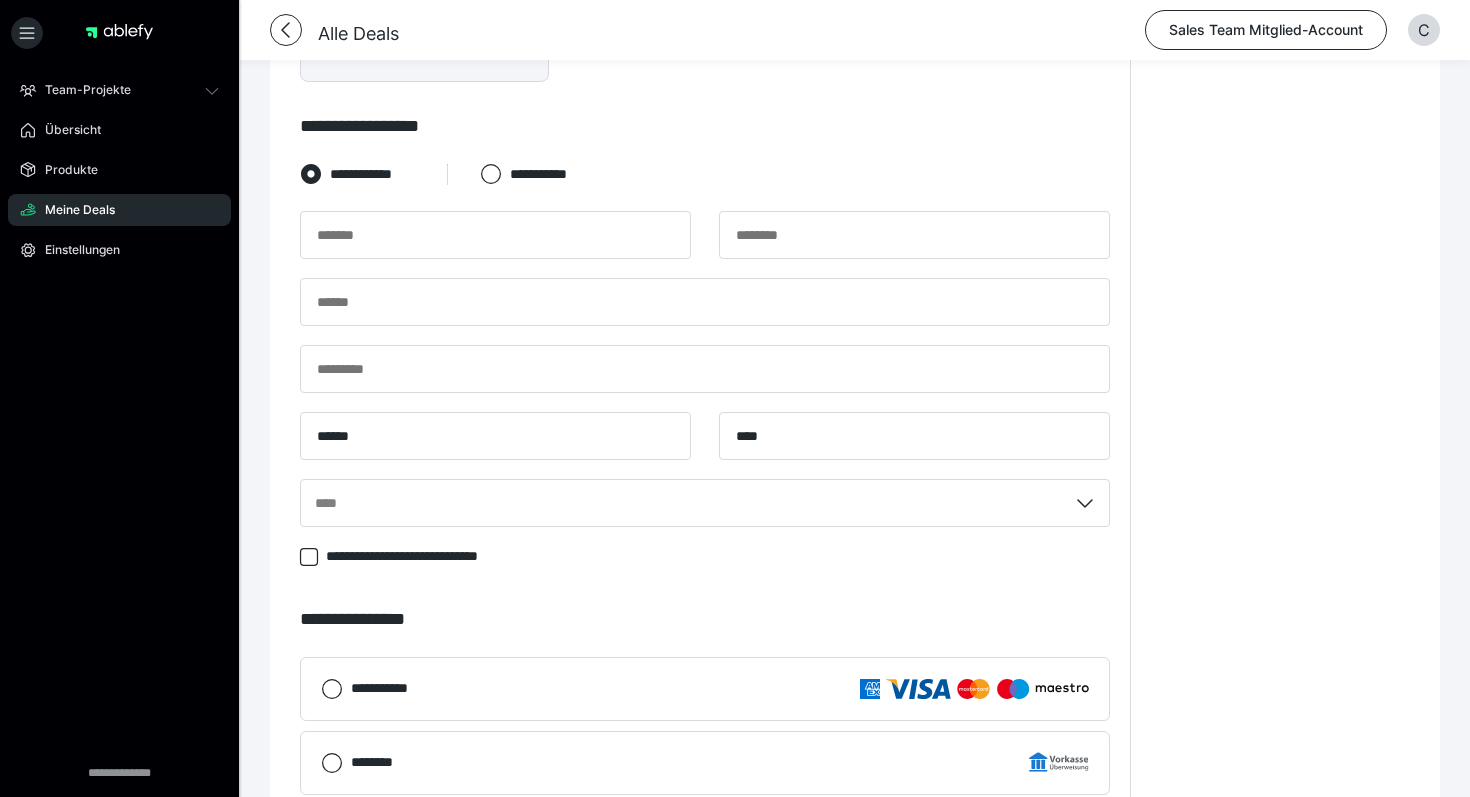 click 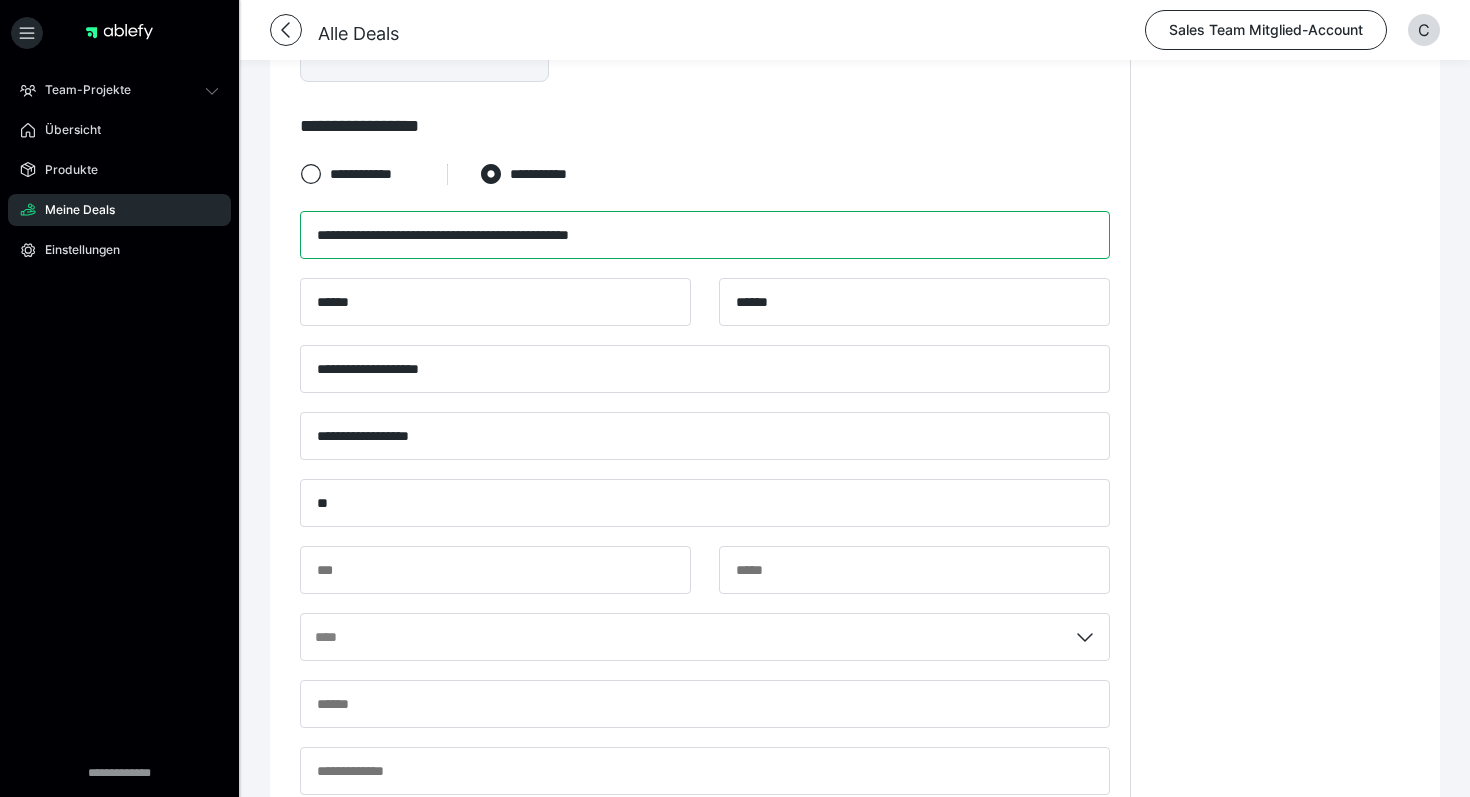 click on "**********" at bounding box center [705, 235] 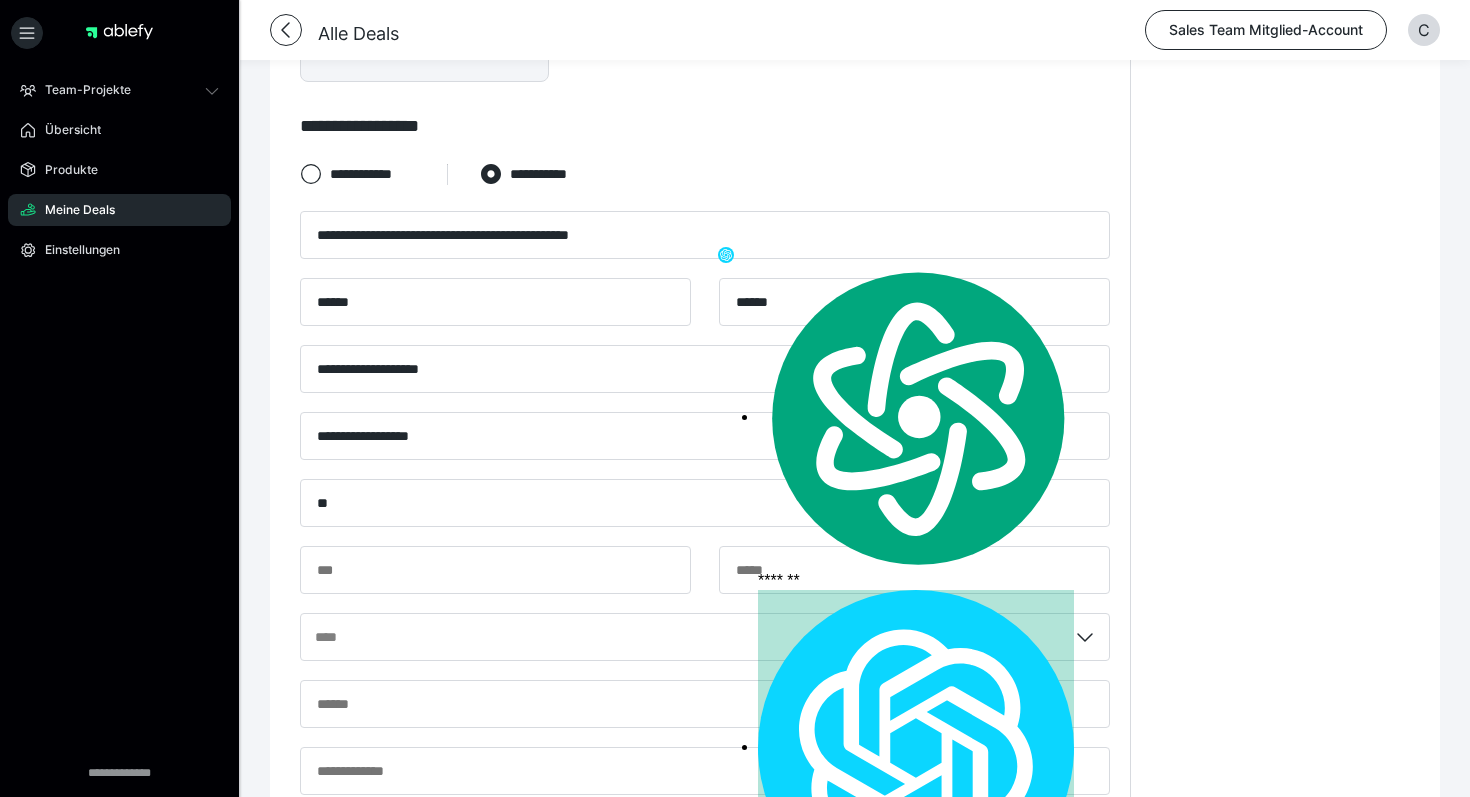 click 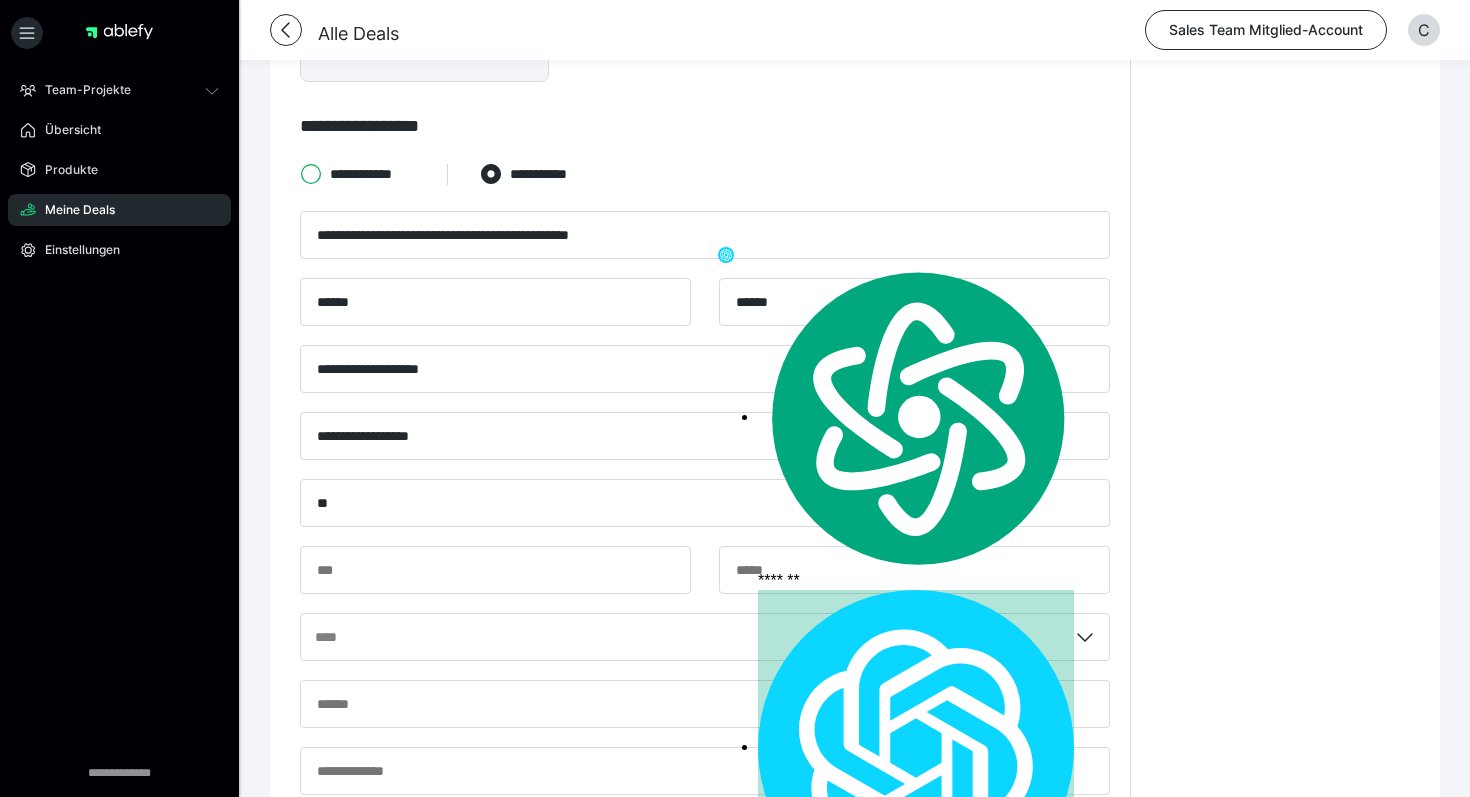 click on "**********" at bounding box center [300, 174] 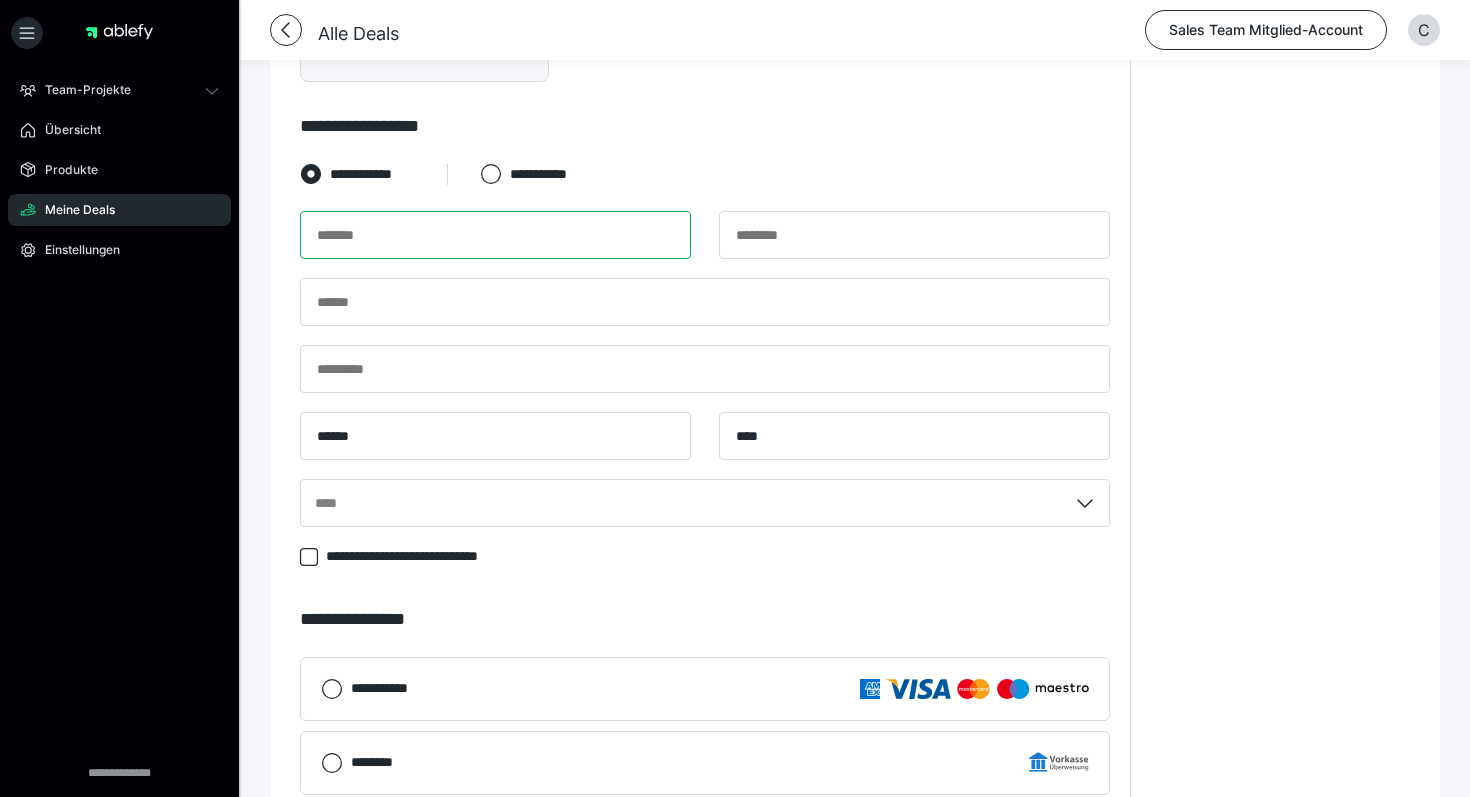 click at bounding box center [495, 235] 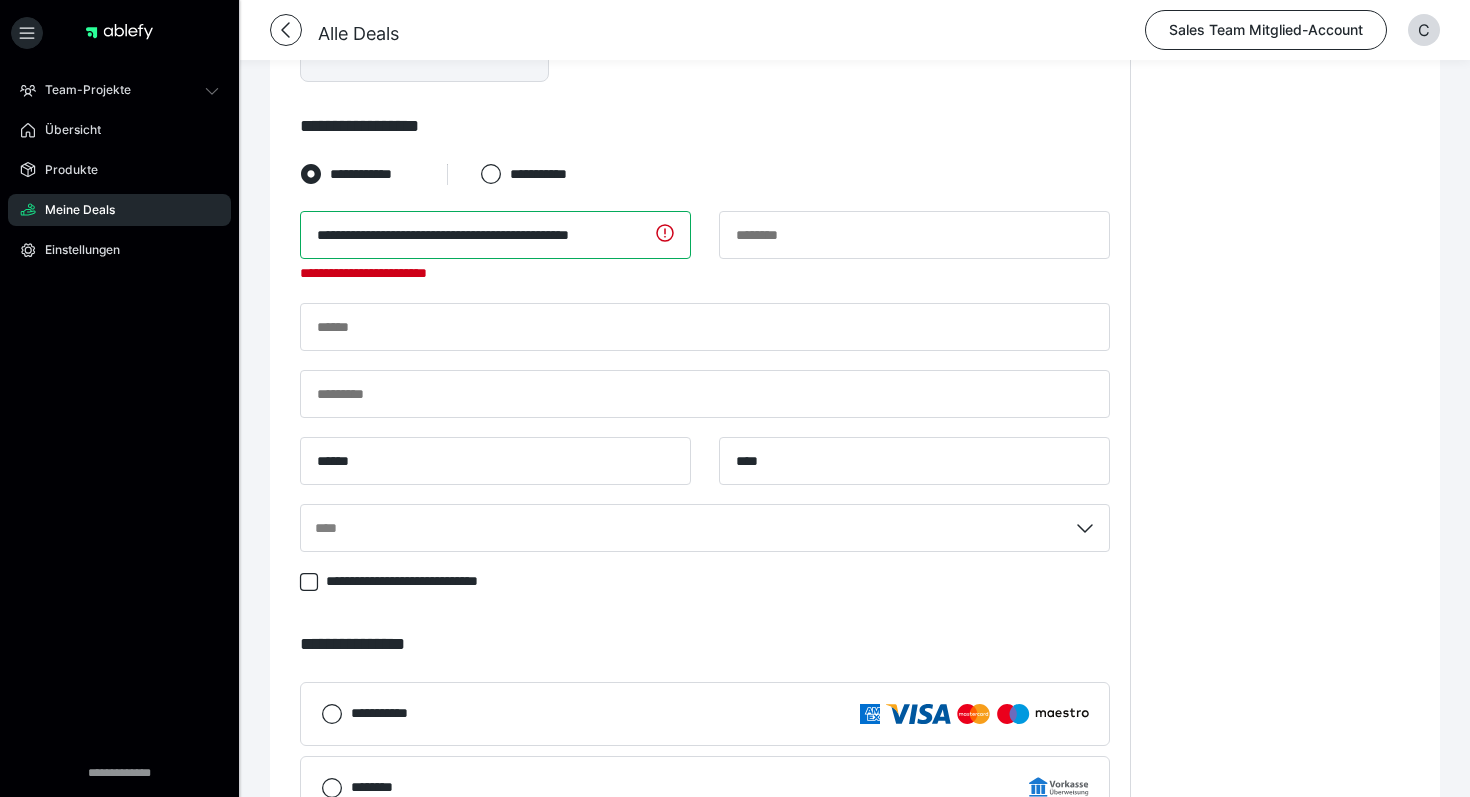 type on "**********" 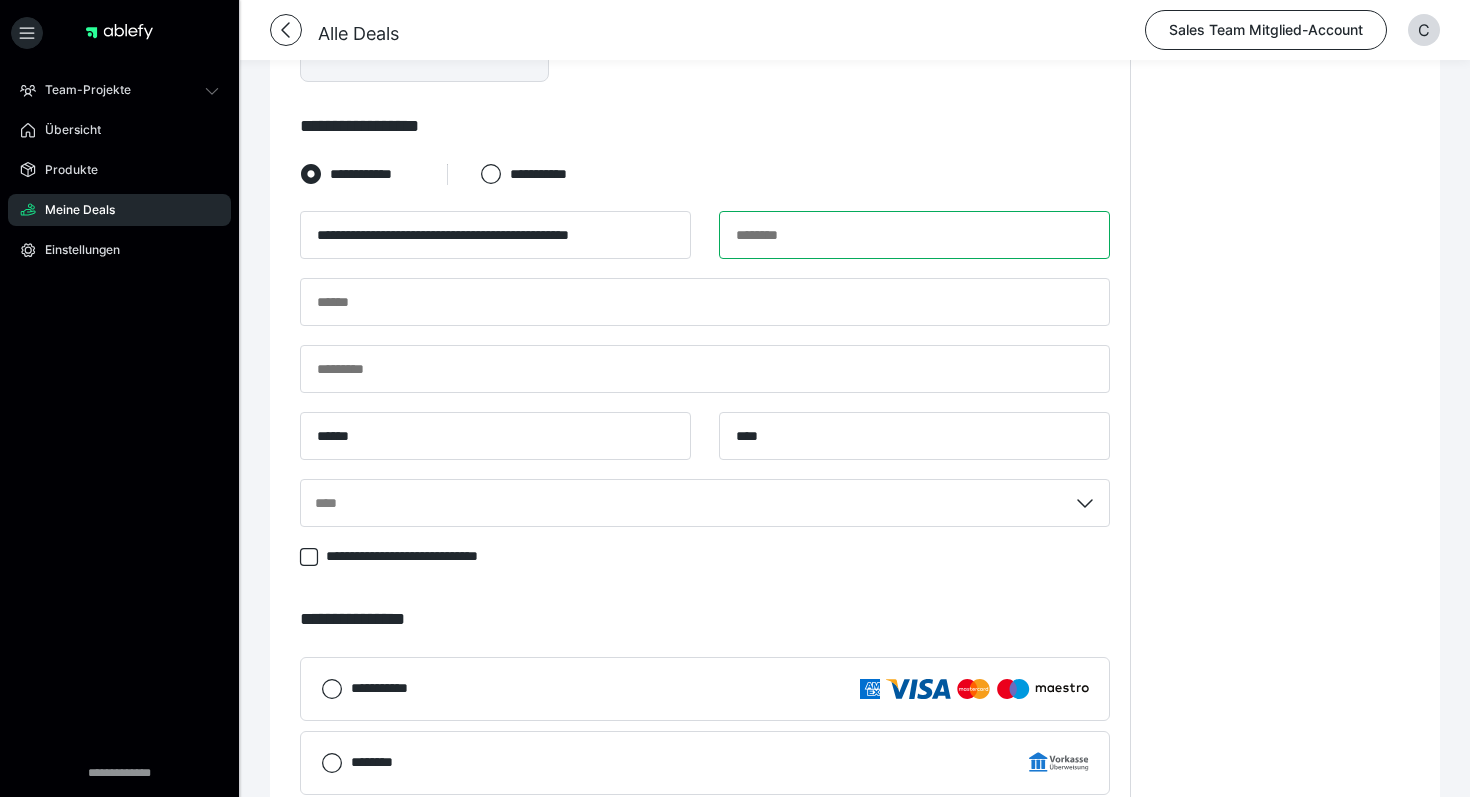 click at bounding box center (914, 235) 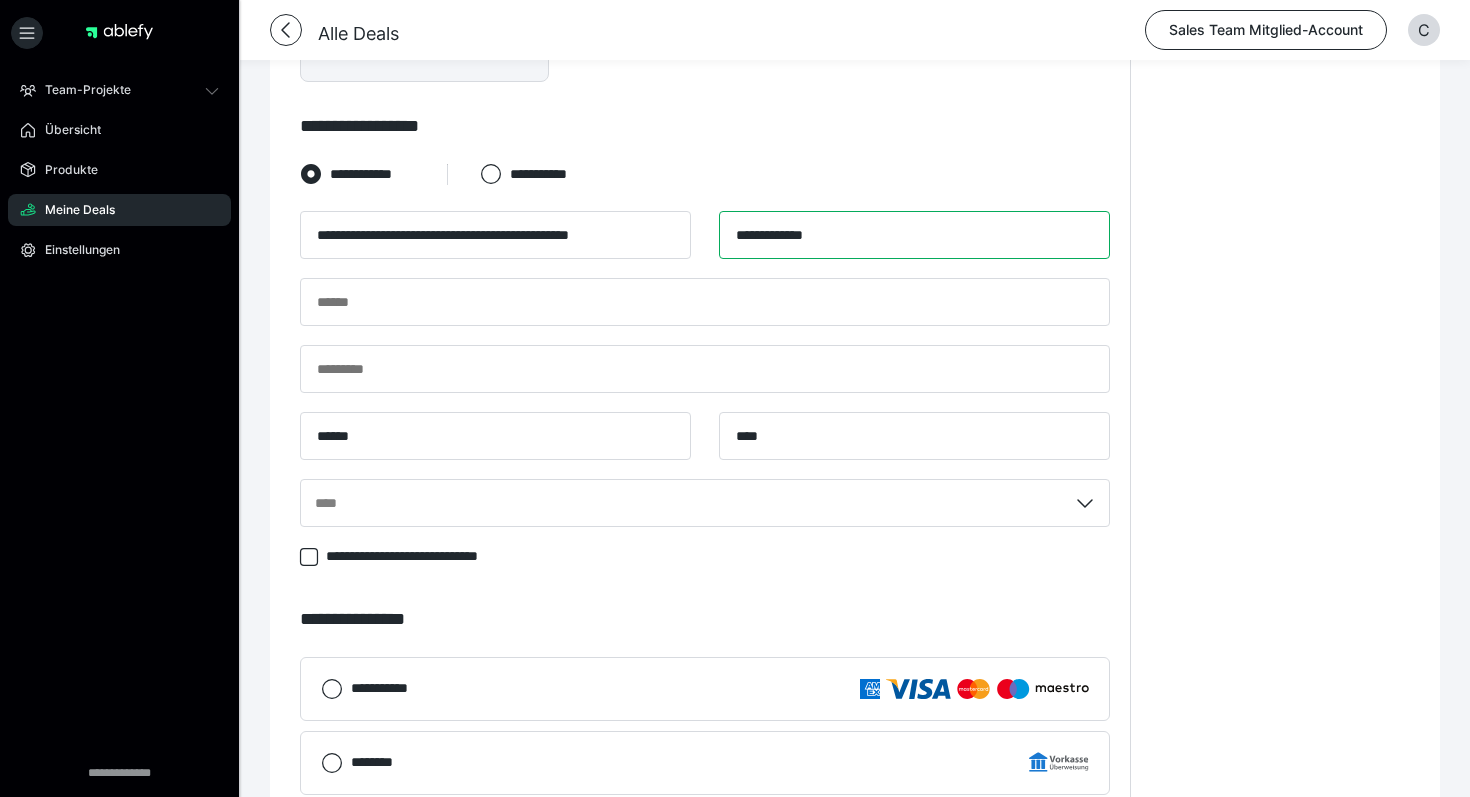type on "**********" 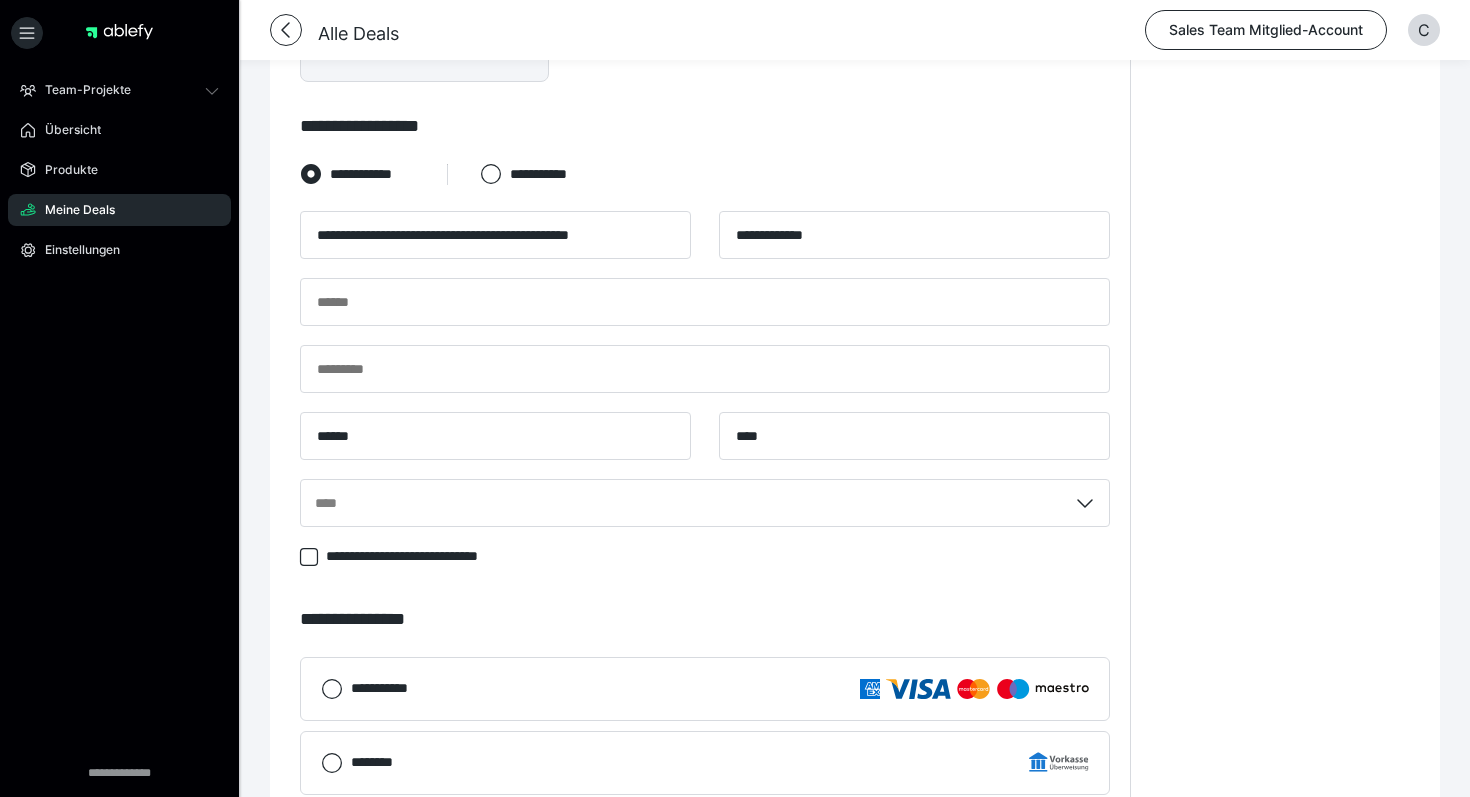 click 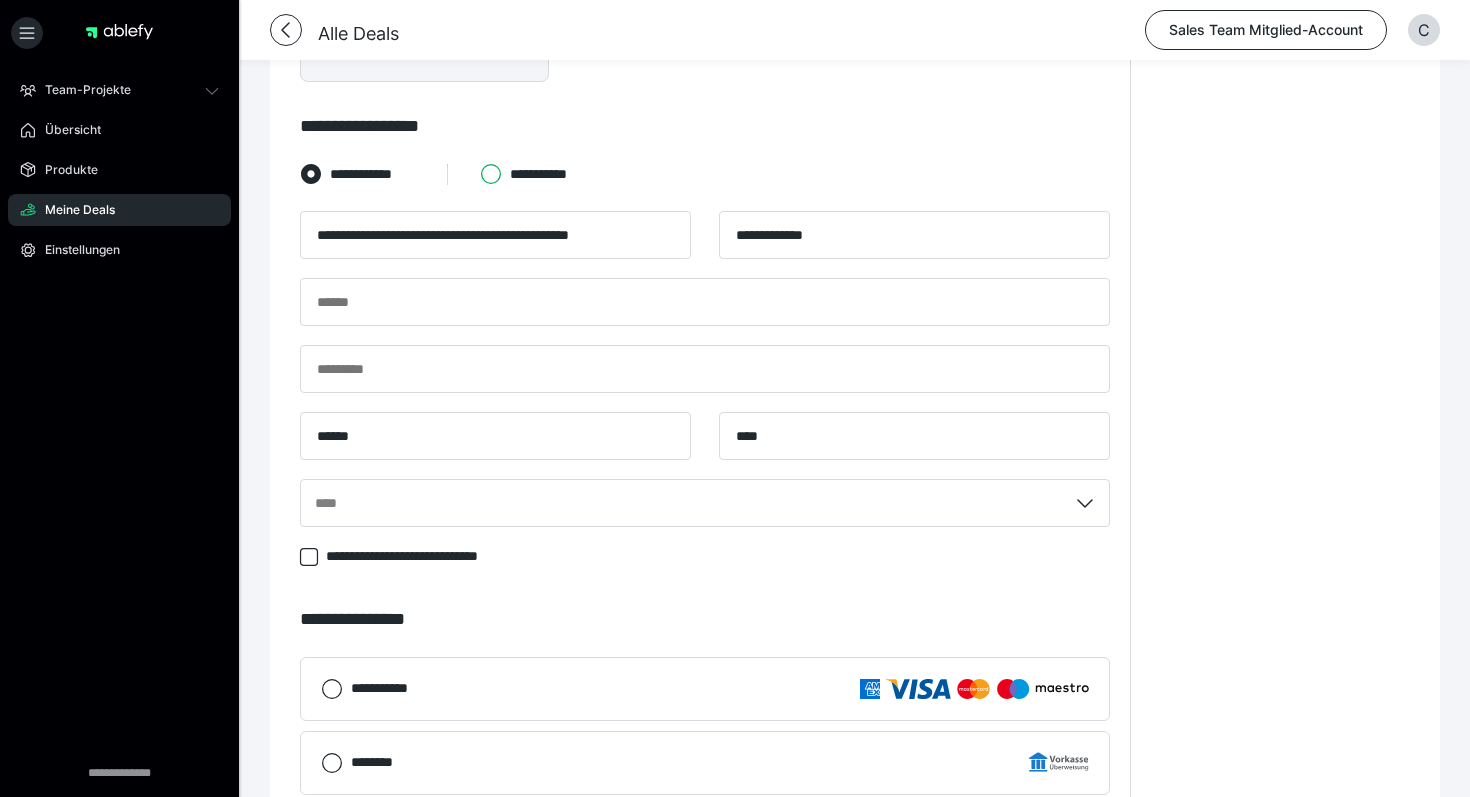 click on "**********" at bounding box center (480, 174) 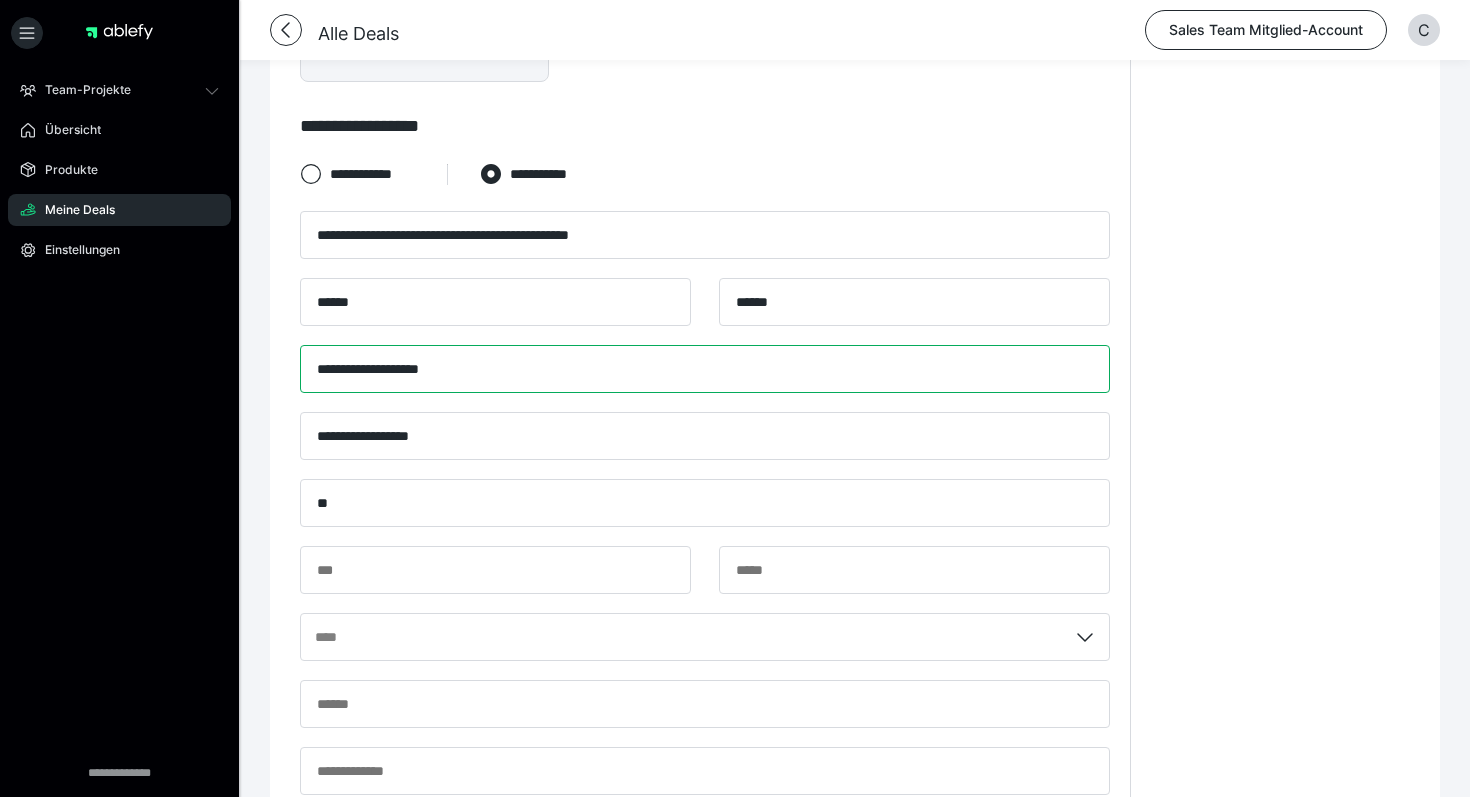 click on "**********" at bounding box center [705, 369] 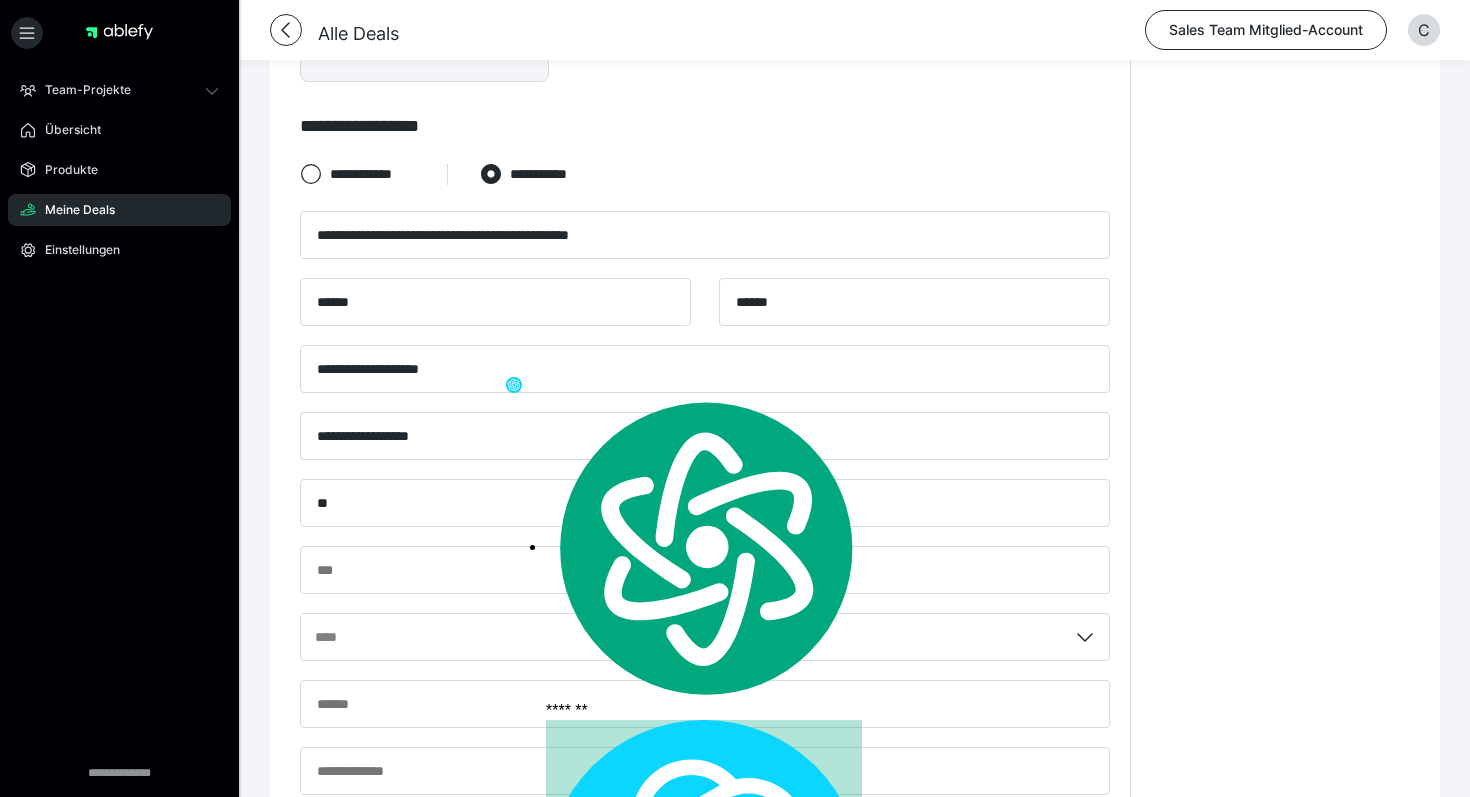 click 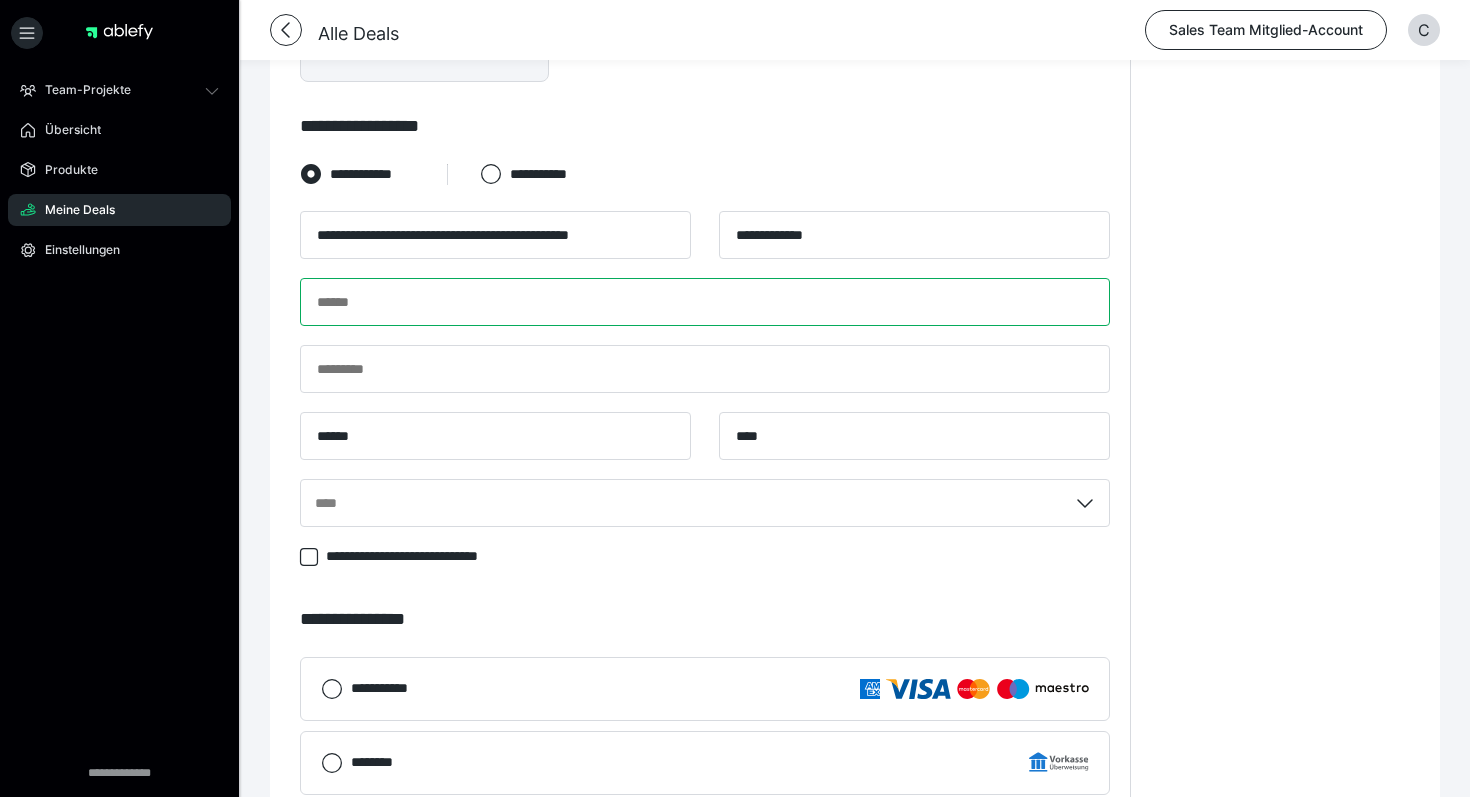click at bounding box center [705, 302] 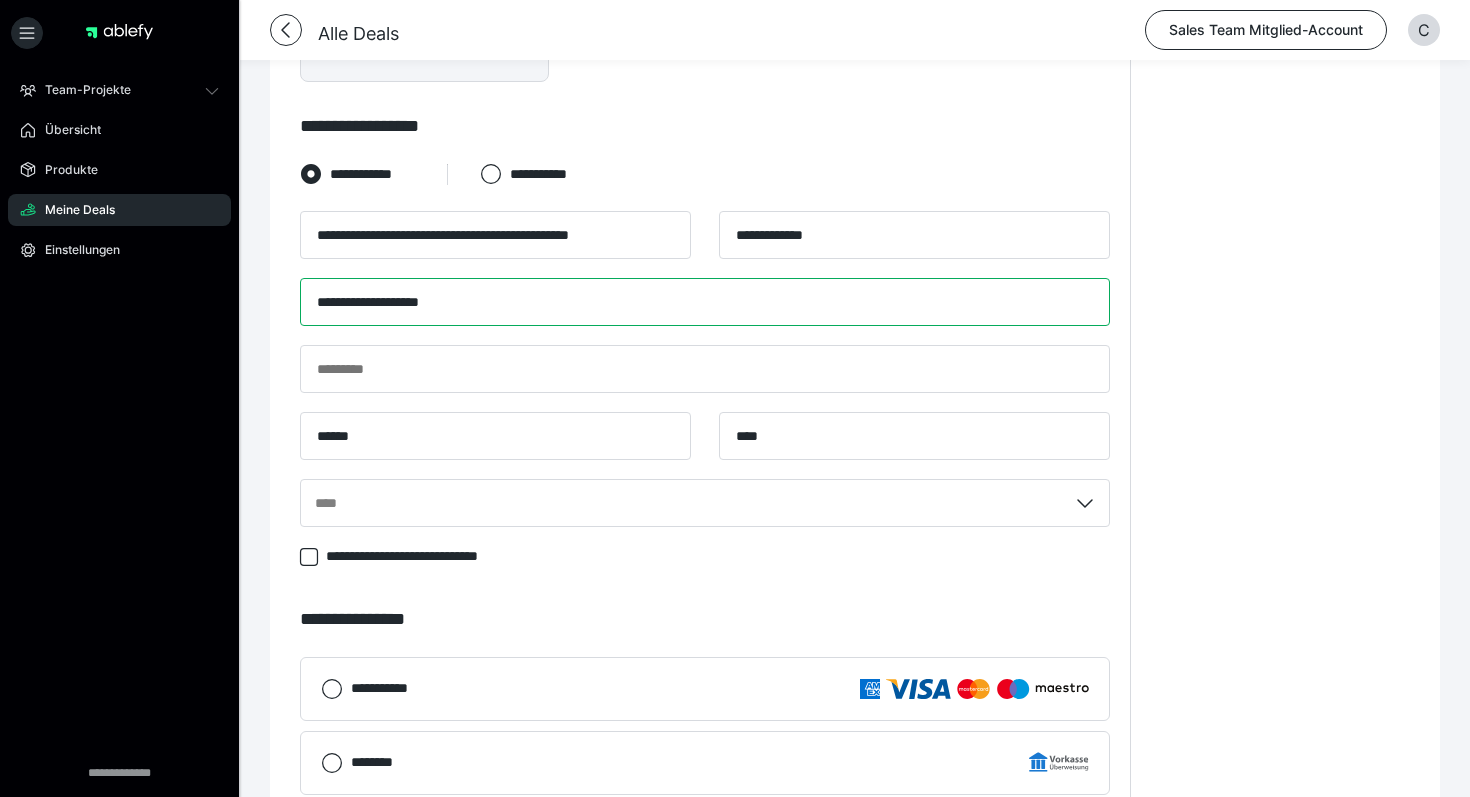 type on "**********" 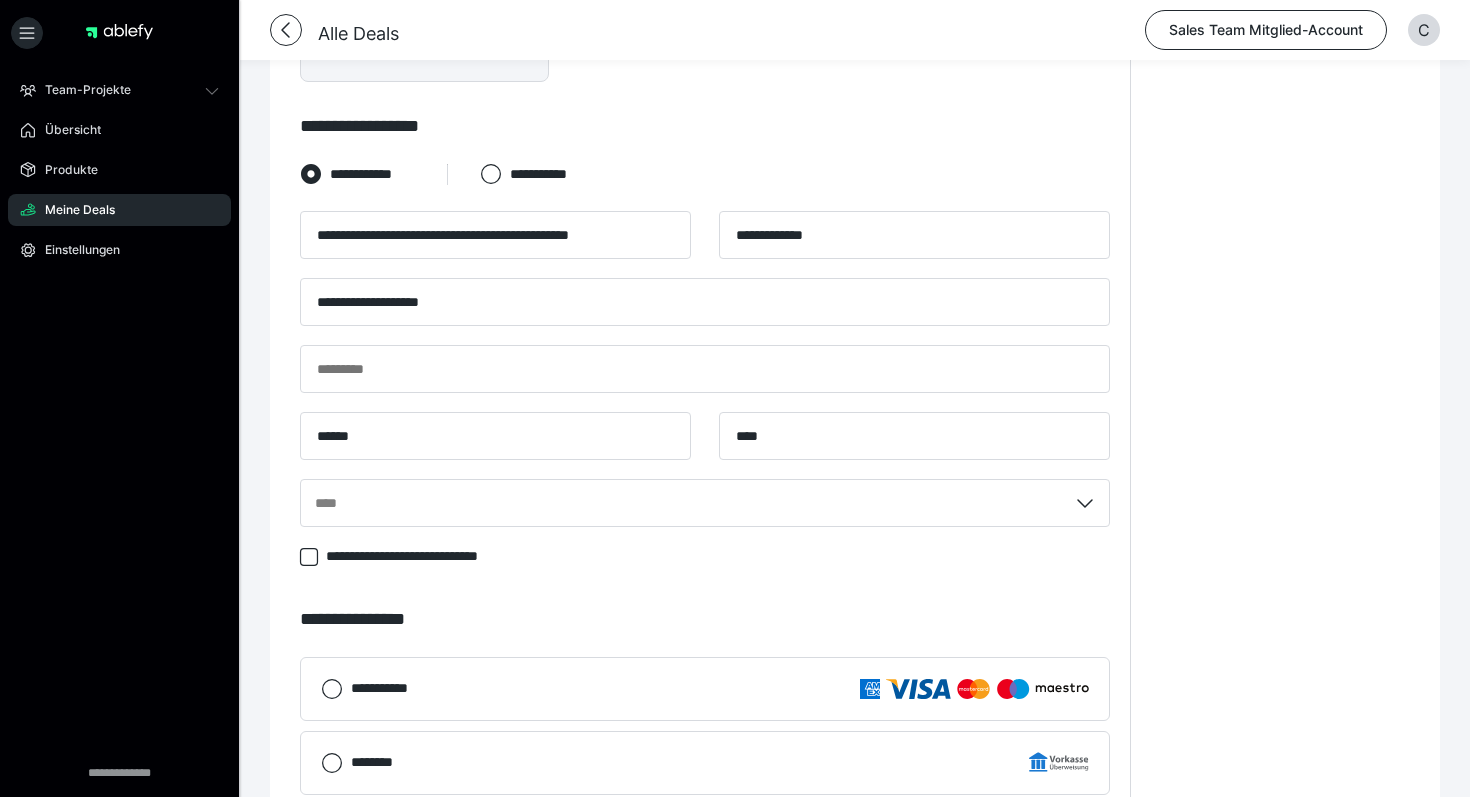 click 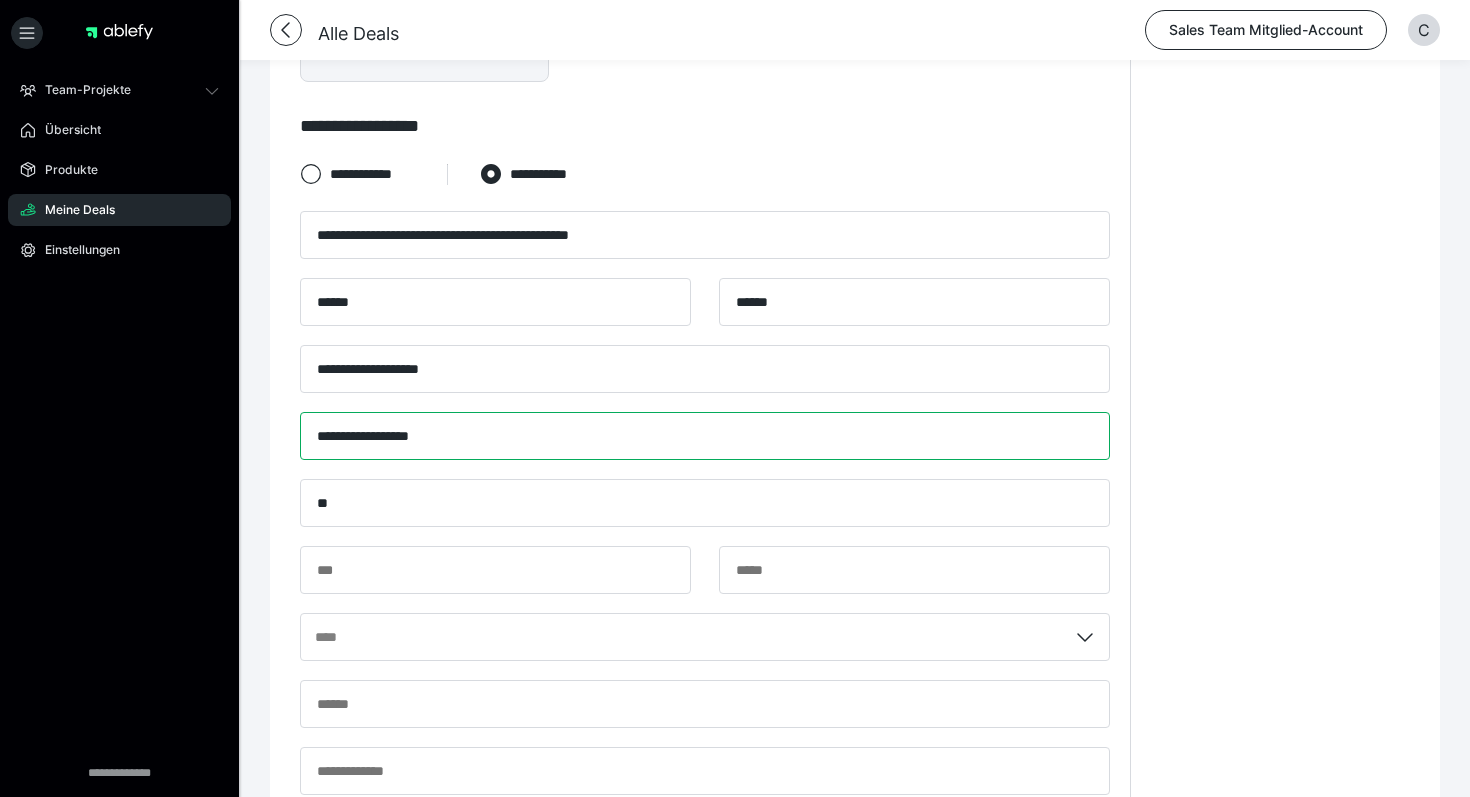 click on "**********" at bounding box center [705, 436] 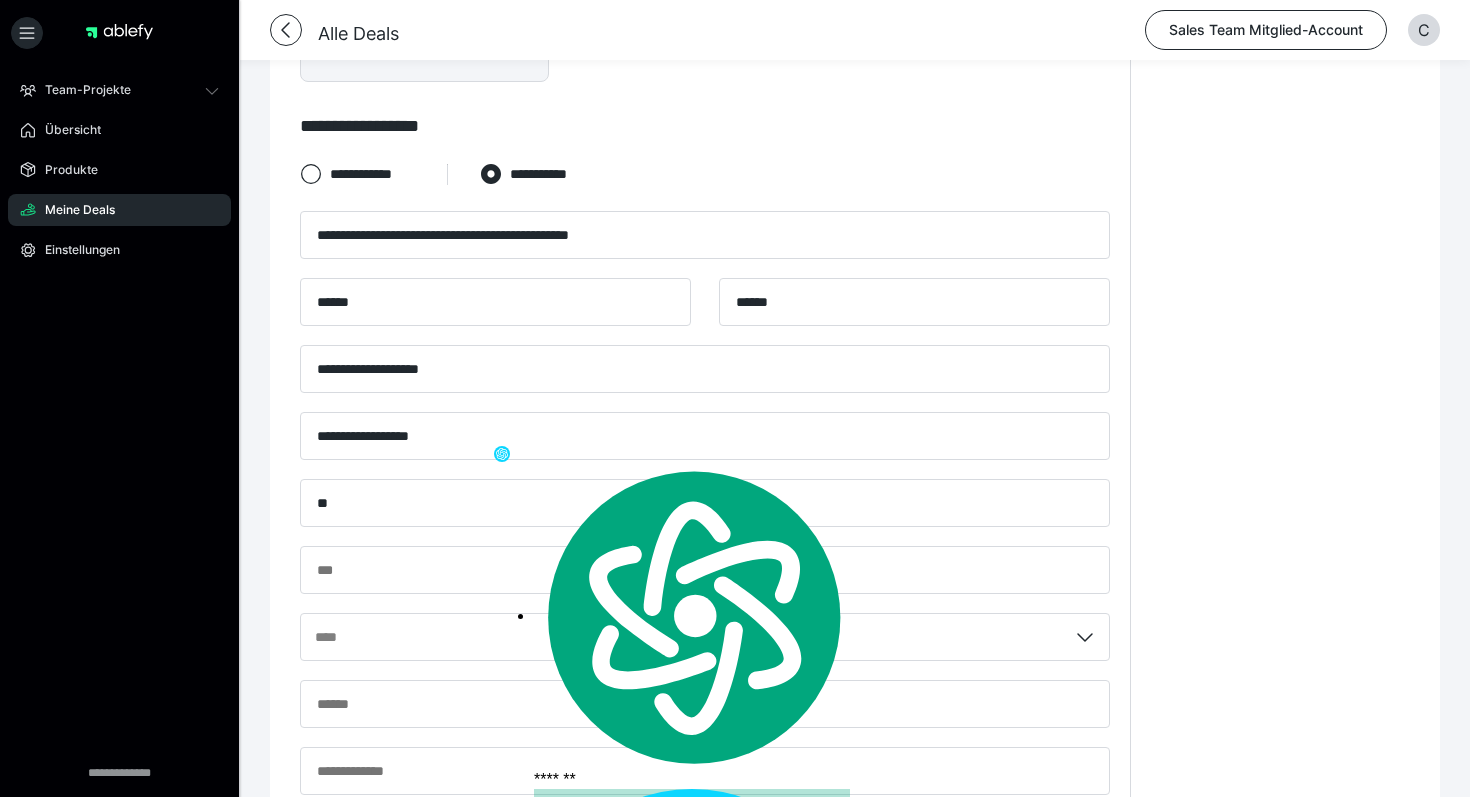 click 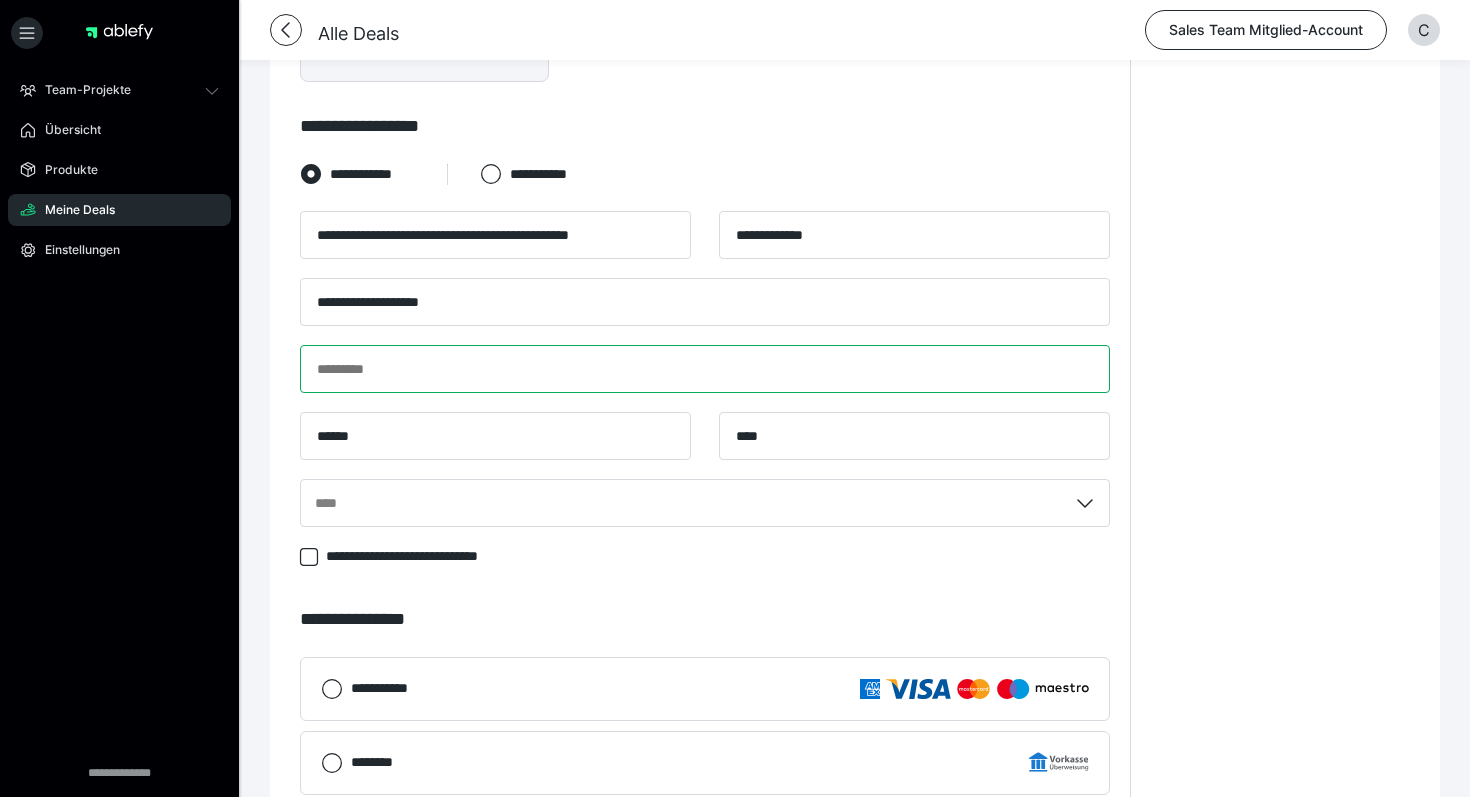 click at bounding box center (705, 369) 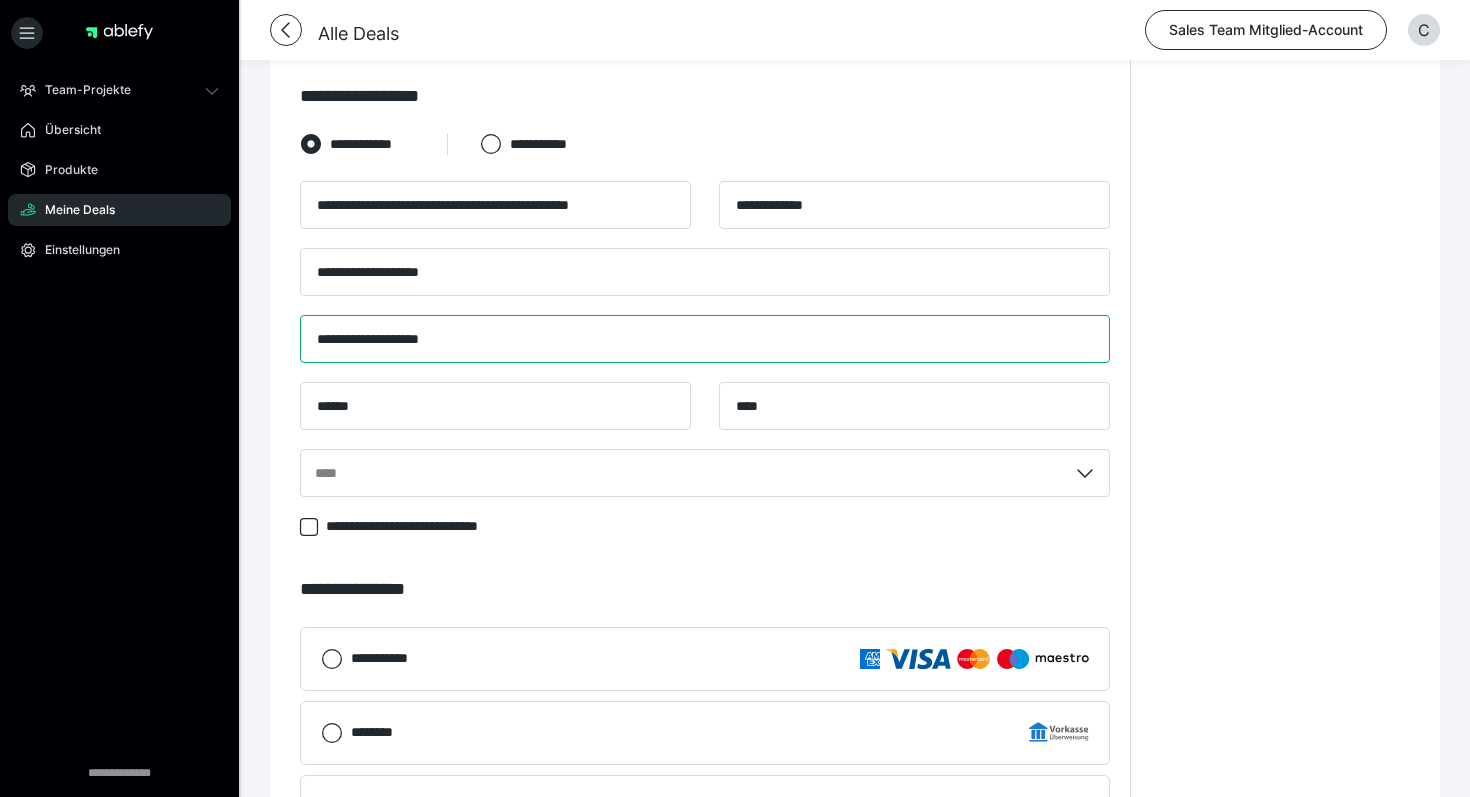 scroll, scrollTop: 755, scrollLeft: 0, axis: vertical 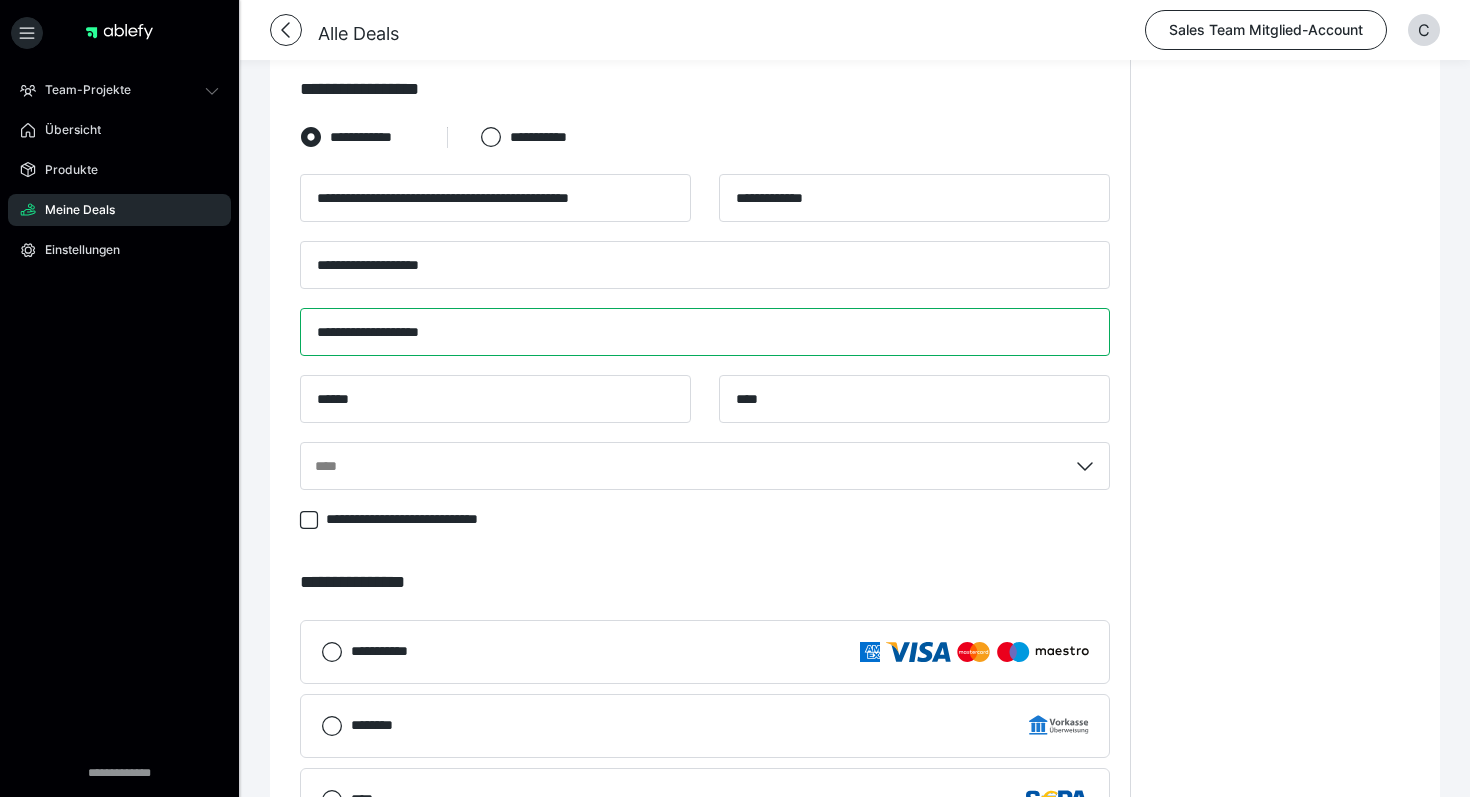 type on "**********" 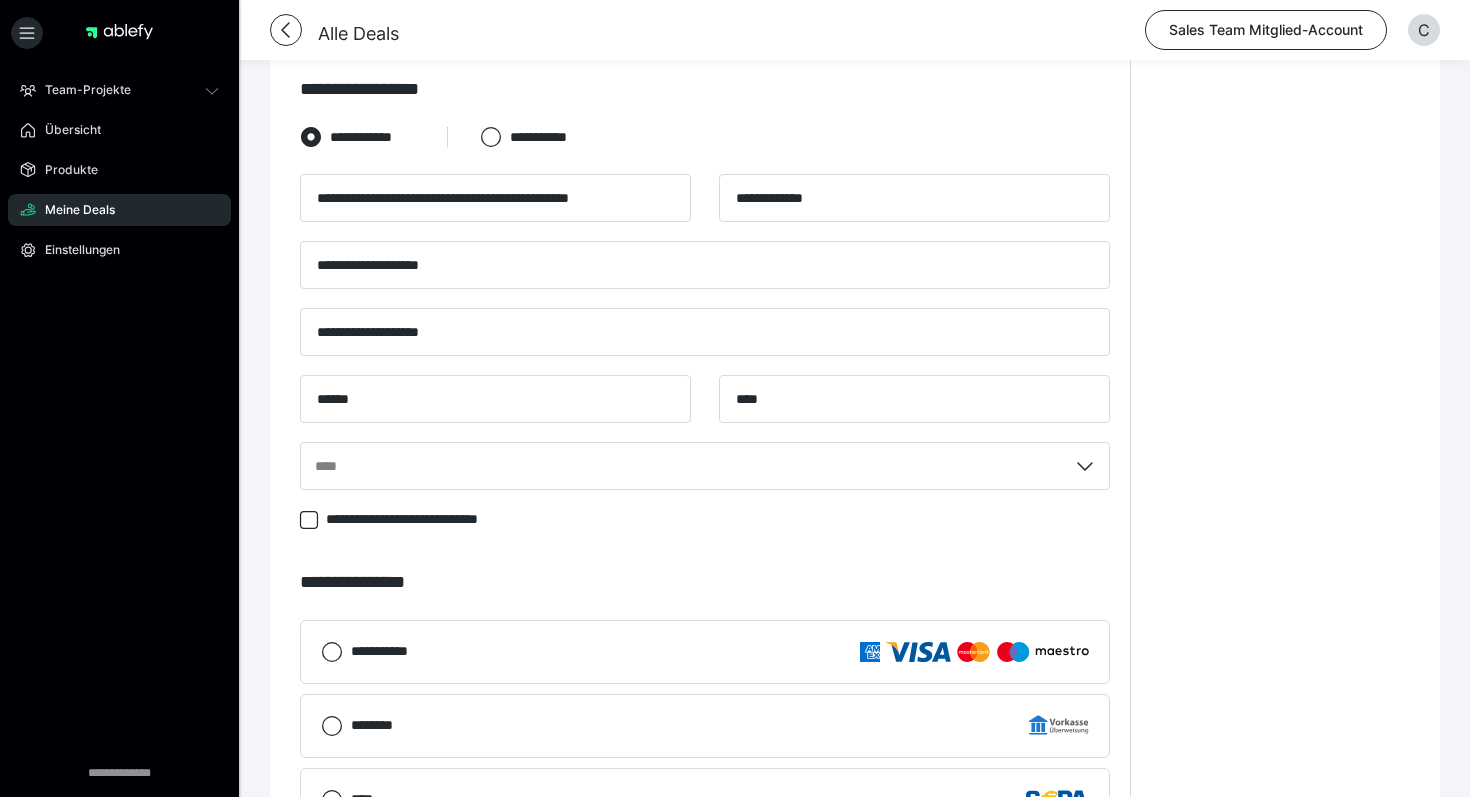 click on "**********" at bounding box center (855, 276) 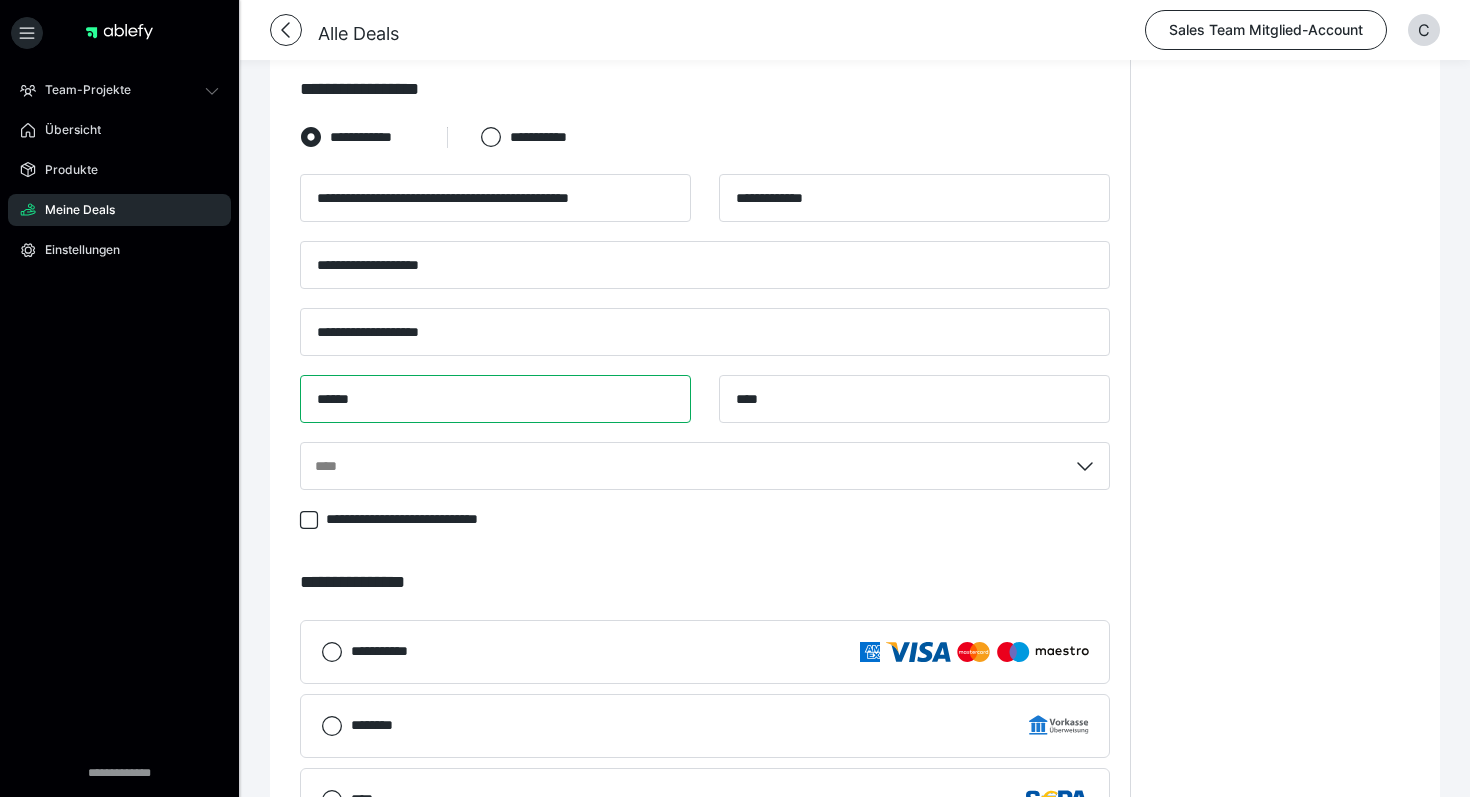 click on "*****" at bounding box center [495, 399] 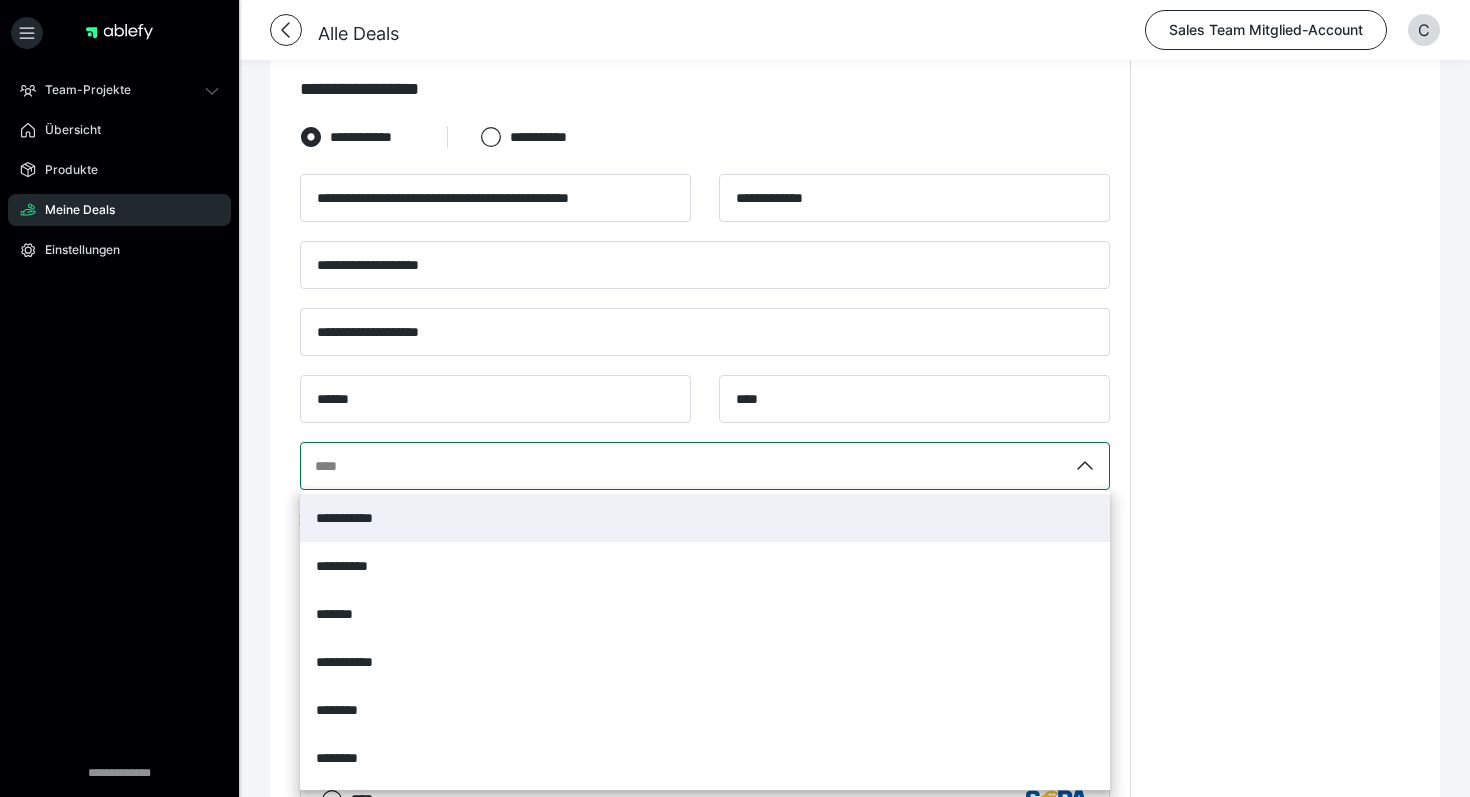 click on "****" at bounding box center [684, 466] 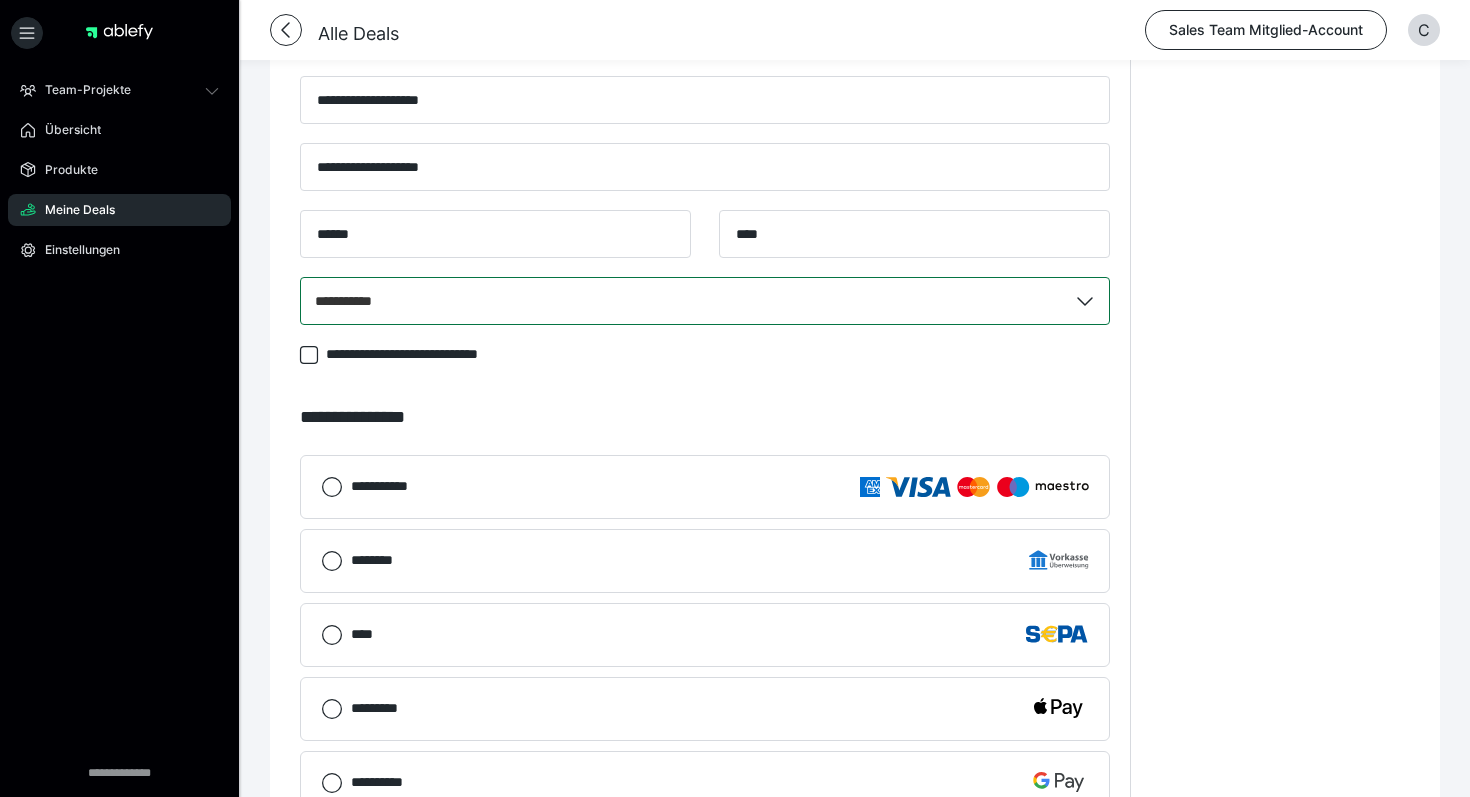 scroll, scrollTop: 978, scrollLeft: 0, axis: vertical 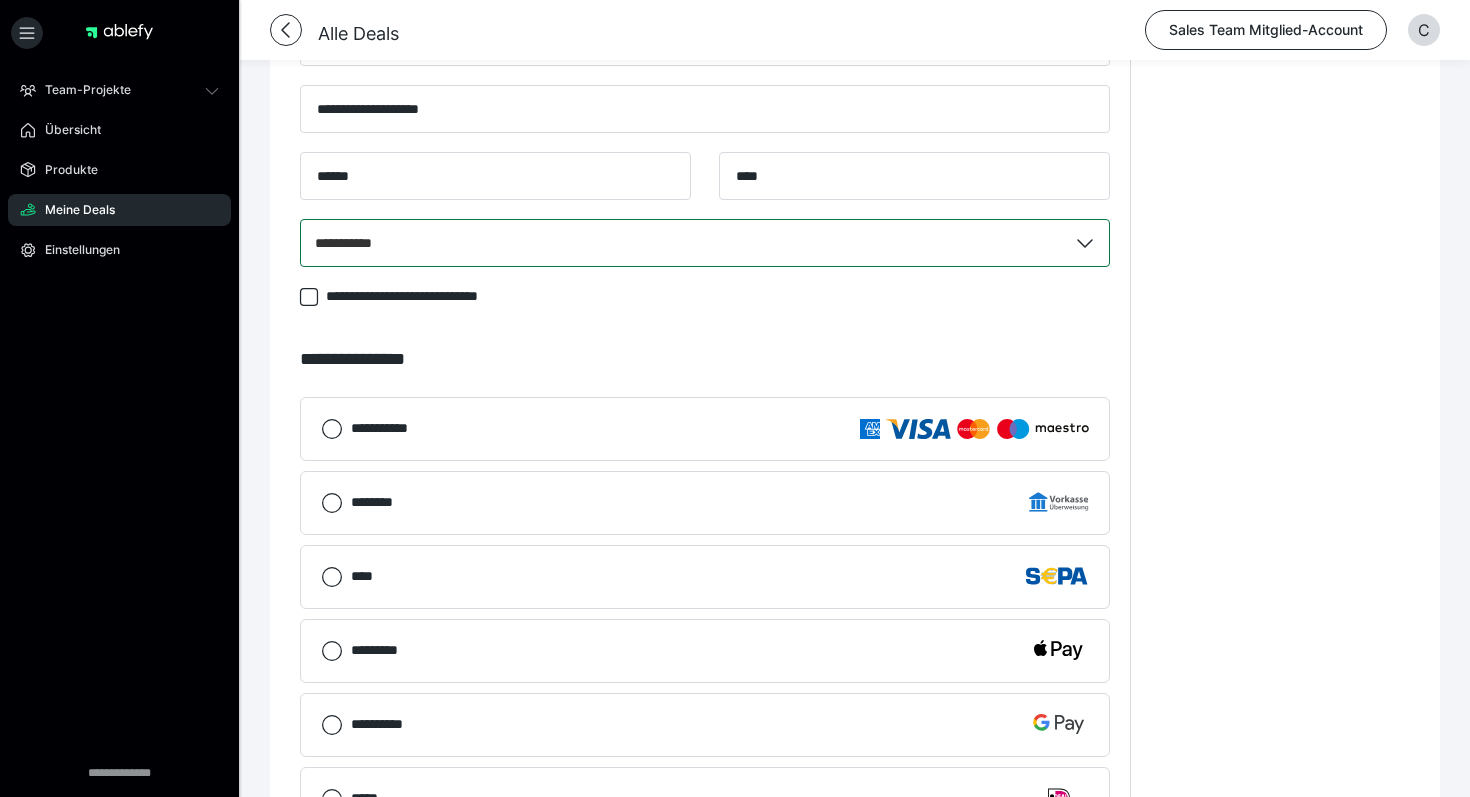 click on "********" at bounding box center (720, 502) 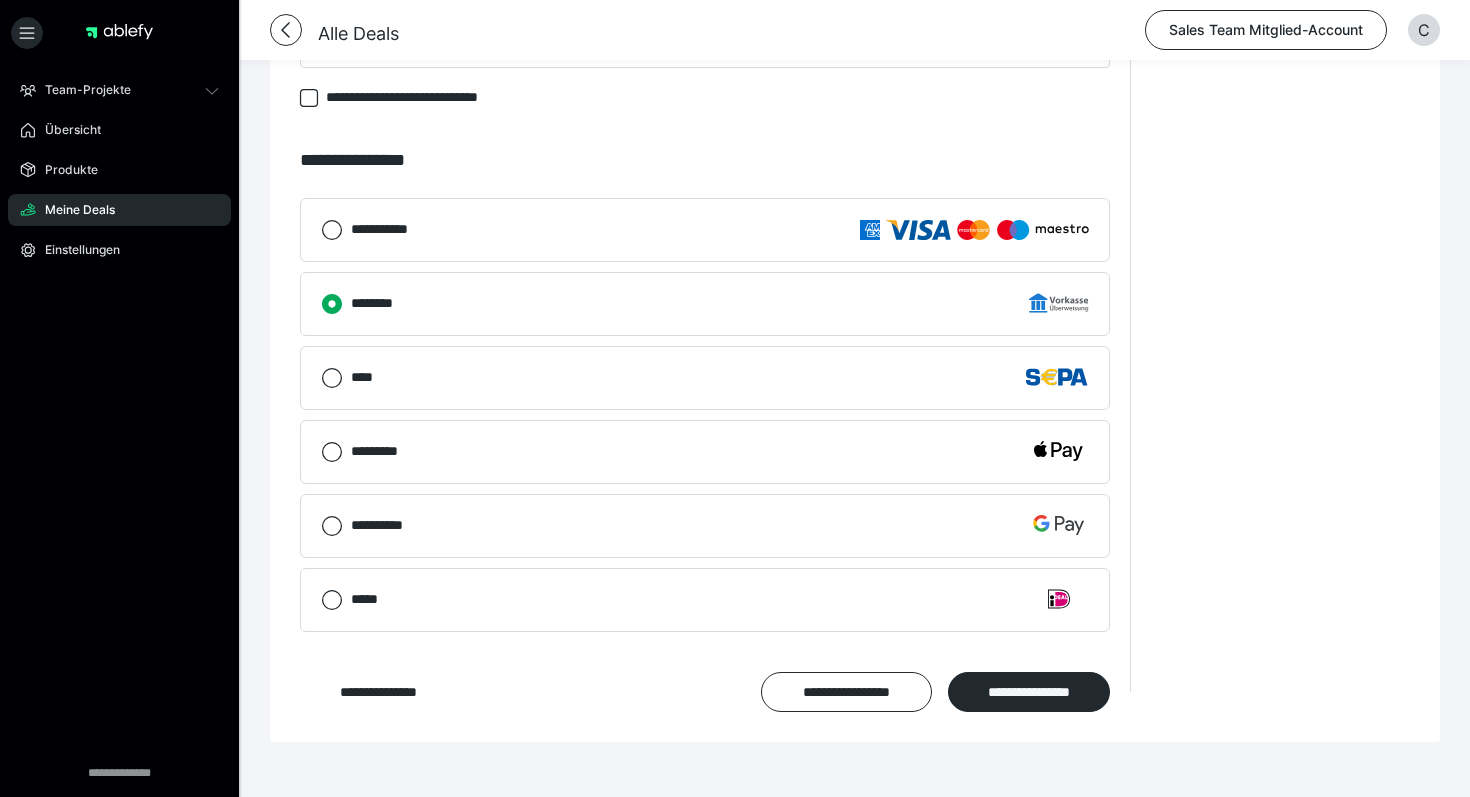 scroll, scrollTop: 1251, scrollLeft: 0, axis: vertical 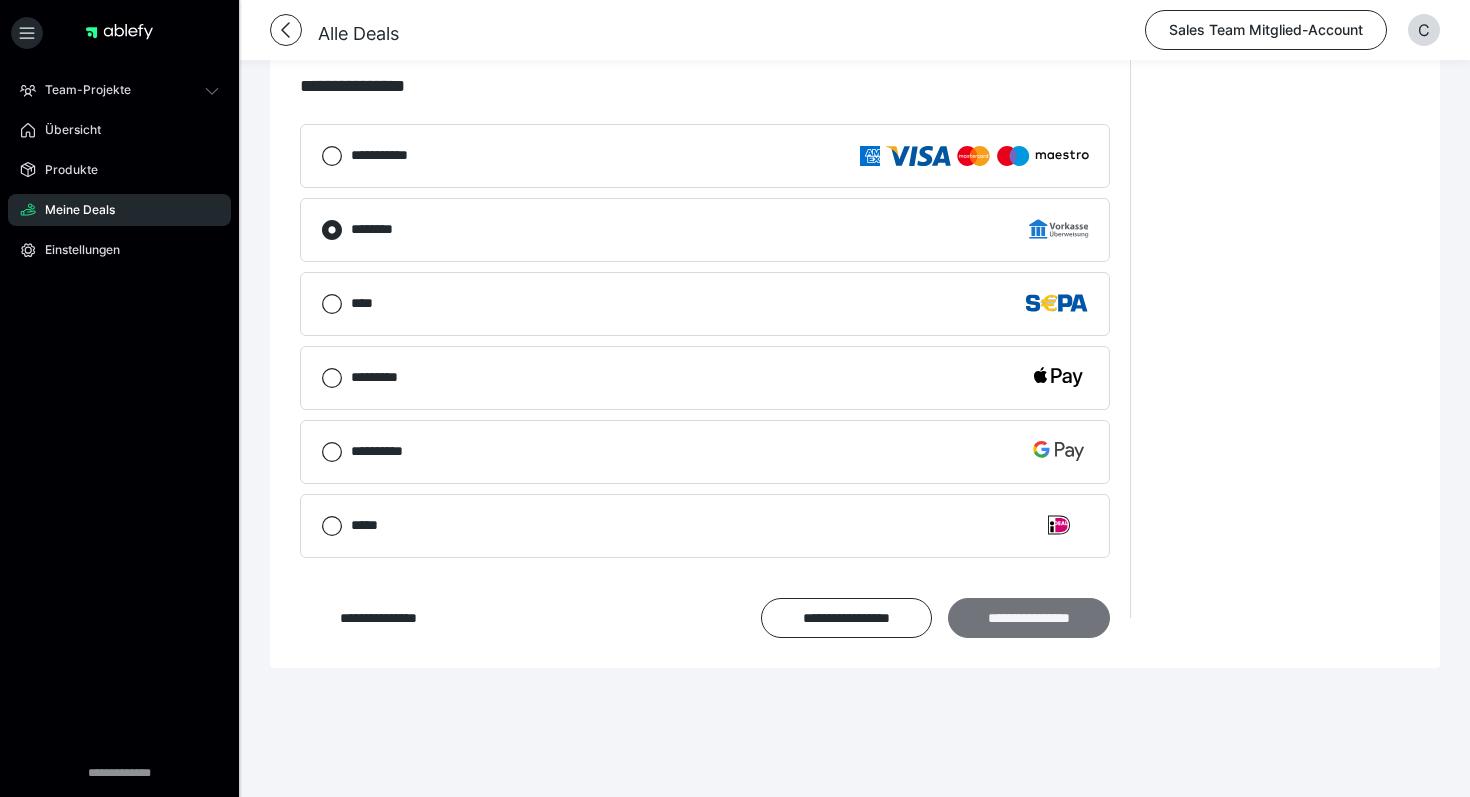click on "**********" at bounding box center [1029, 618] 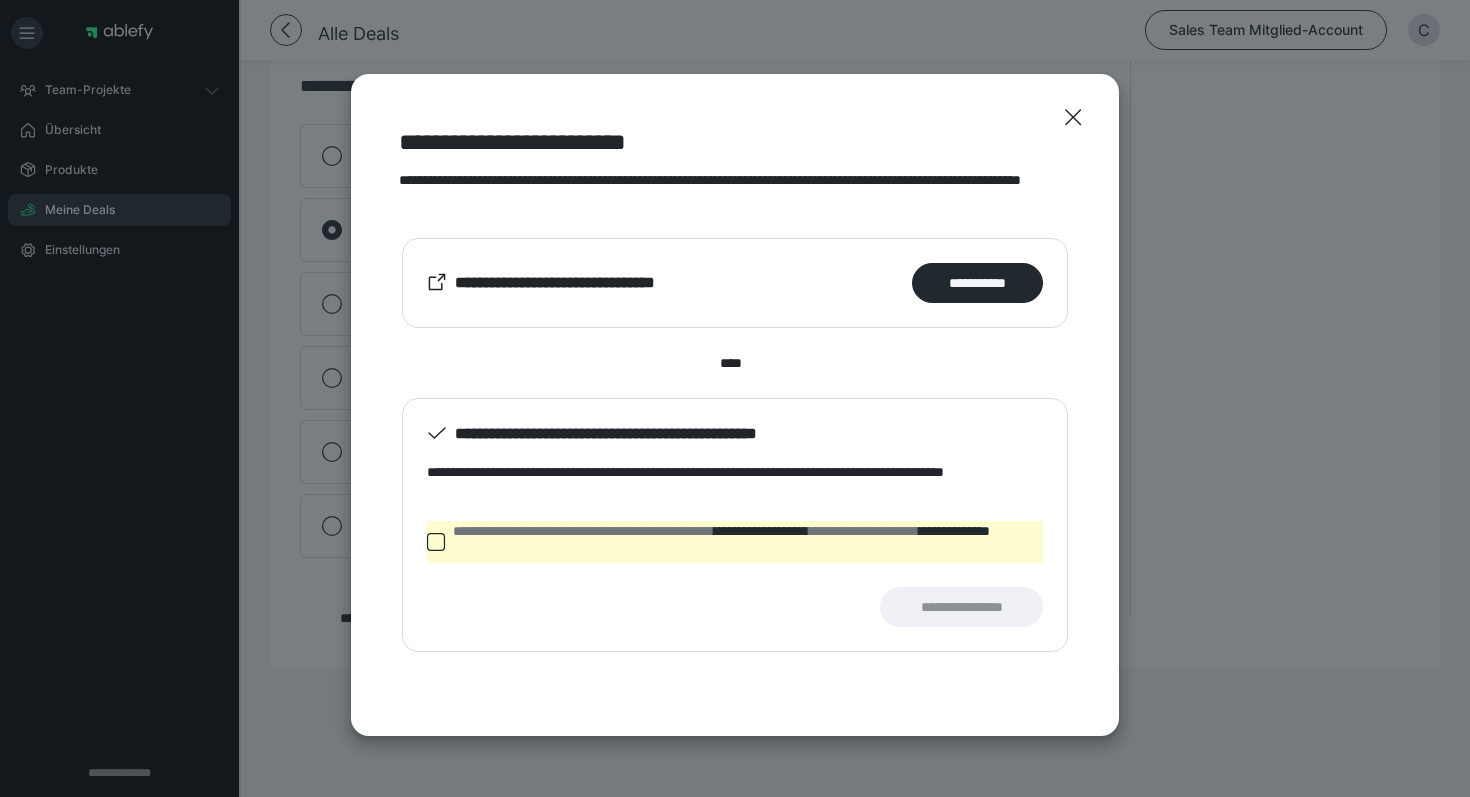 click on "**********" at bounding box center [735, 525] 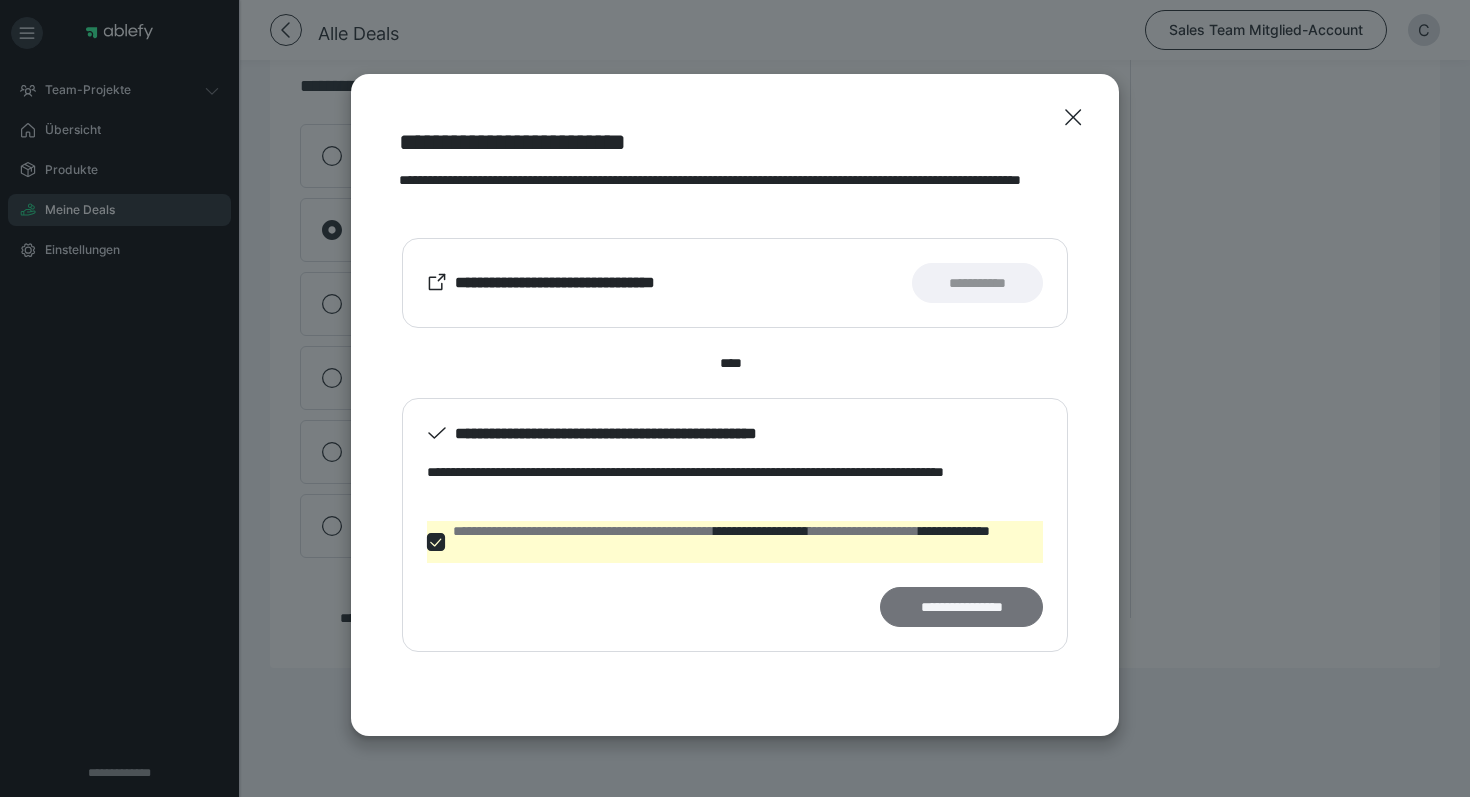 click on "**********" at bounding box center (961, 607) 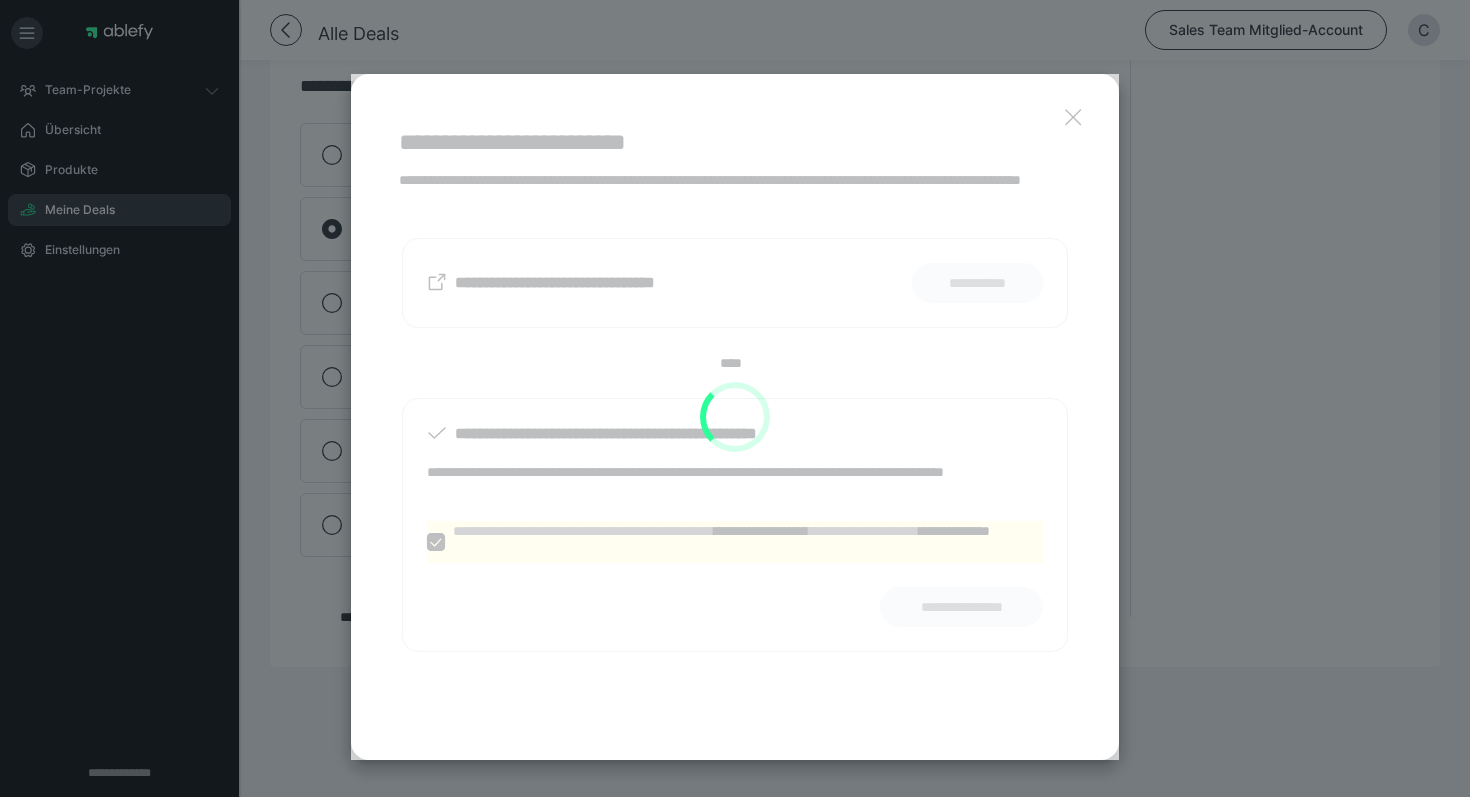 scroll, scrollTop: 758, scrollLeft: 0, axis: vertical 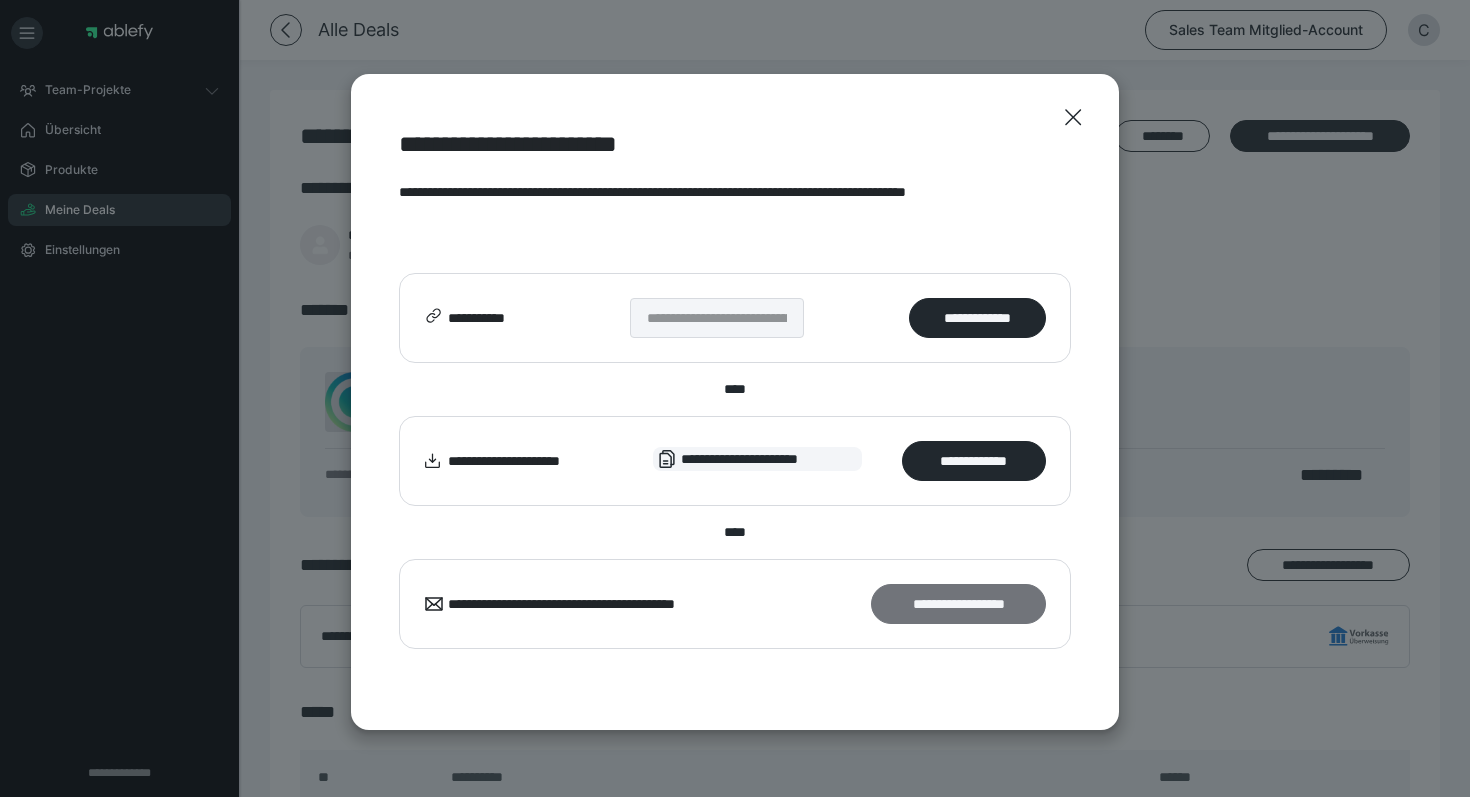 click on "**********" at bounding box center (958, 604) 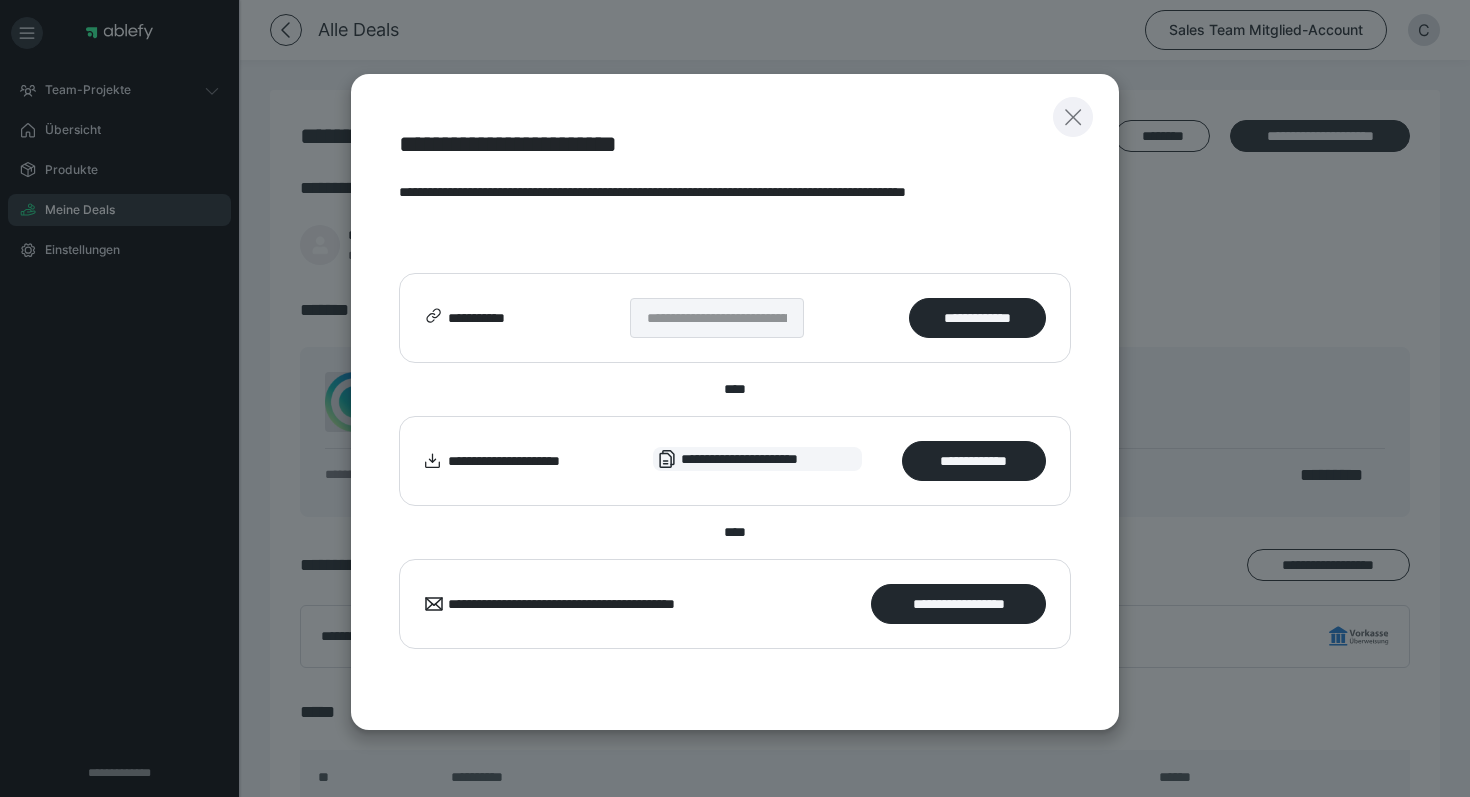 click 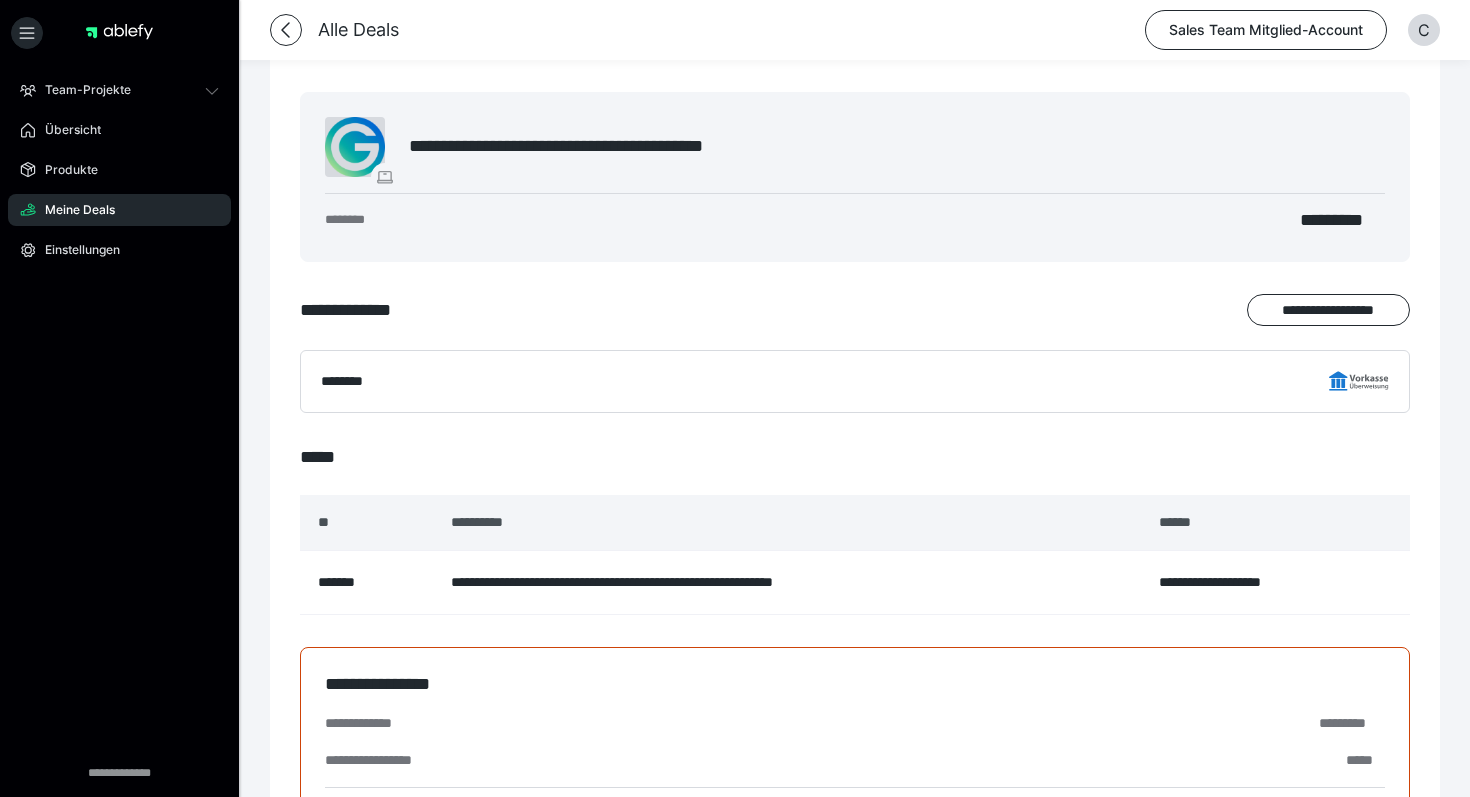 scroll, scrollTop: 0, scrollLeft: 0, axis: both 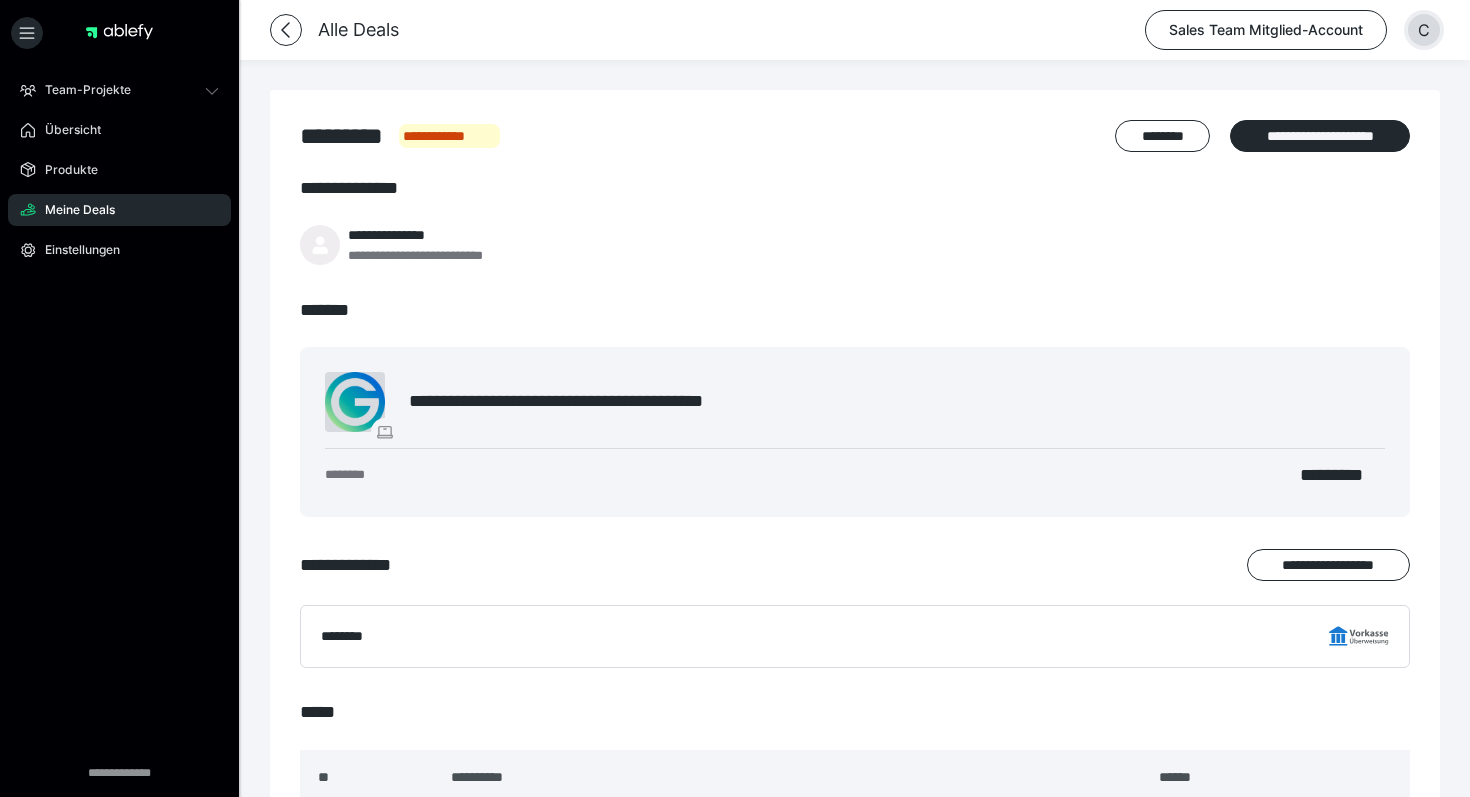 click on "C" at bounding box center [1424, 30] 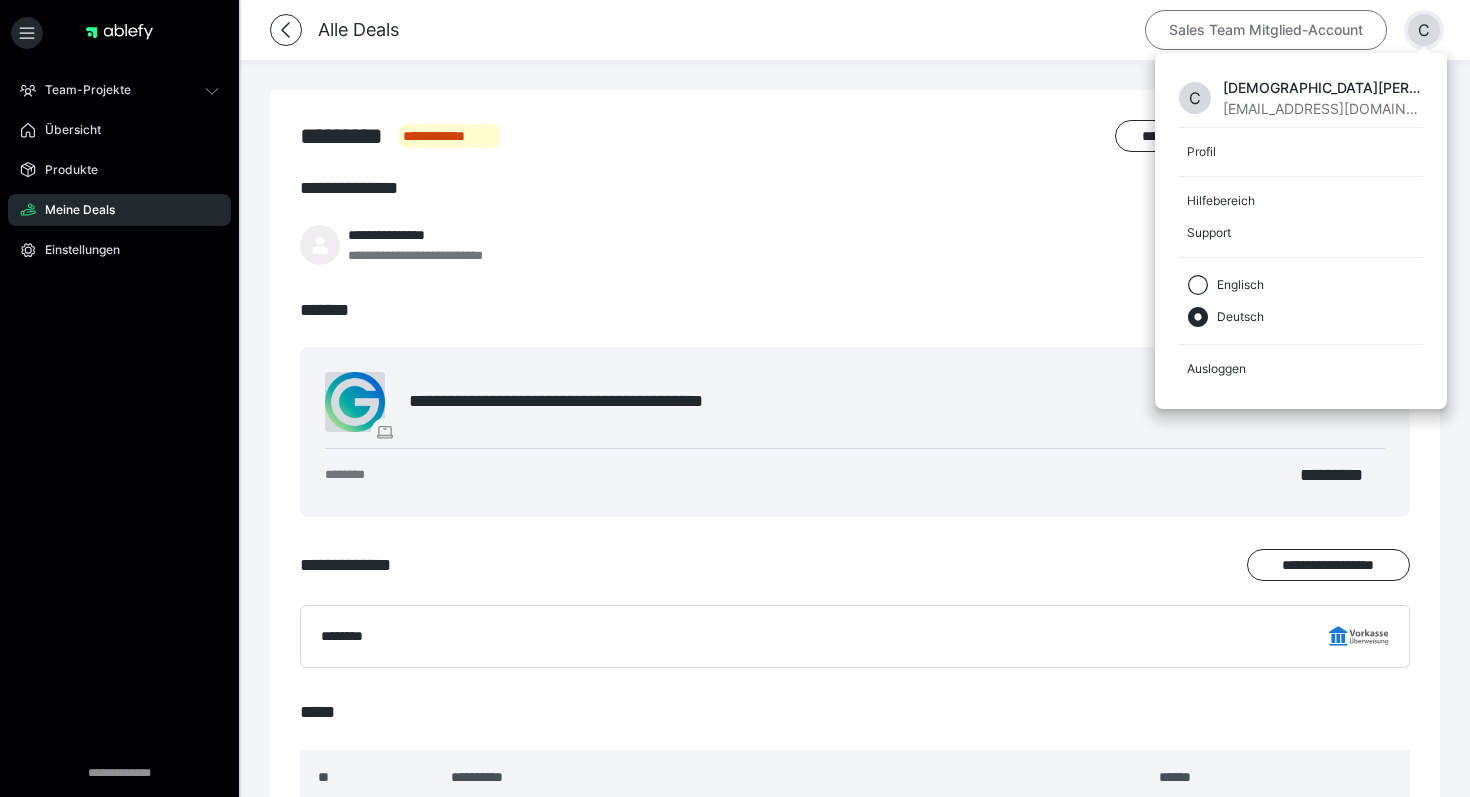 click on "Sales Team Mitglied-Account" at bounding box center (1266, 30) 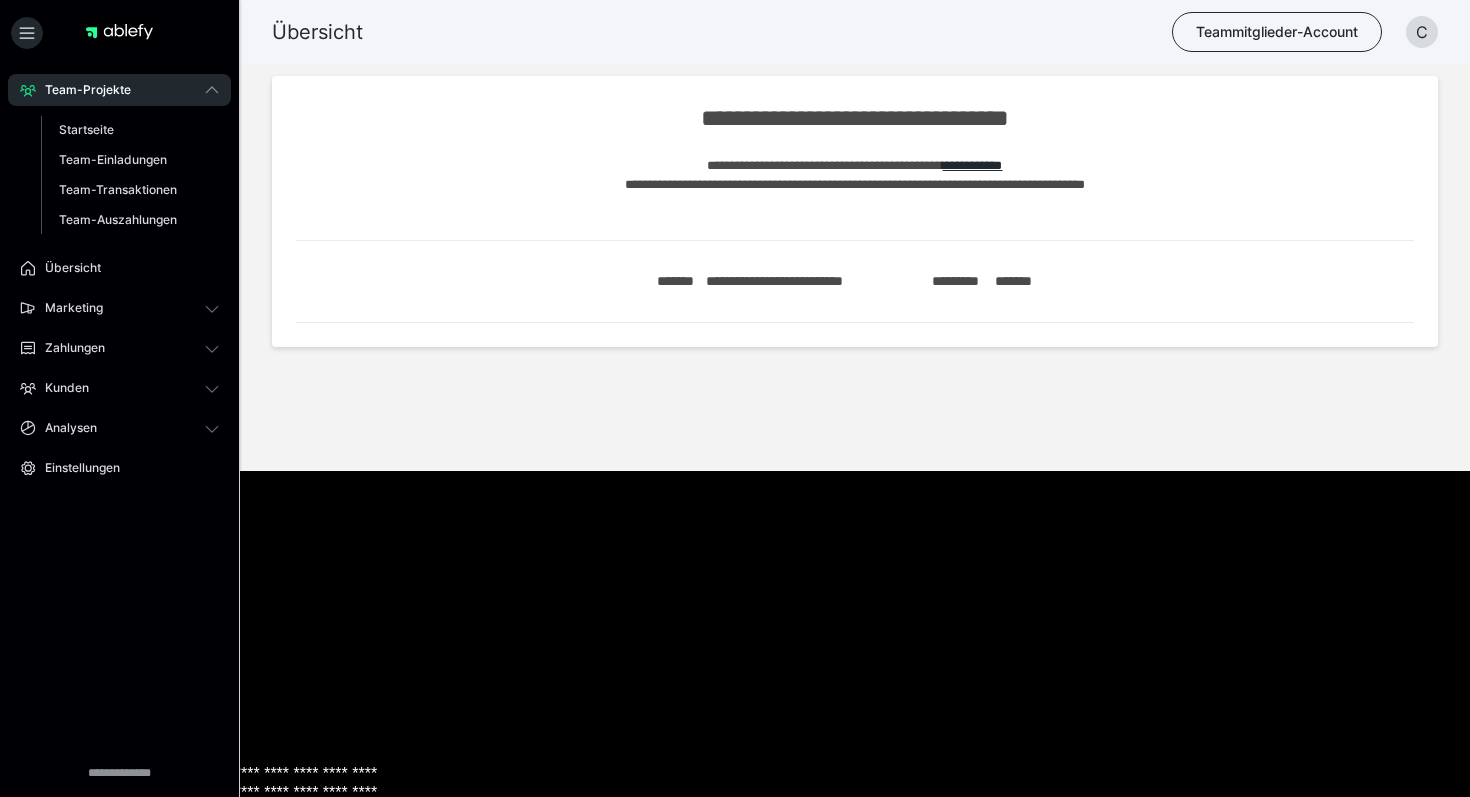 scroll, scrollTop: 0, scrollLeft: 0, axis: both 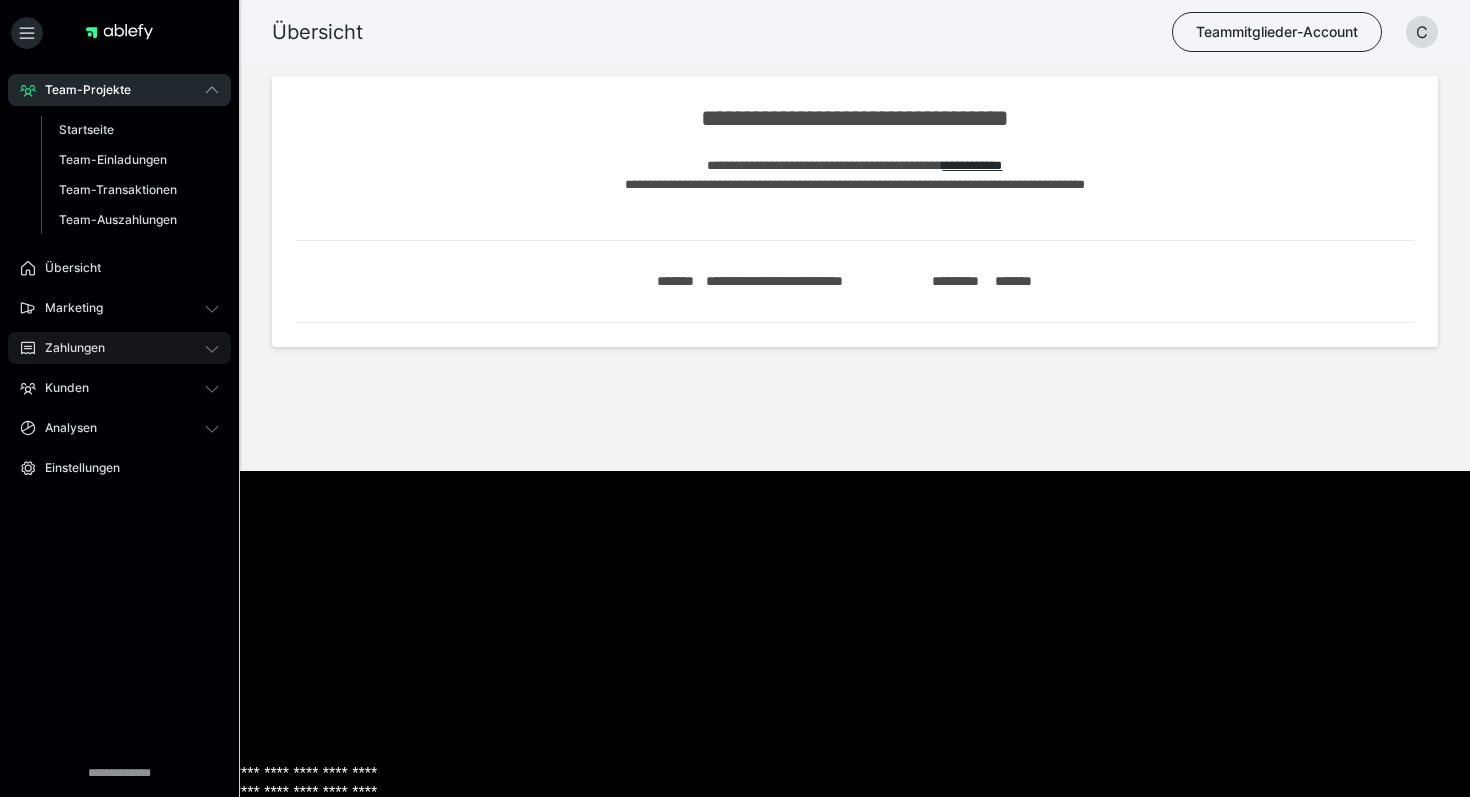 click on "Zahlungen" at bounding box center (119, 348) 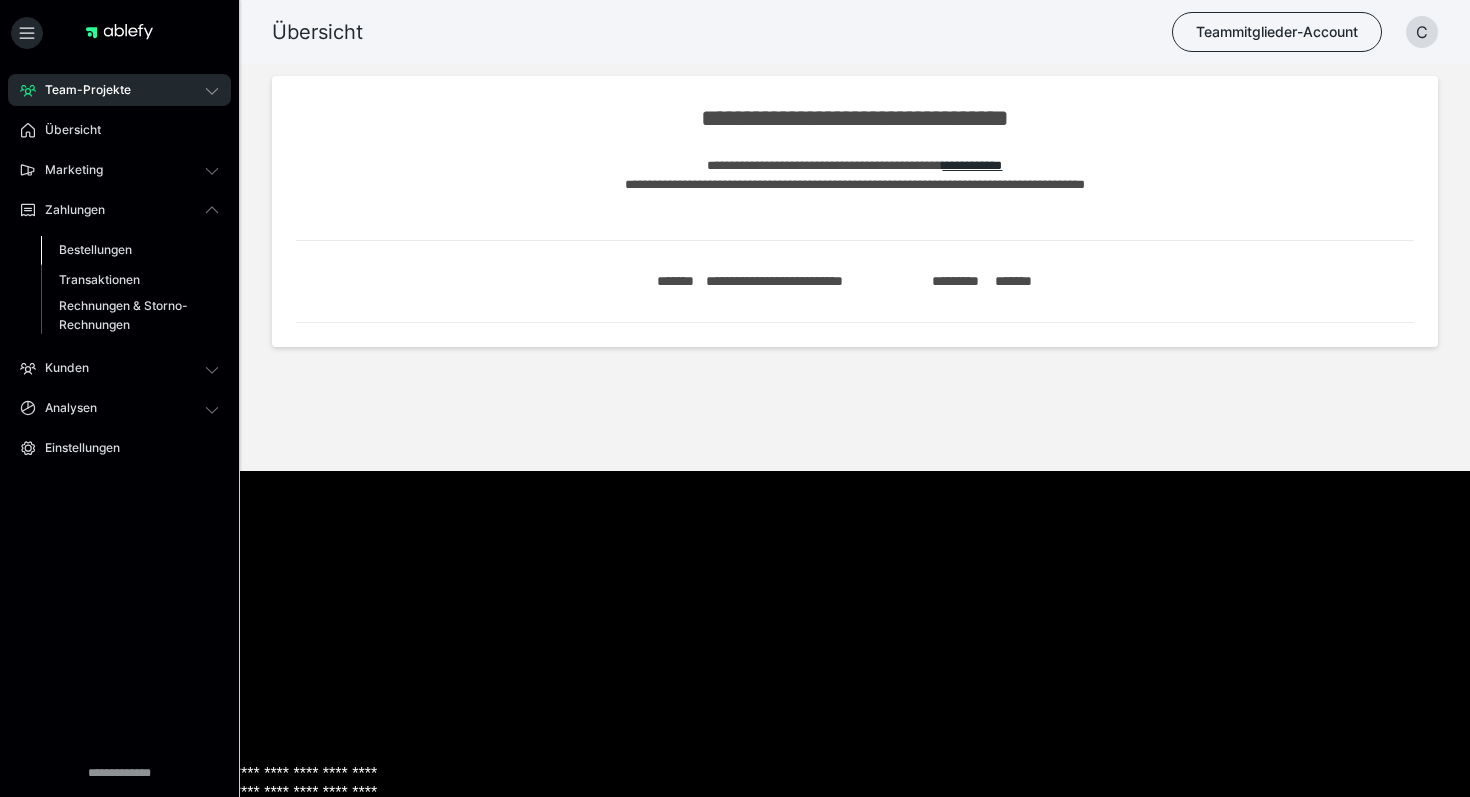 click on "Bestellungen" at bounding box center (95, 249) 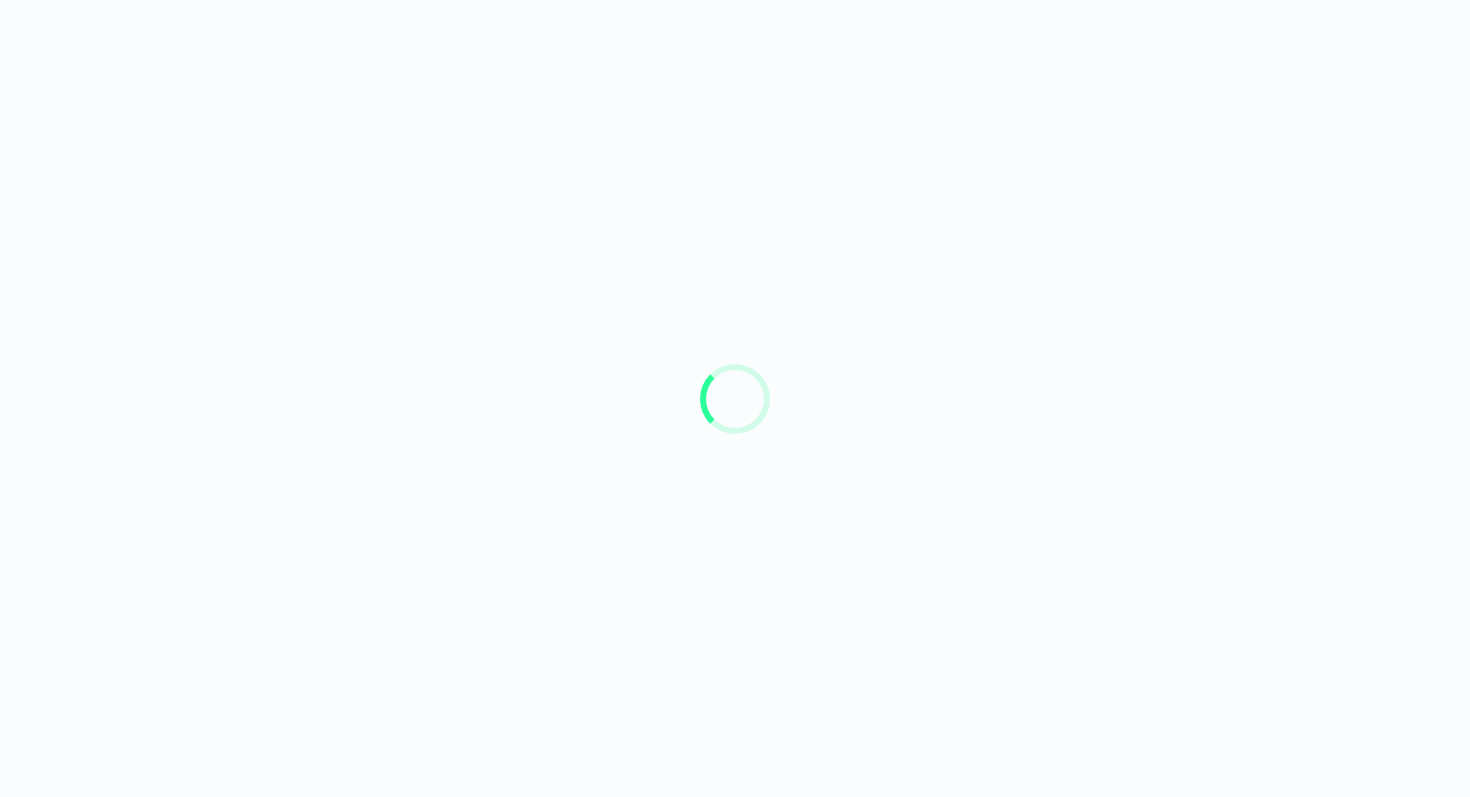 scroll, scrollTop: 0, scrollLeft: 0, axis: both 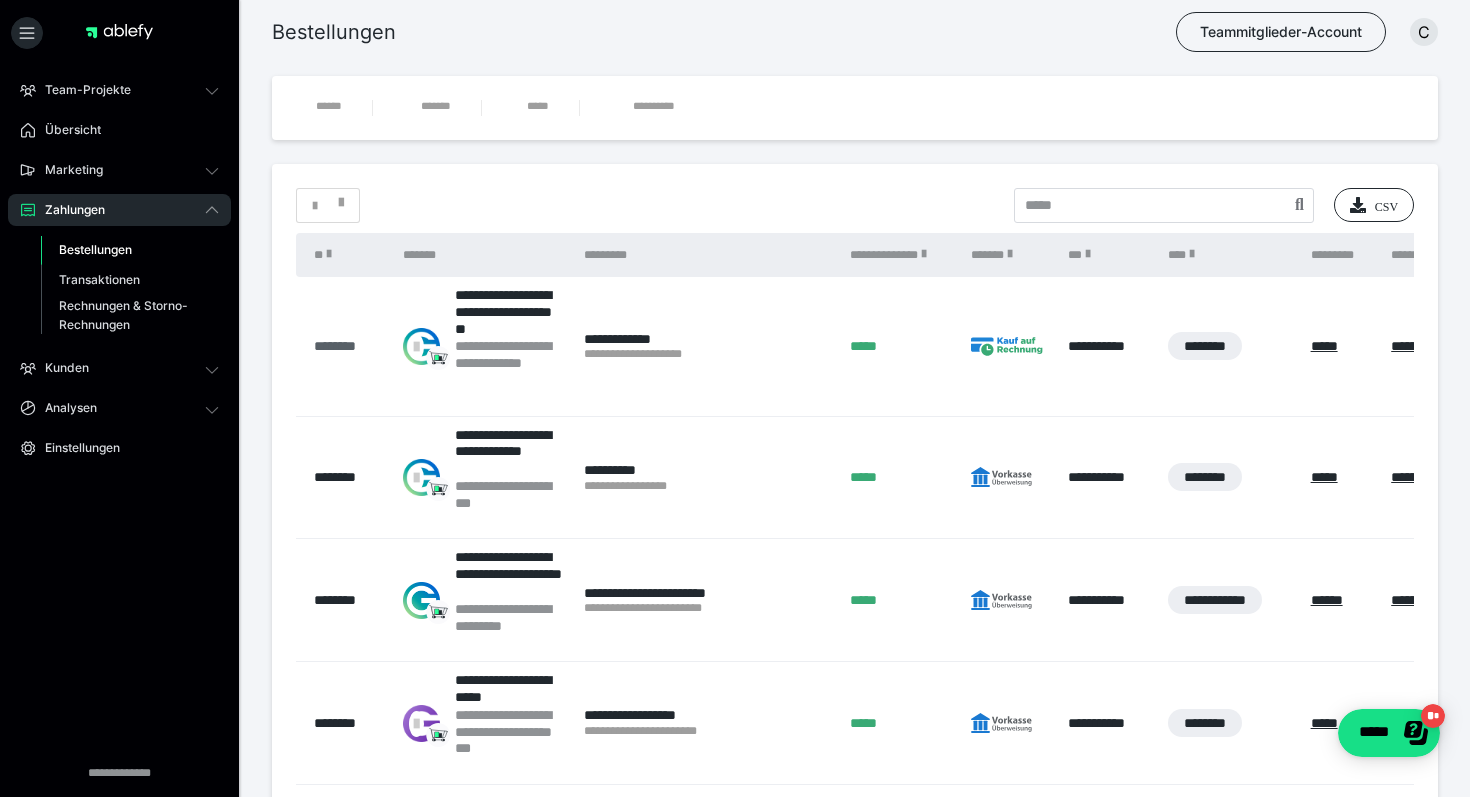 click on "********" at bounding box center (348, 346) 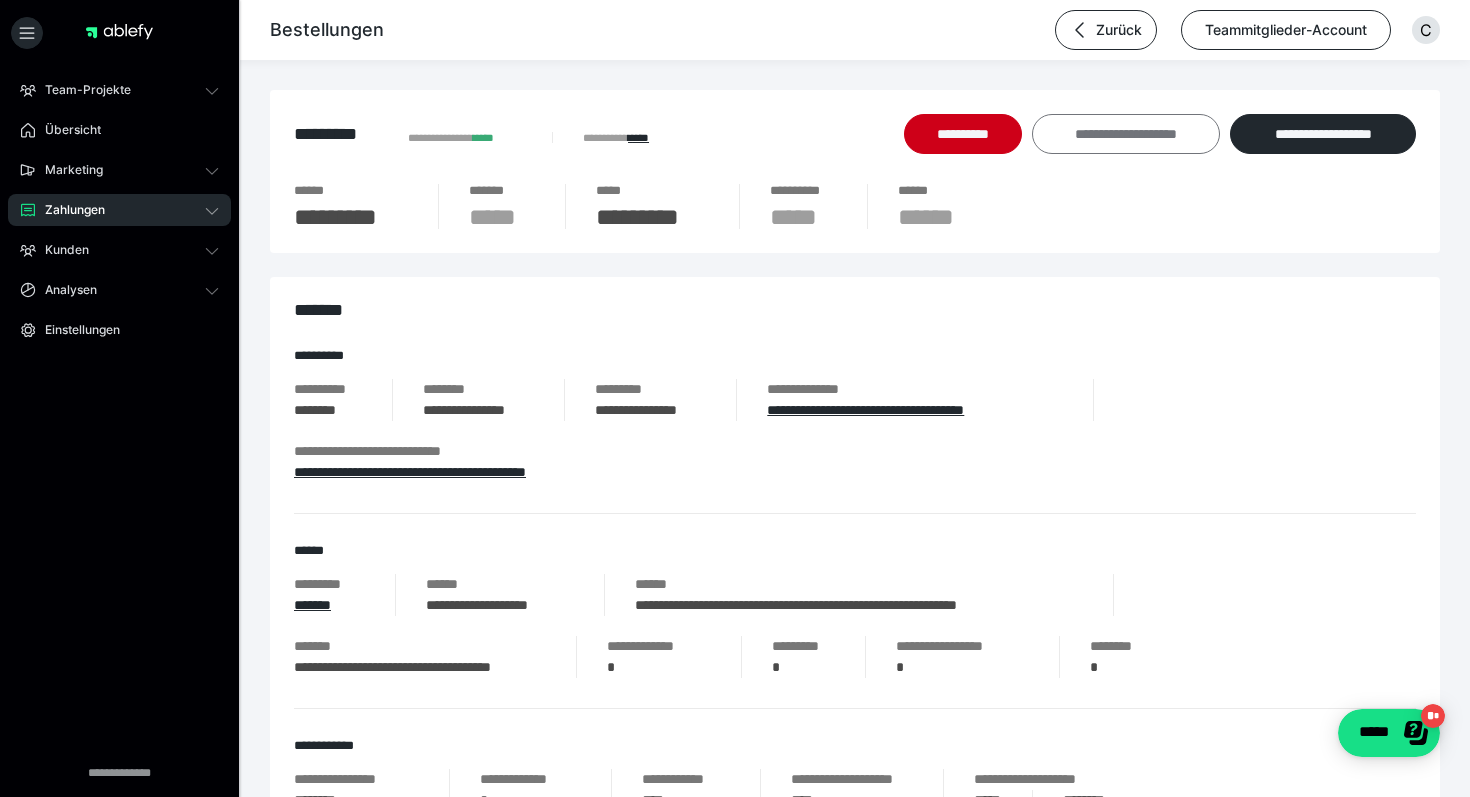 click on "**********" at bounding box center [1126, 134] 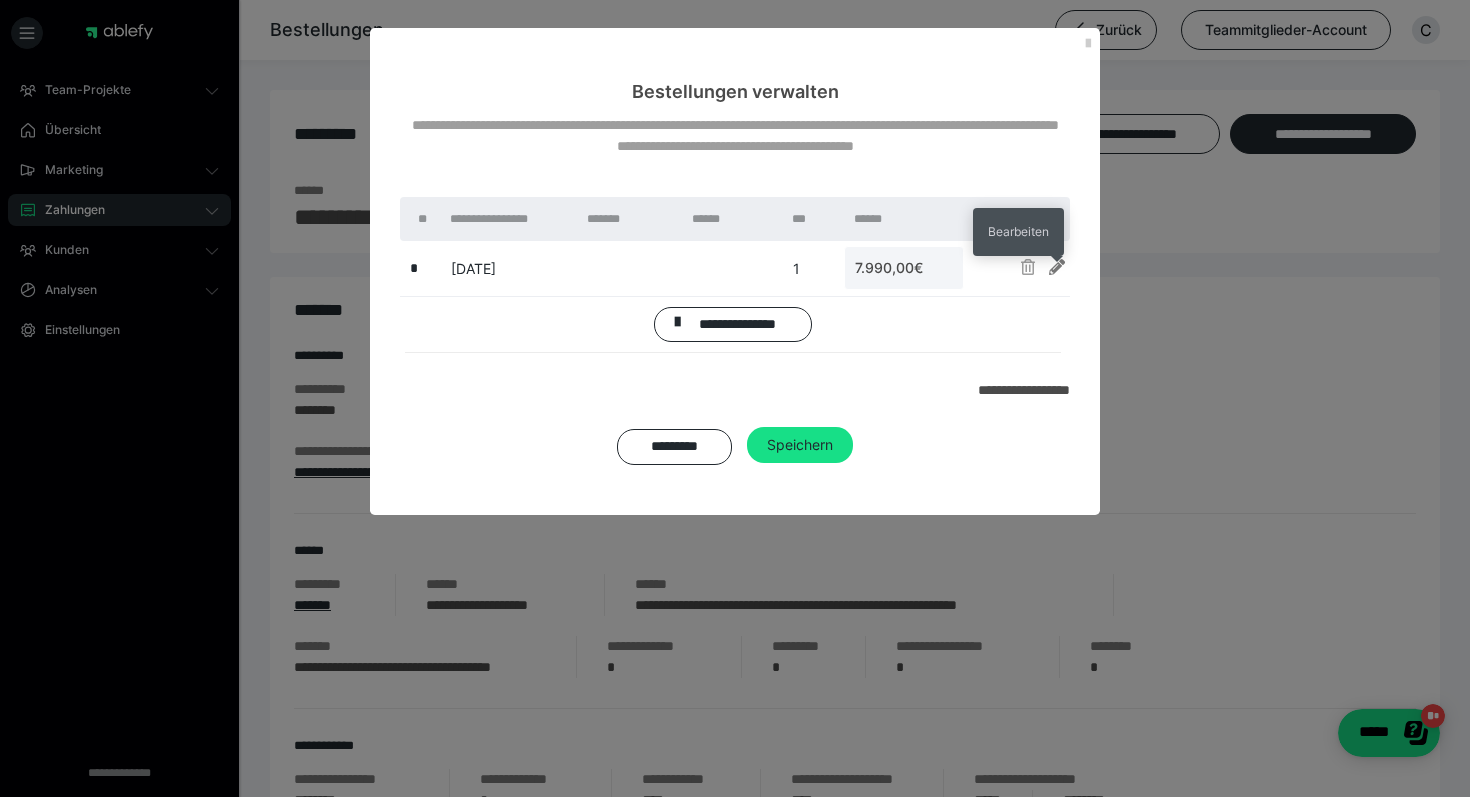 click at bounding box center (1057, 267) 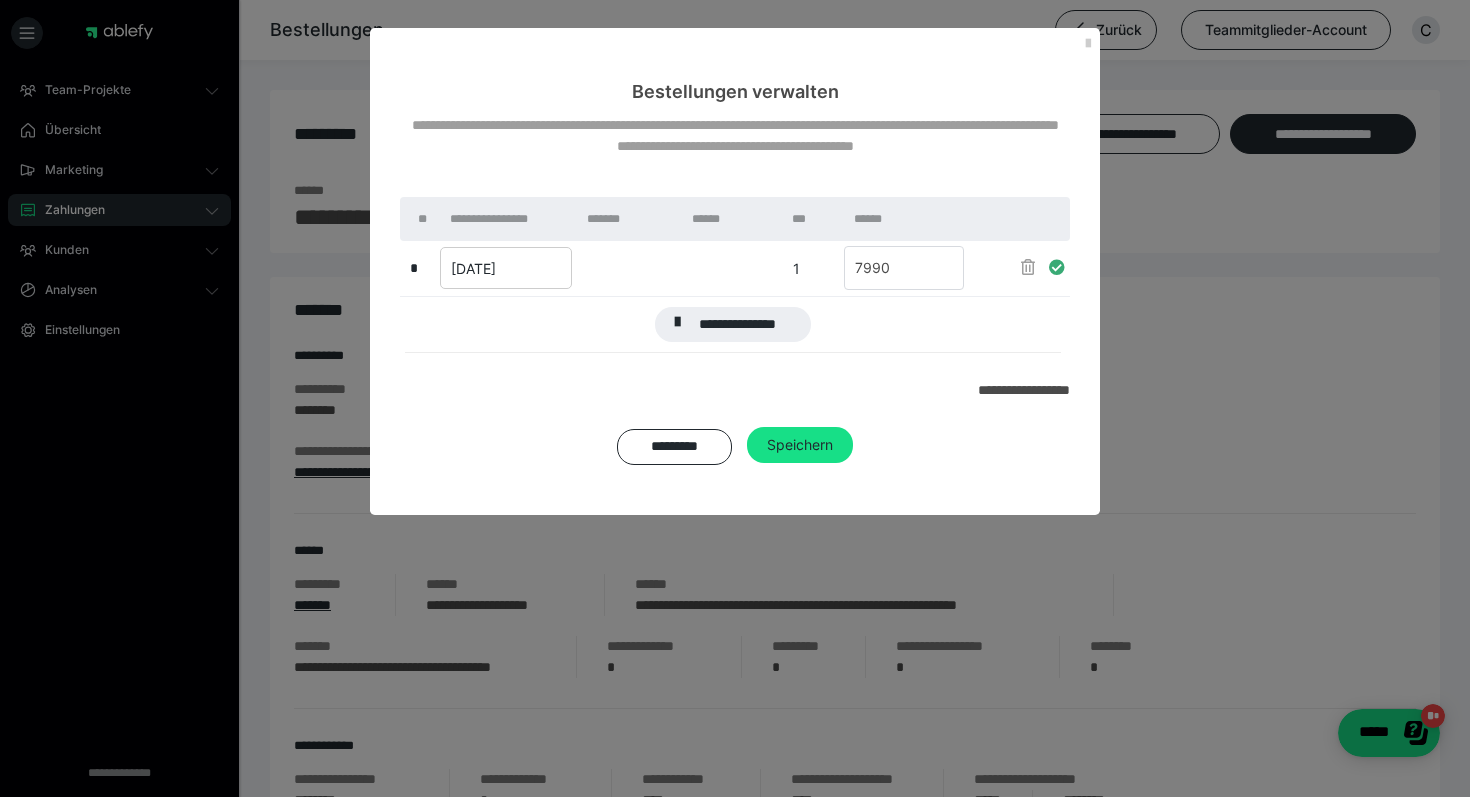 click on "11.07.2025" at bounding box center (473, 268) 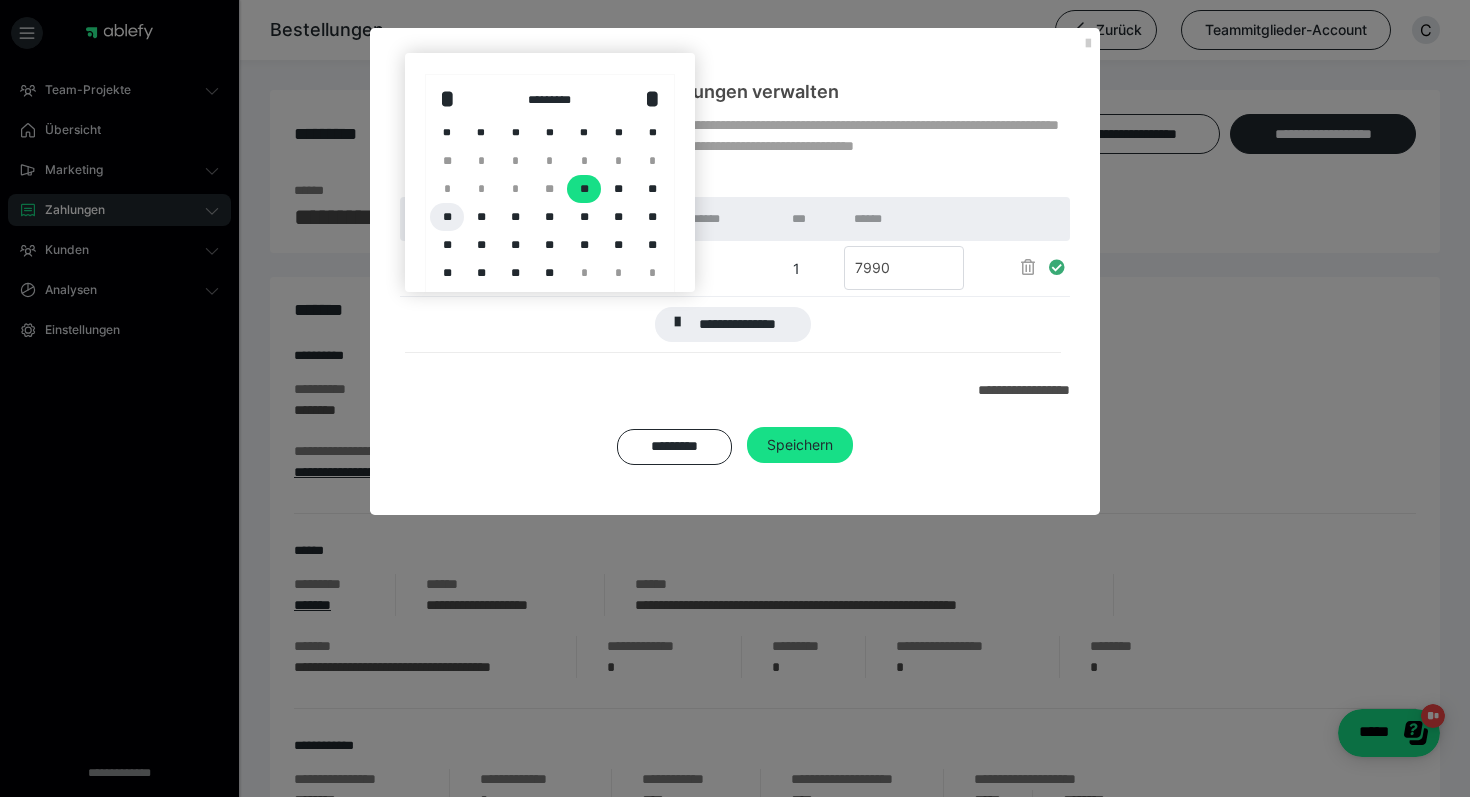 click on "**" at bounding box center [447, 217] 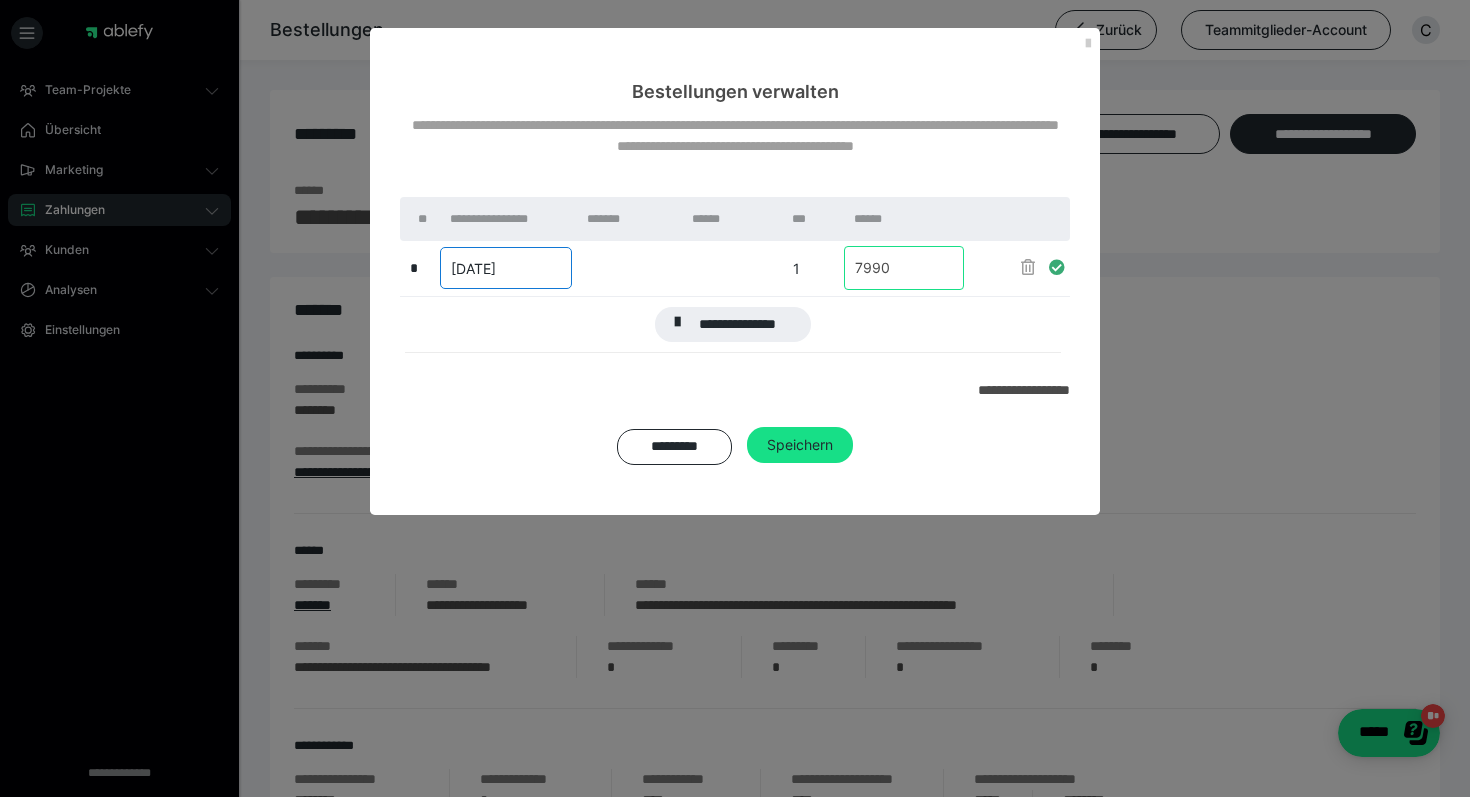 click on "7990" at bounding box center (904, 268) 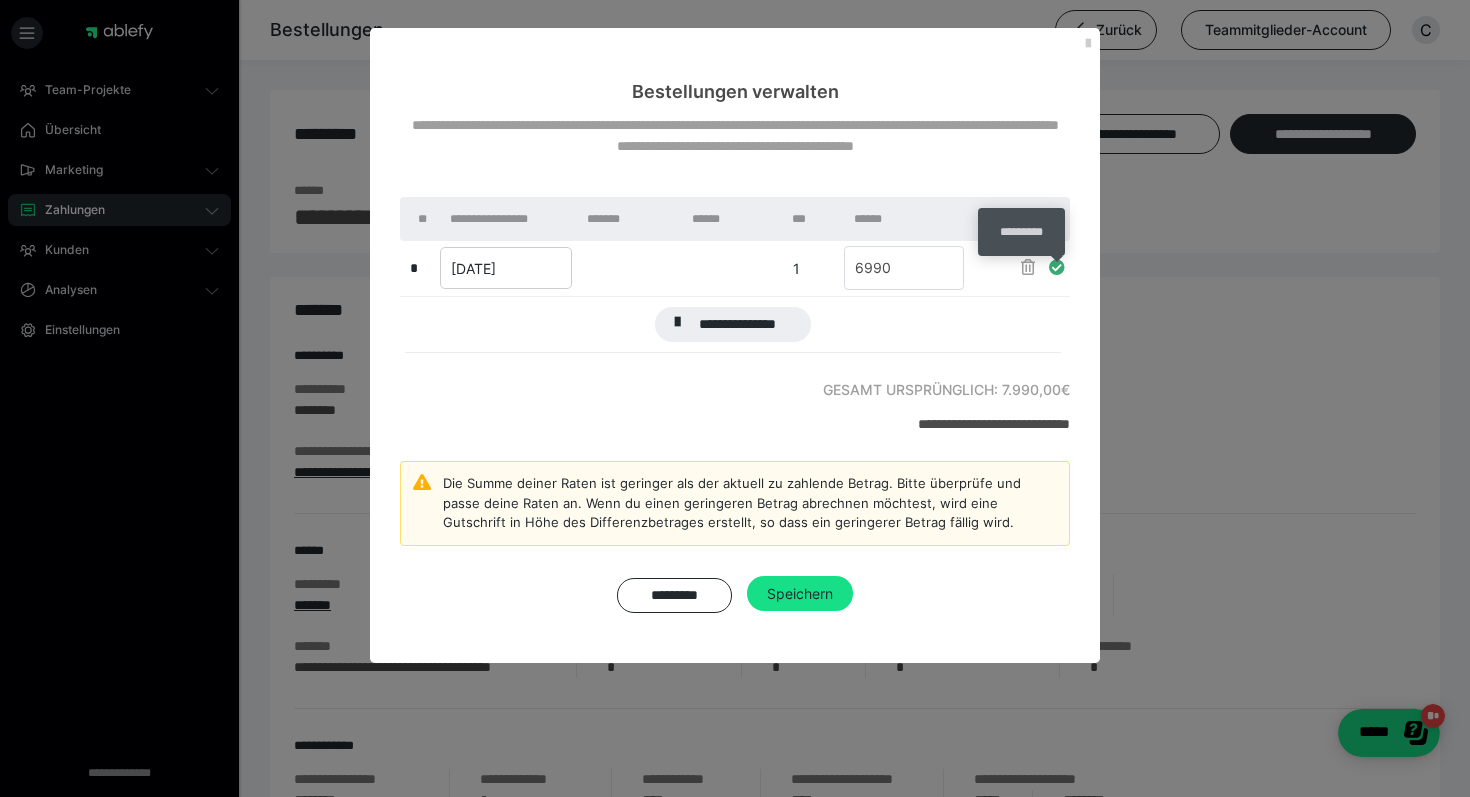 click at bounding box center (1057, 267) 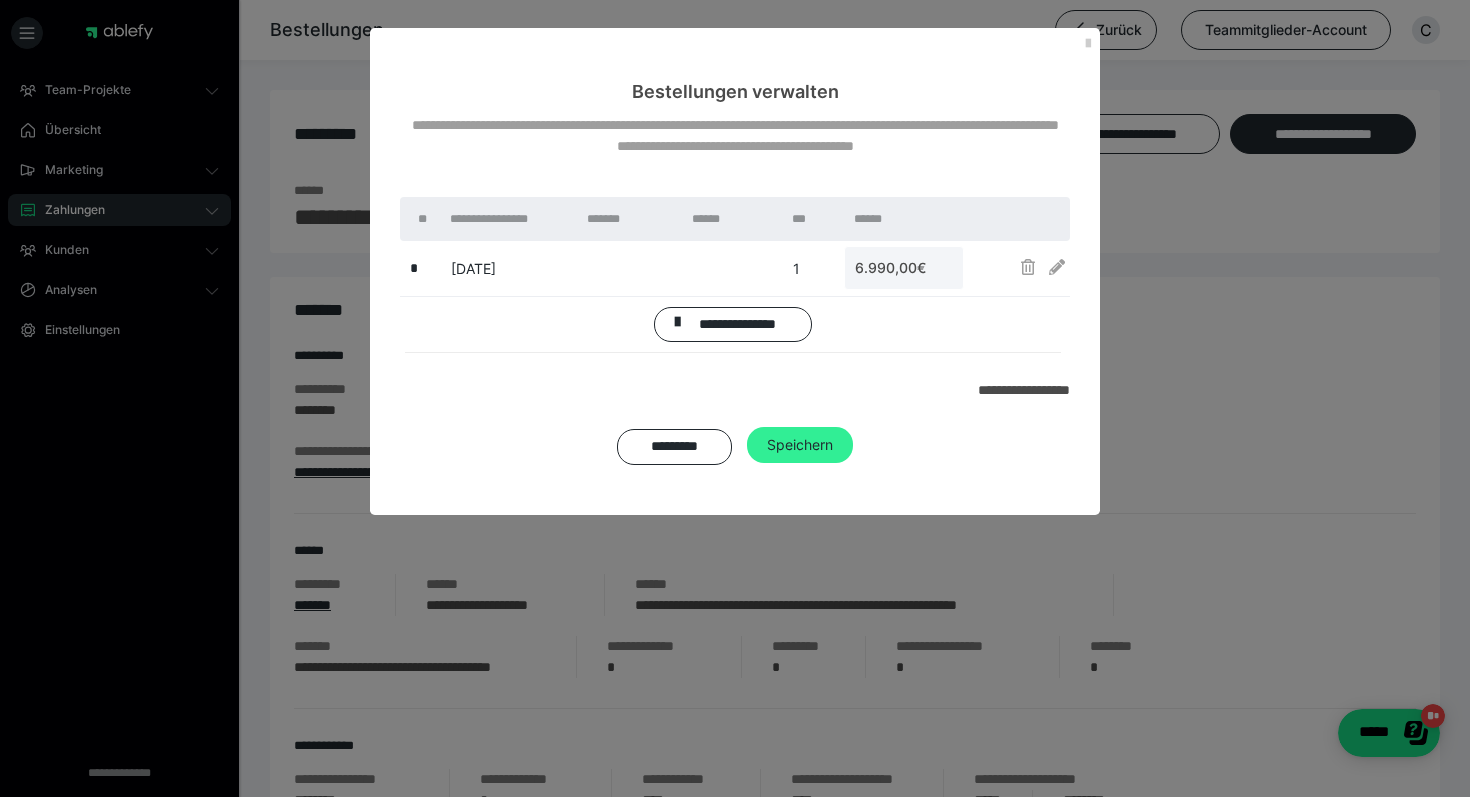 click on "Speichern" at bounding box center (800, 445) 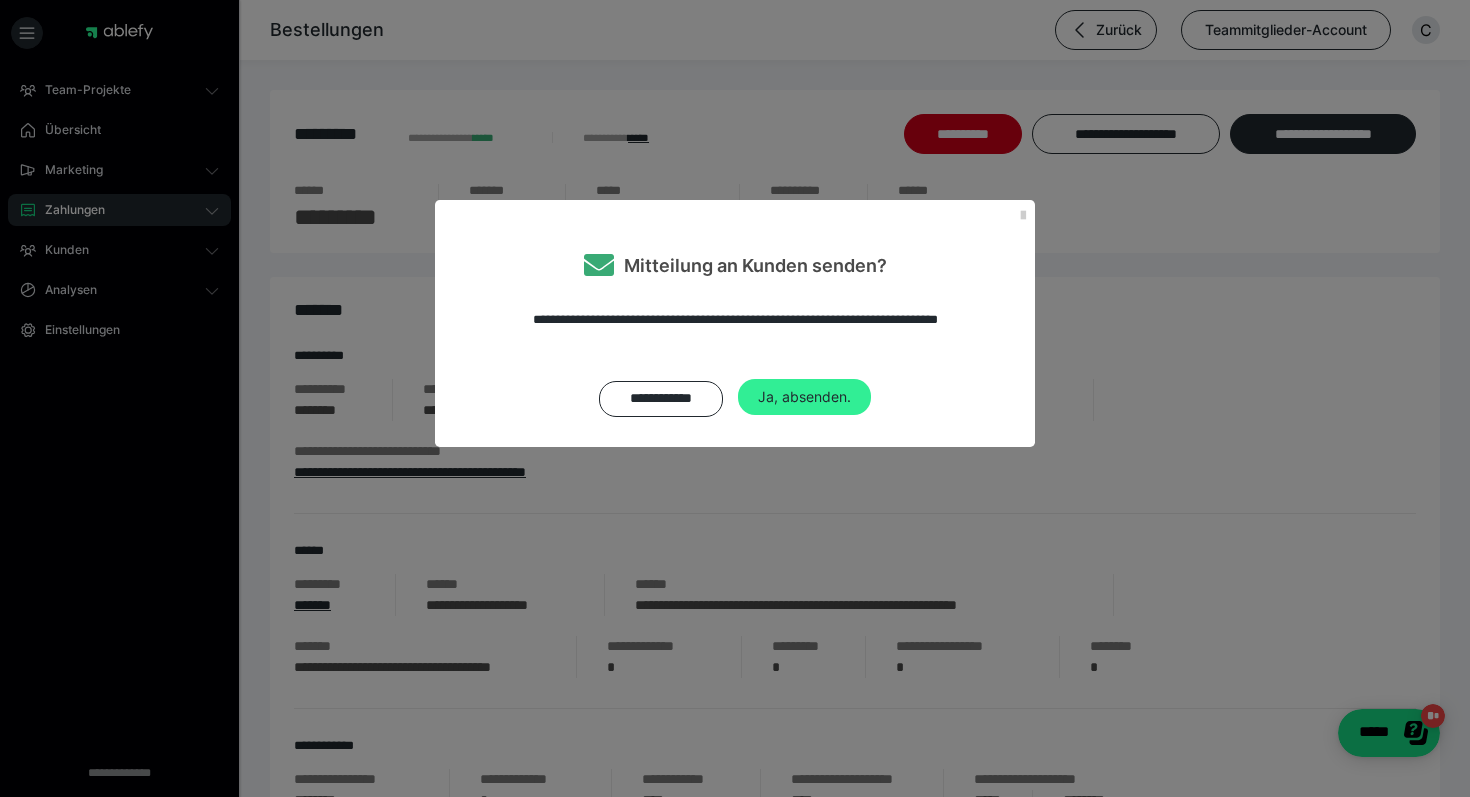 click on "Ja, absenden." at bounding box center [804, 397] 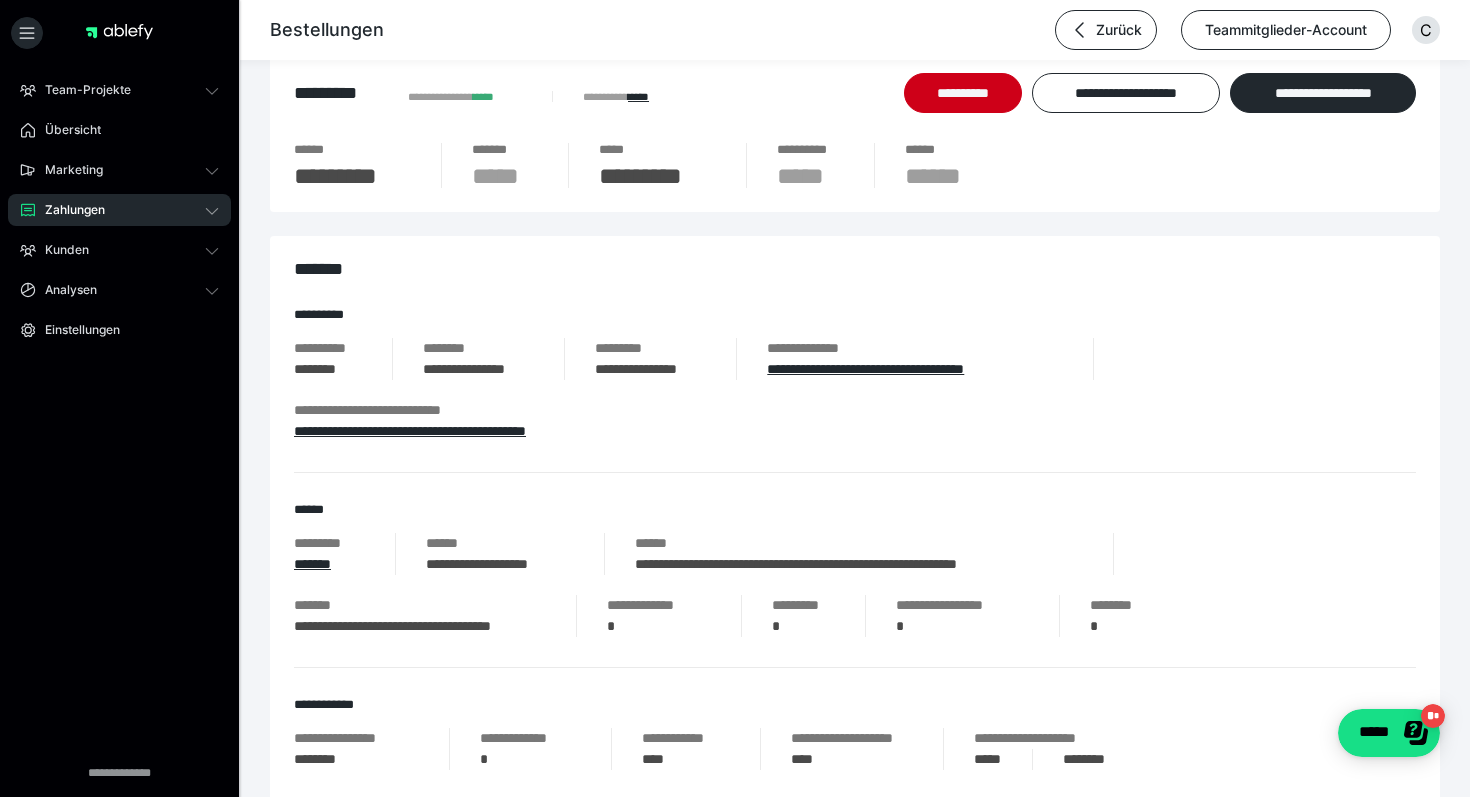 scroll, scrollTop: 36, scrollLeft: 0, axis: vertical 